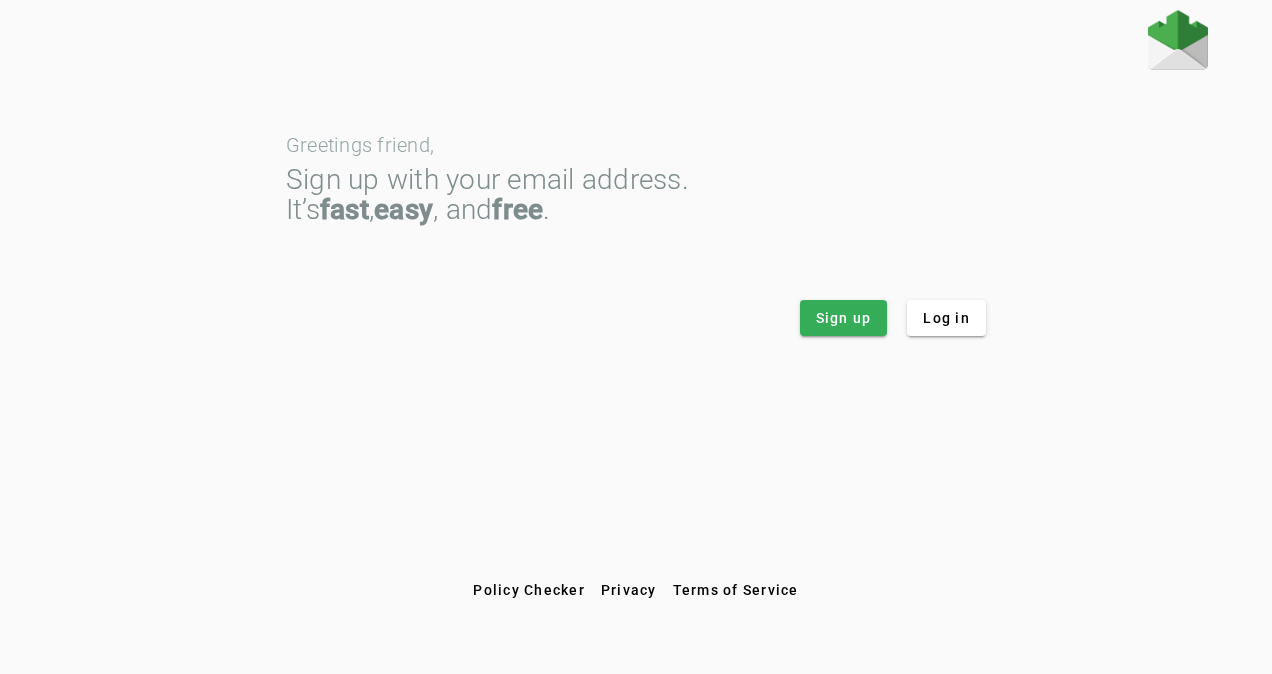 scroll, scrollTop: 0, scrollLeft: 0, axis: both 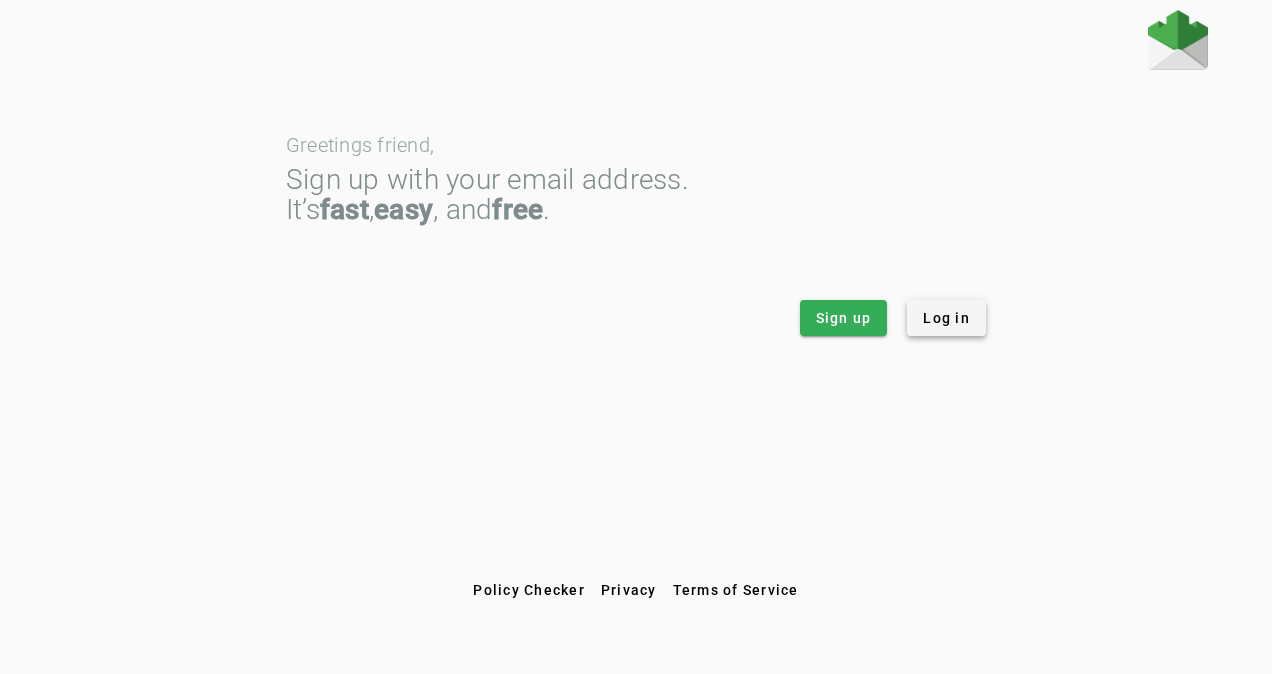 click on "Log in" 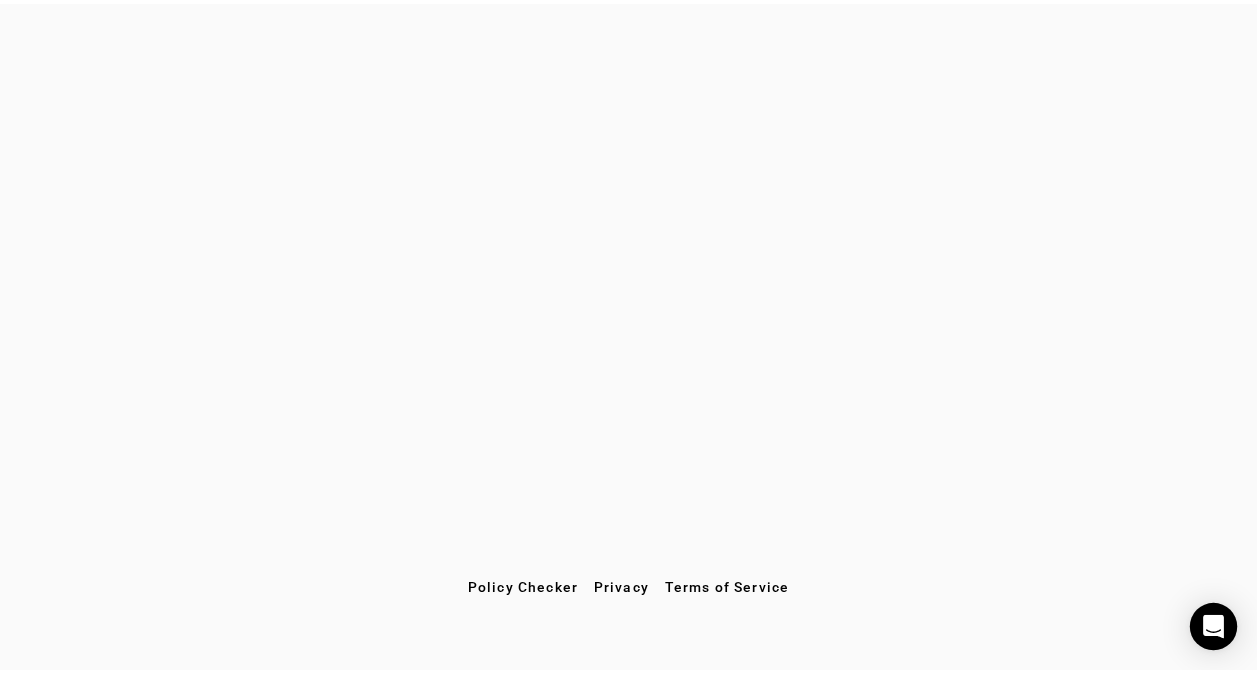 scroll, scrollTop: 0, scrollLeft: 0, axis: both 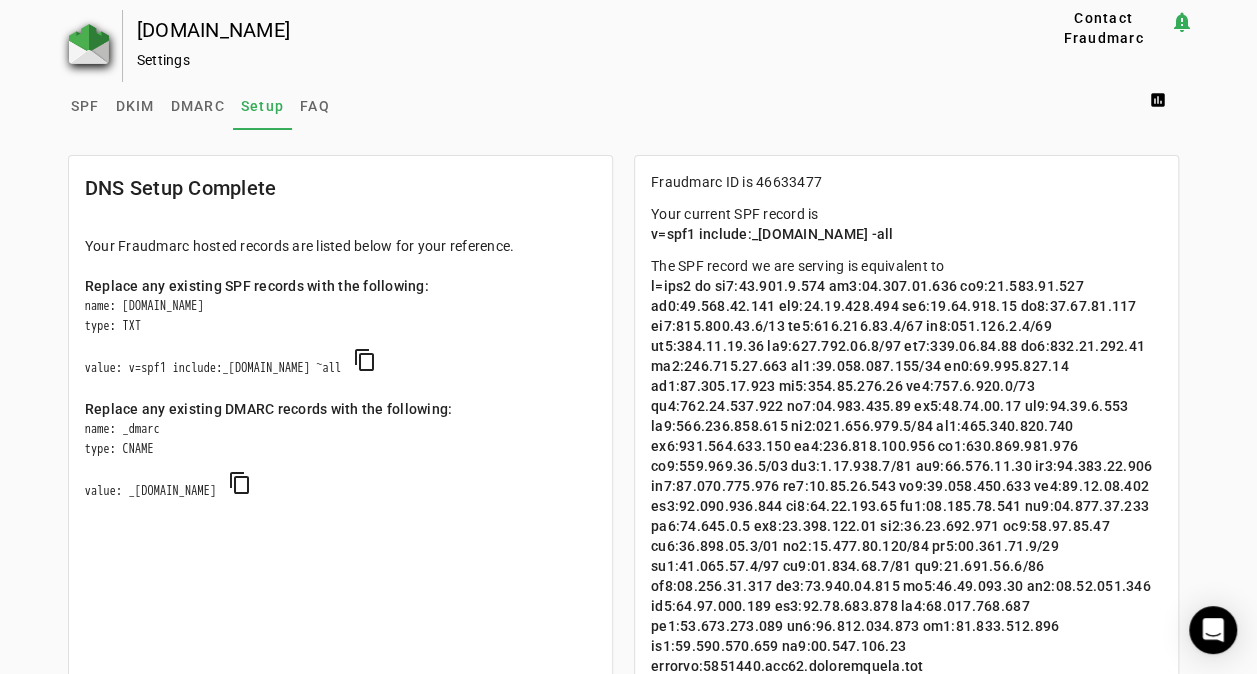 click 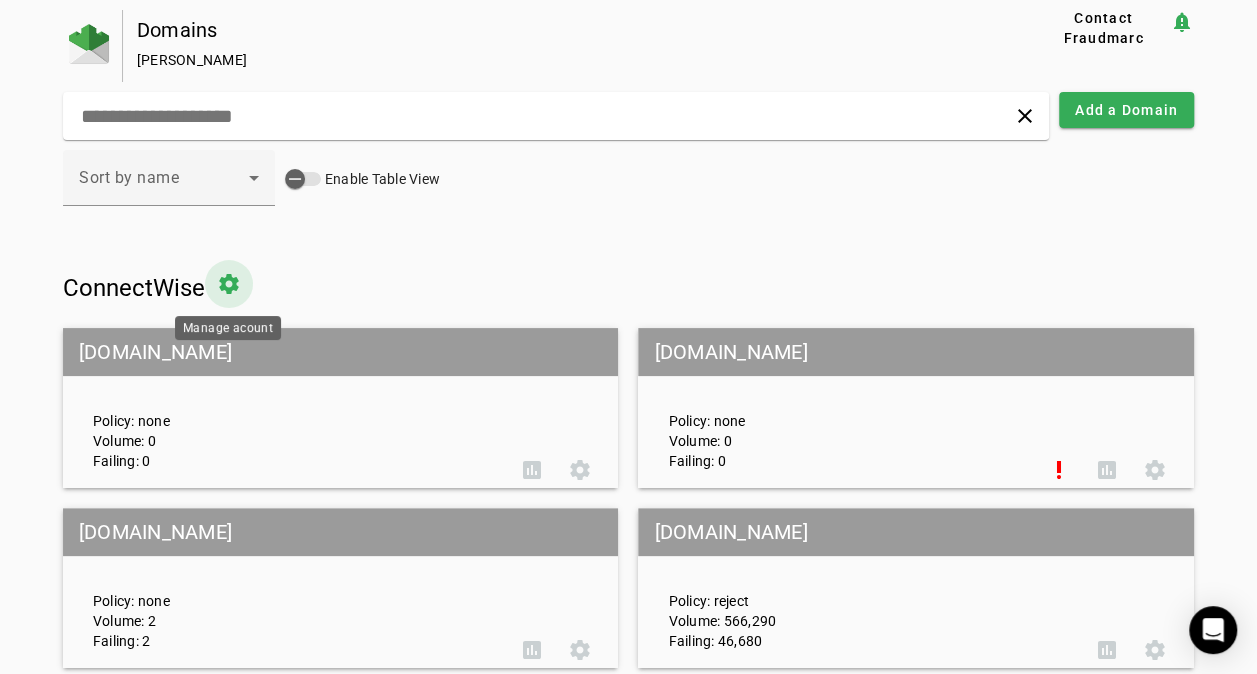 click 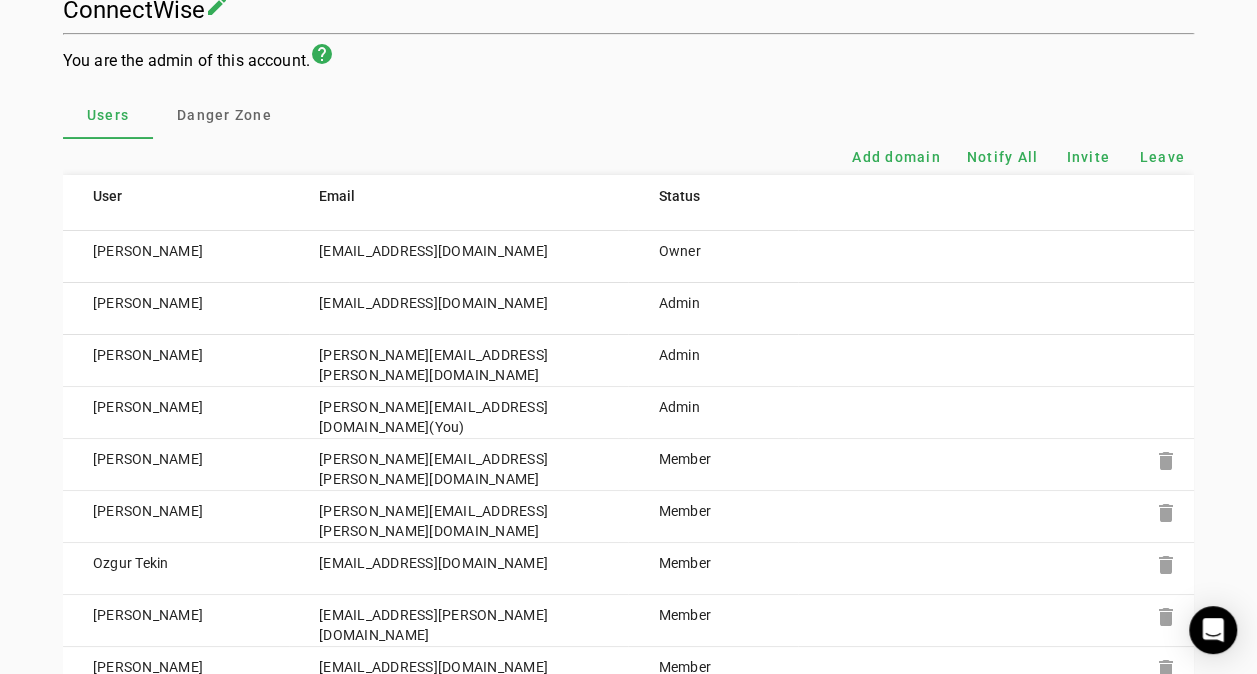 scroll, scrollTop: 194, scrollLeft: 0, axis: vertical 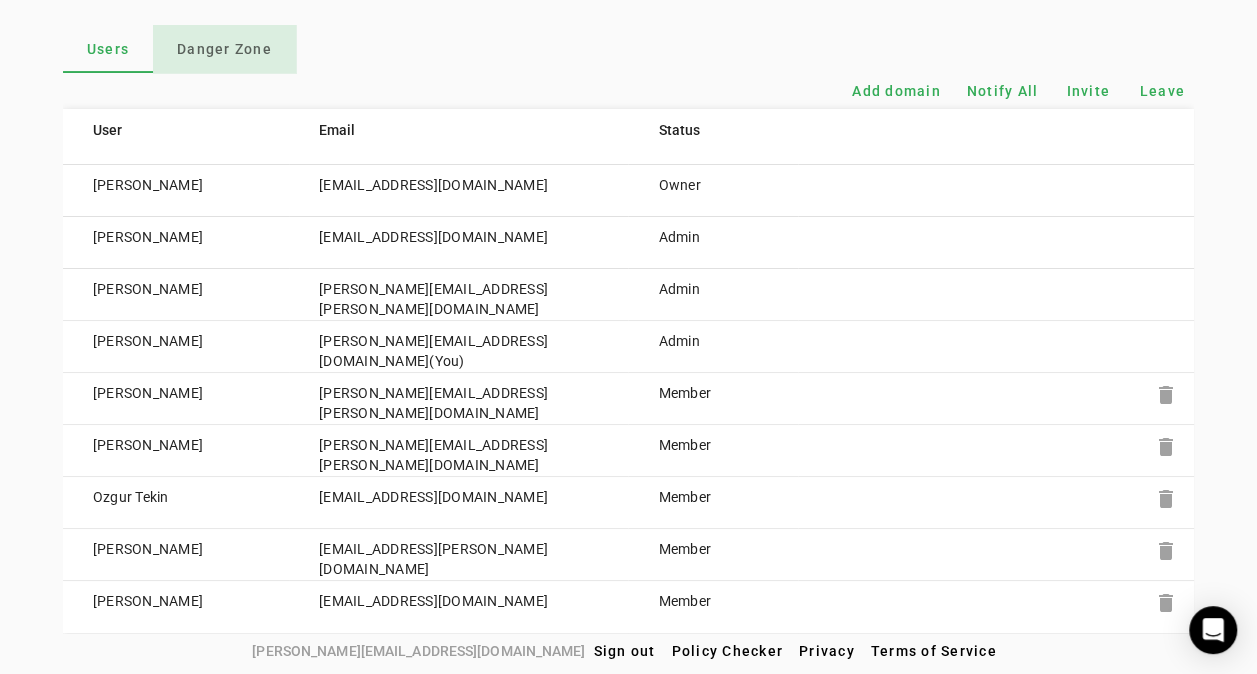 click on "Danger Zone" at bounding box center (224, 49) 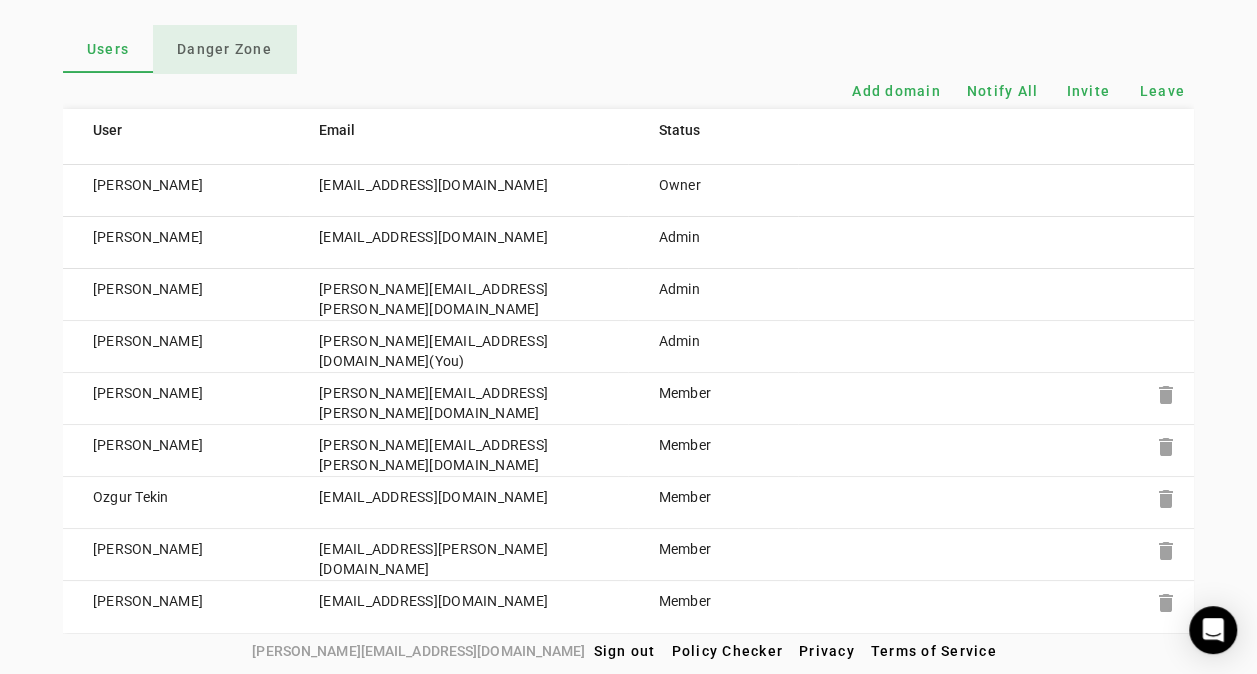 scroll, scrollTop: 0, scrollLeft: 0, axis: both 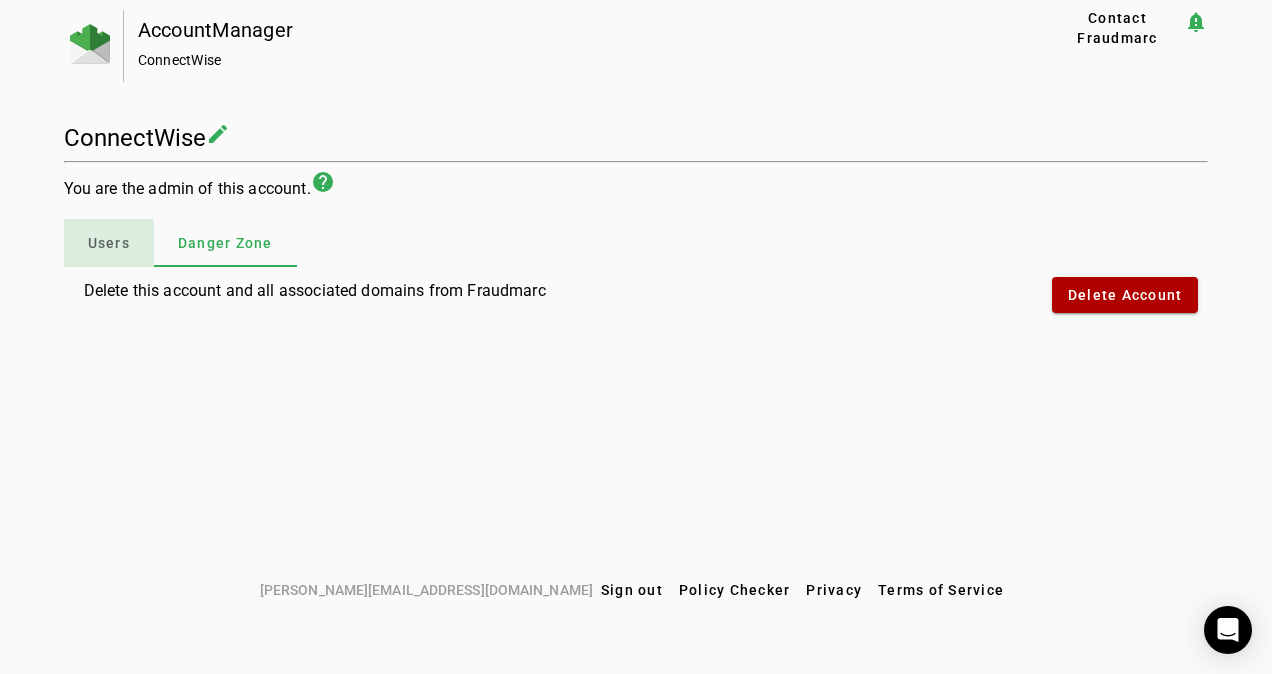 click on "Users" at bounding box center (109, 243) 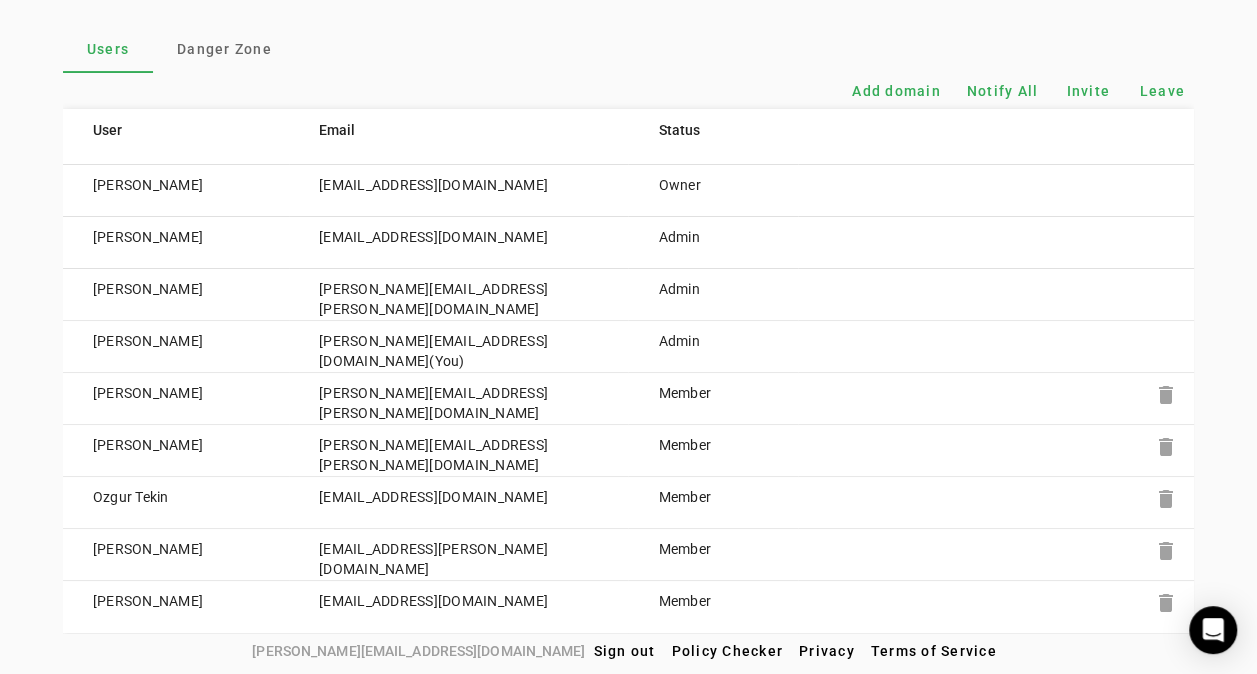 scroll, scrollTop: 0, scrollLeft: 0, axis: both 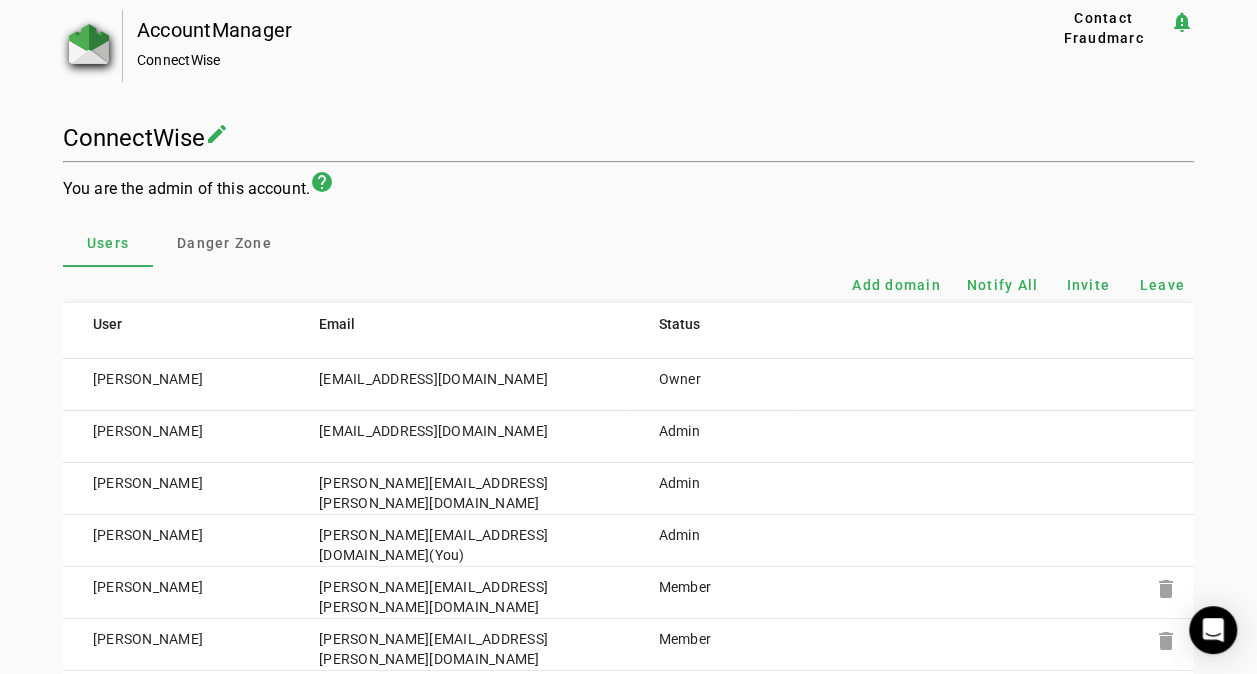 click 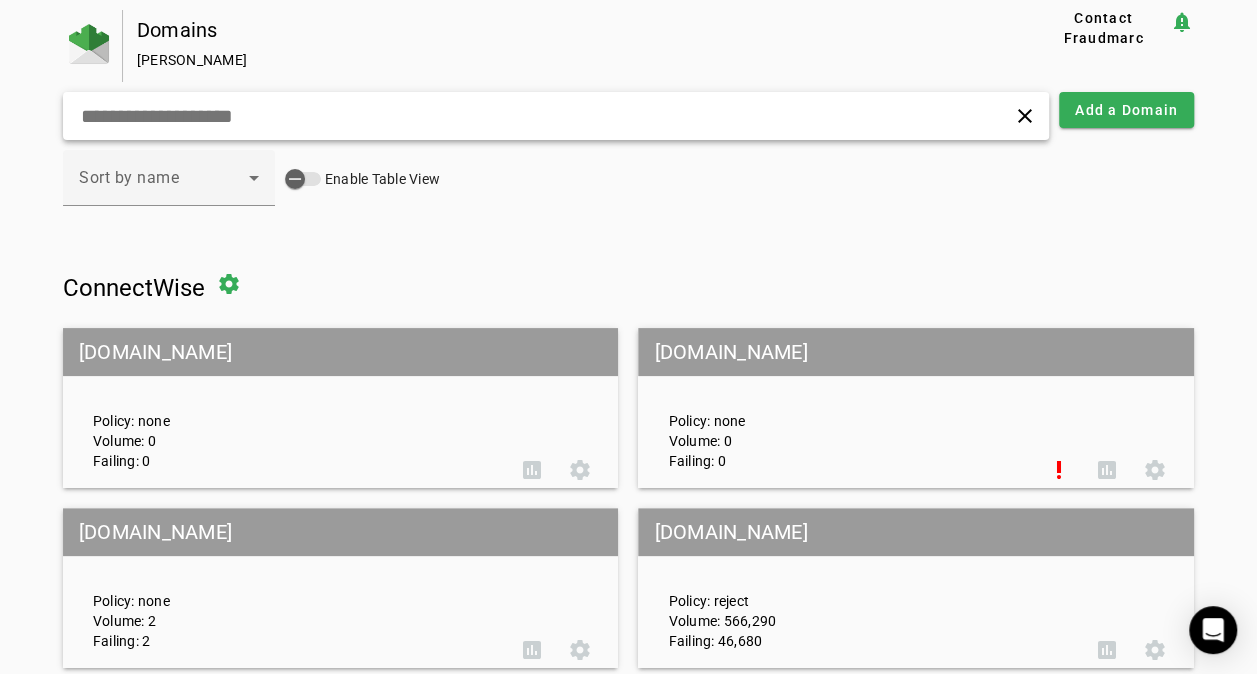 click 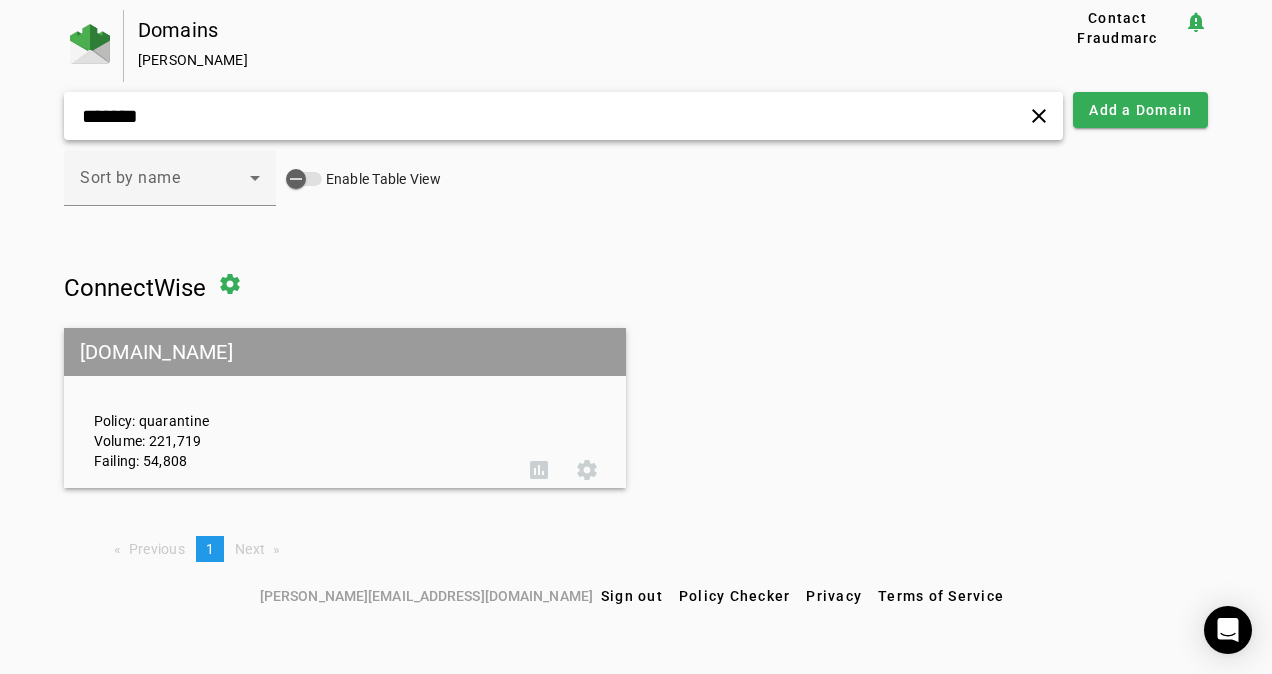 type on "*******" 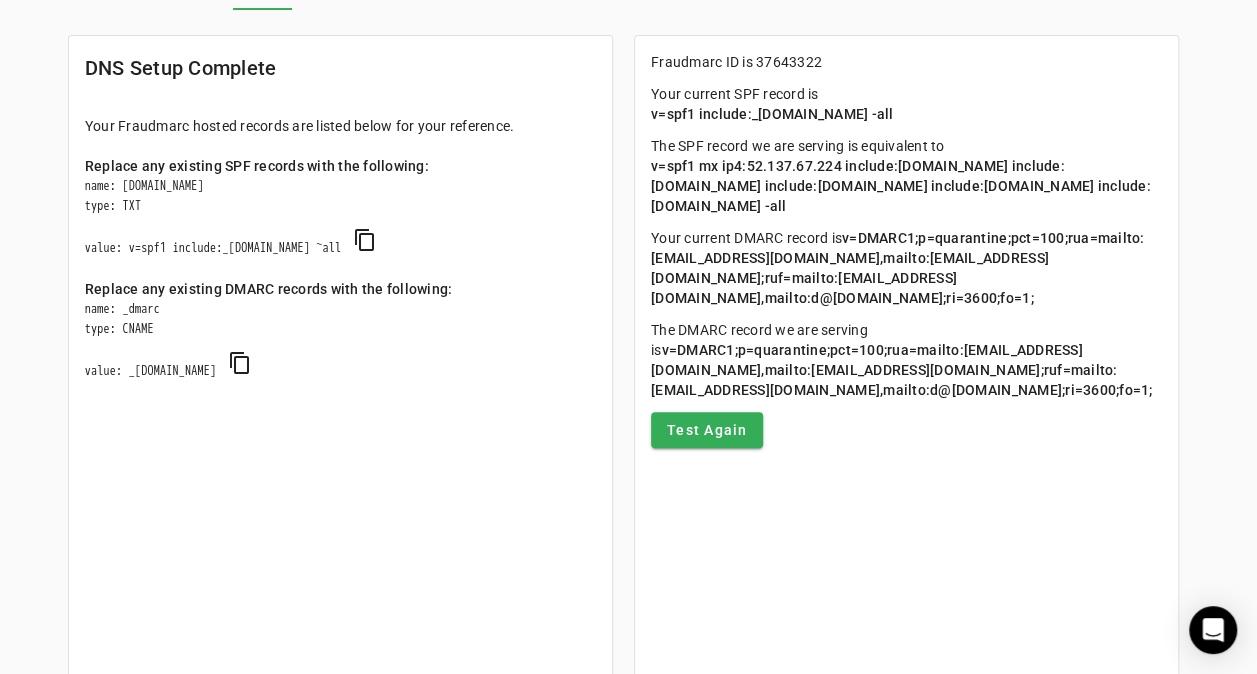 scroll, scrollTop: 0, scrollLeft: 0, axis: both 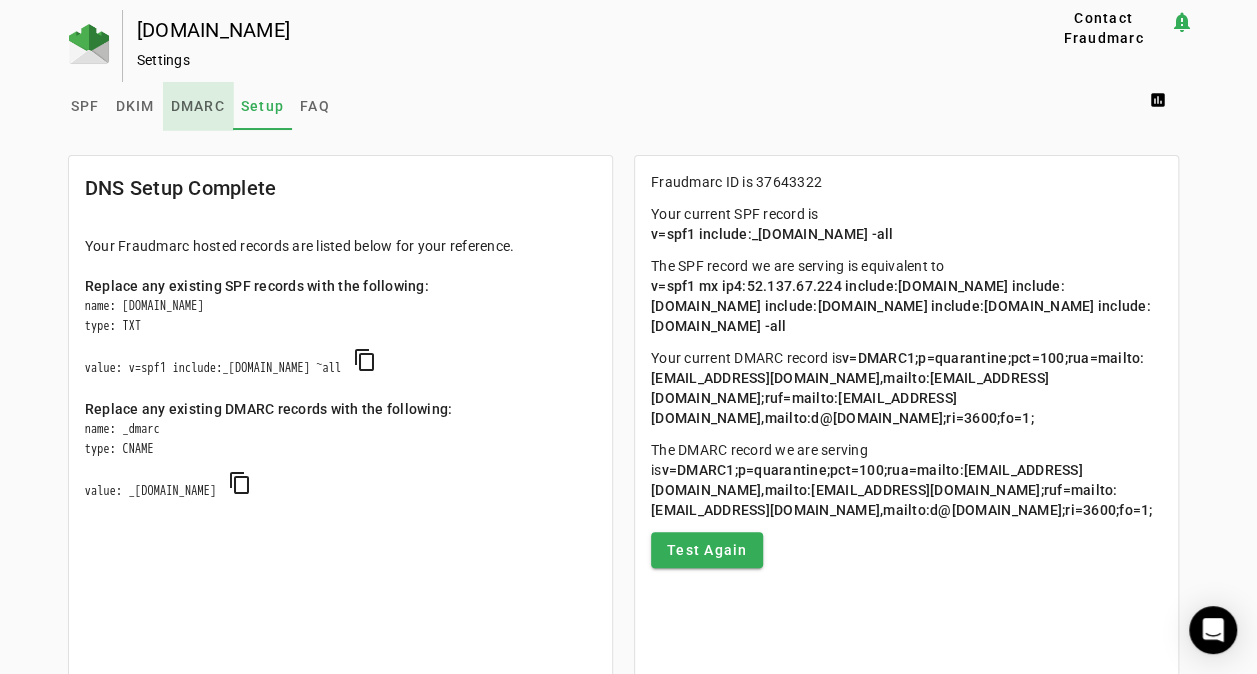 click on "DMARC" at bounding box center (198, 106) 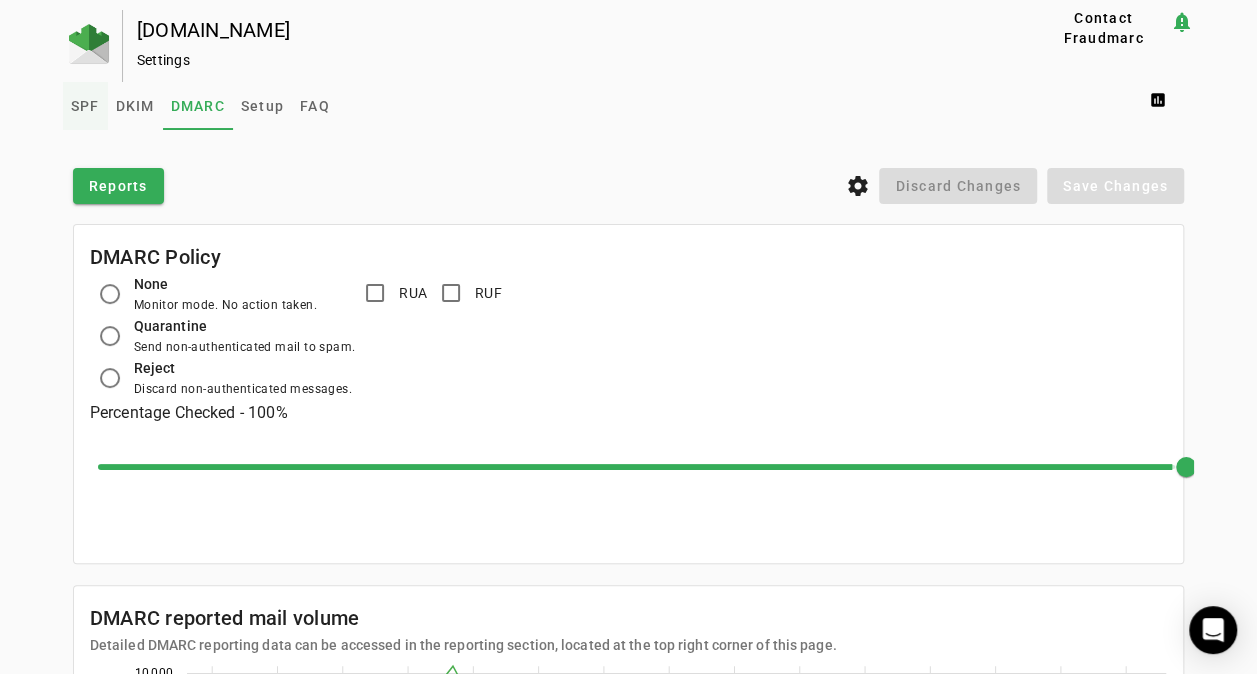 click on "SPF" at bounding box center [85, 106] 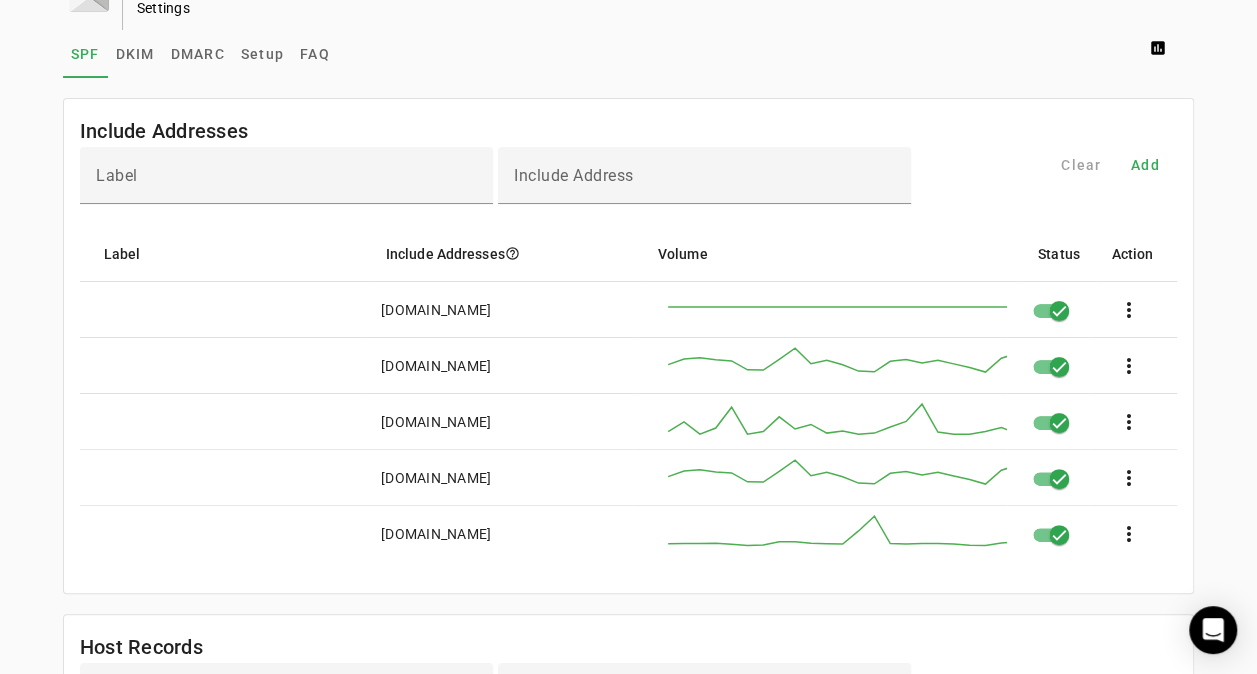 scroll, scrollTop: 0, scrollLeft: 0, axis: both 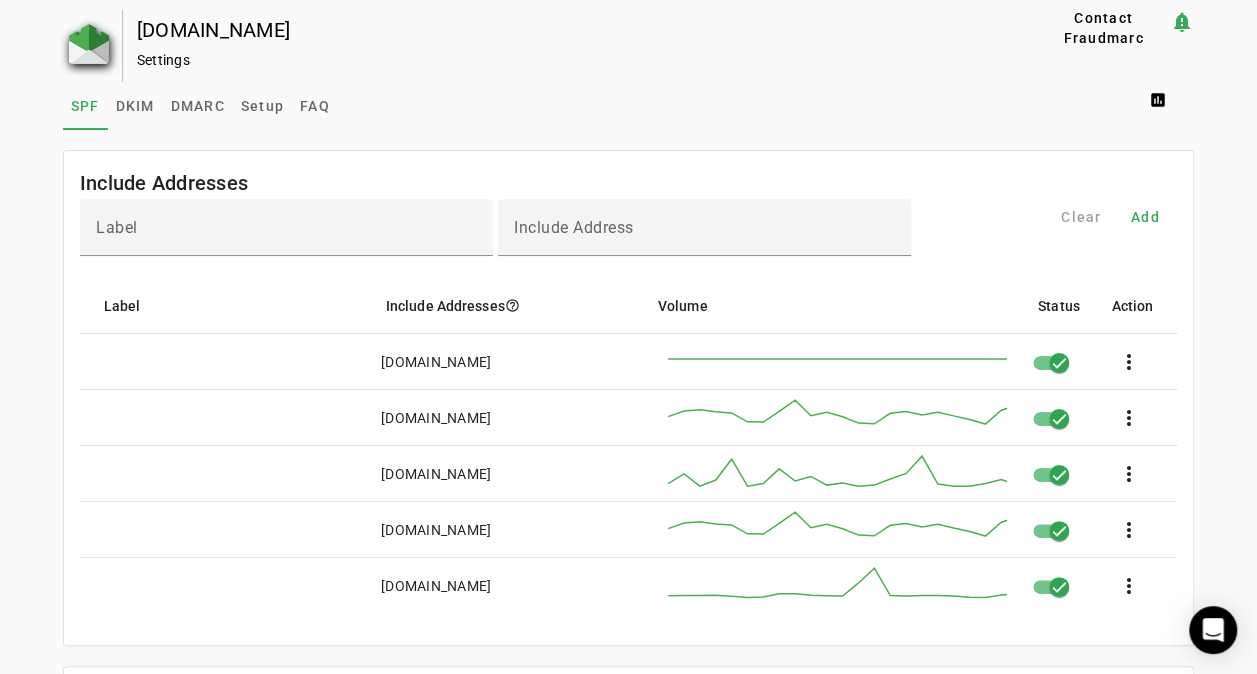 click 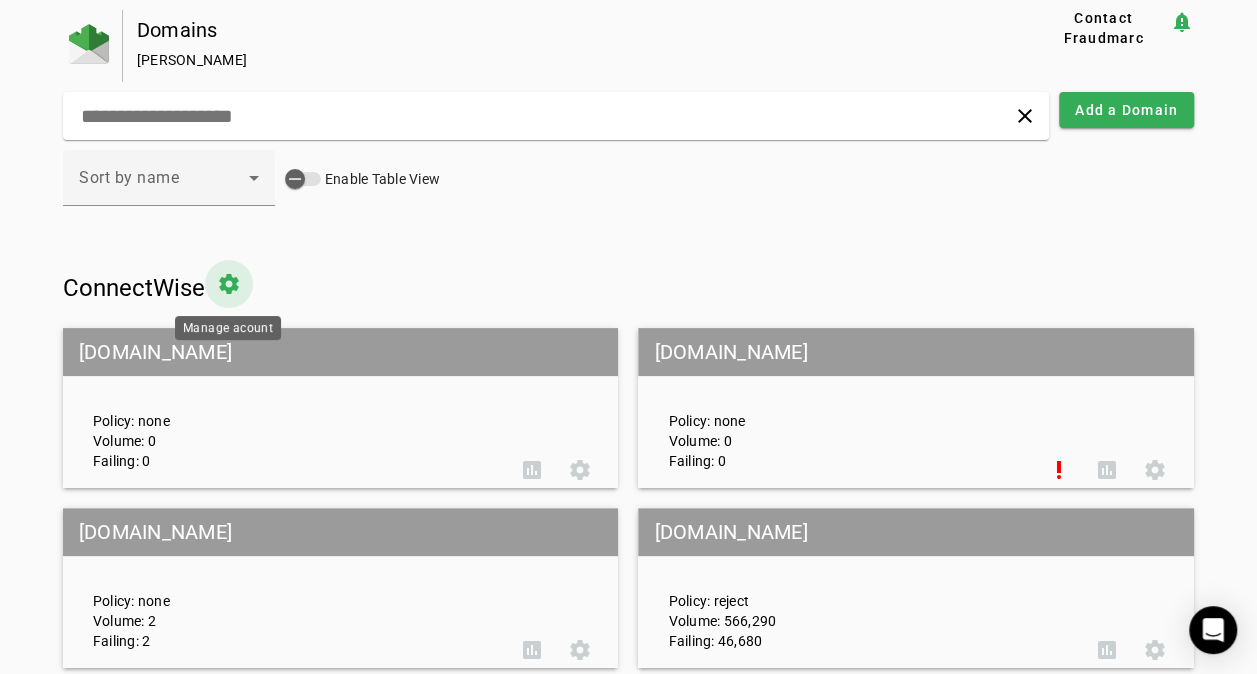 click 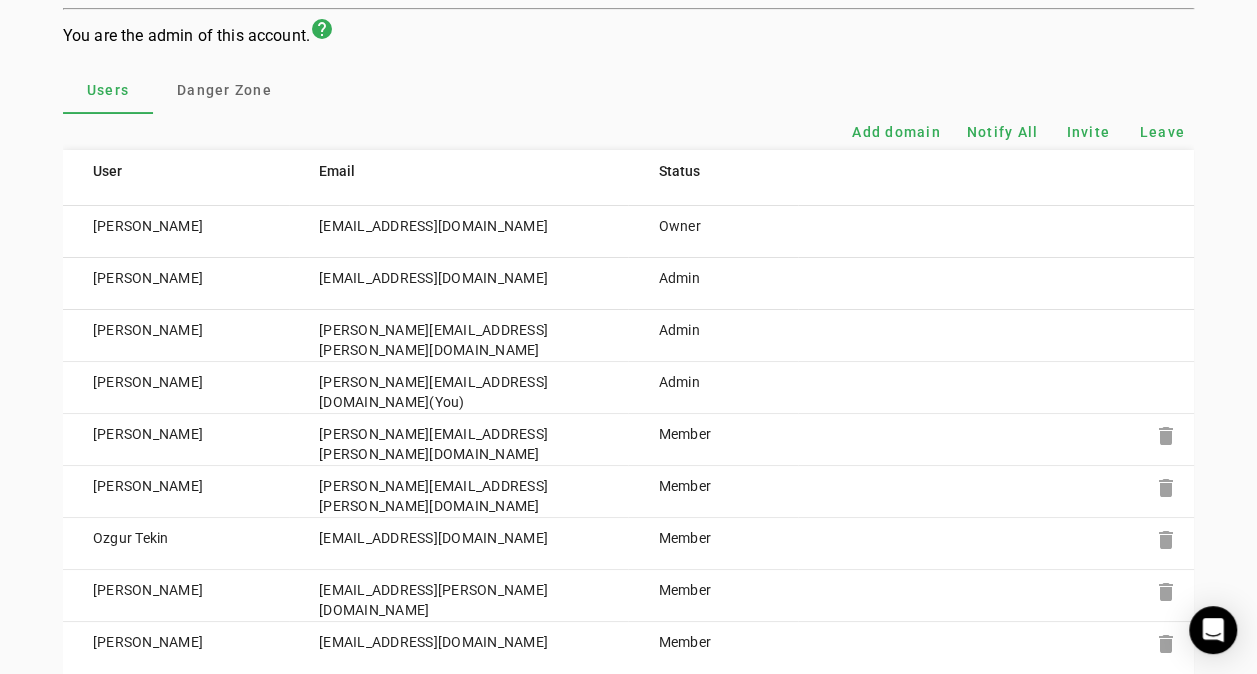 scroll, scrollTop: 194, scrollLeft: 0, axis: vertical 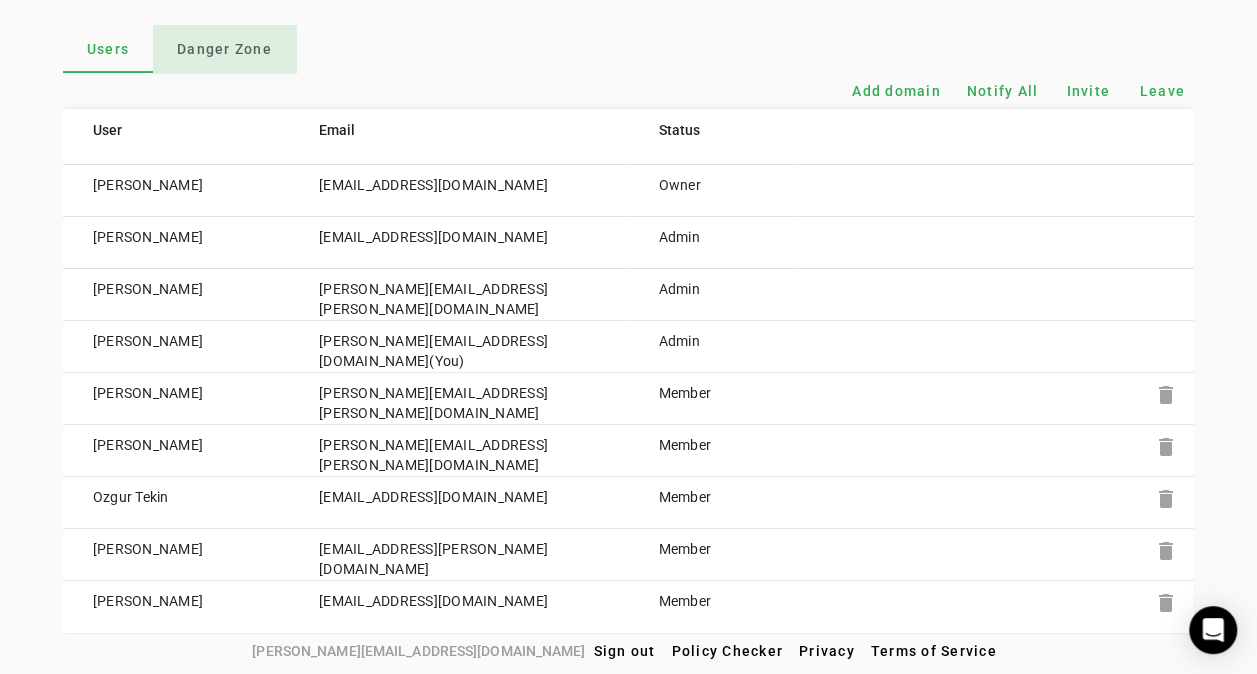 click on "Danger Zone" at bounding box center [224, 49] 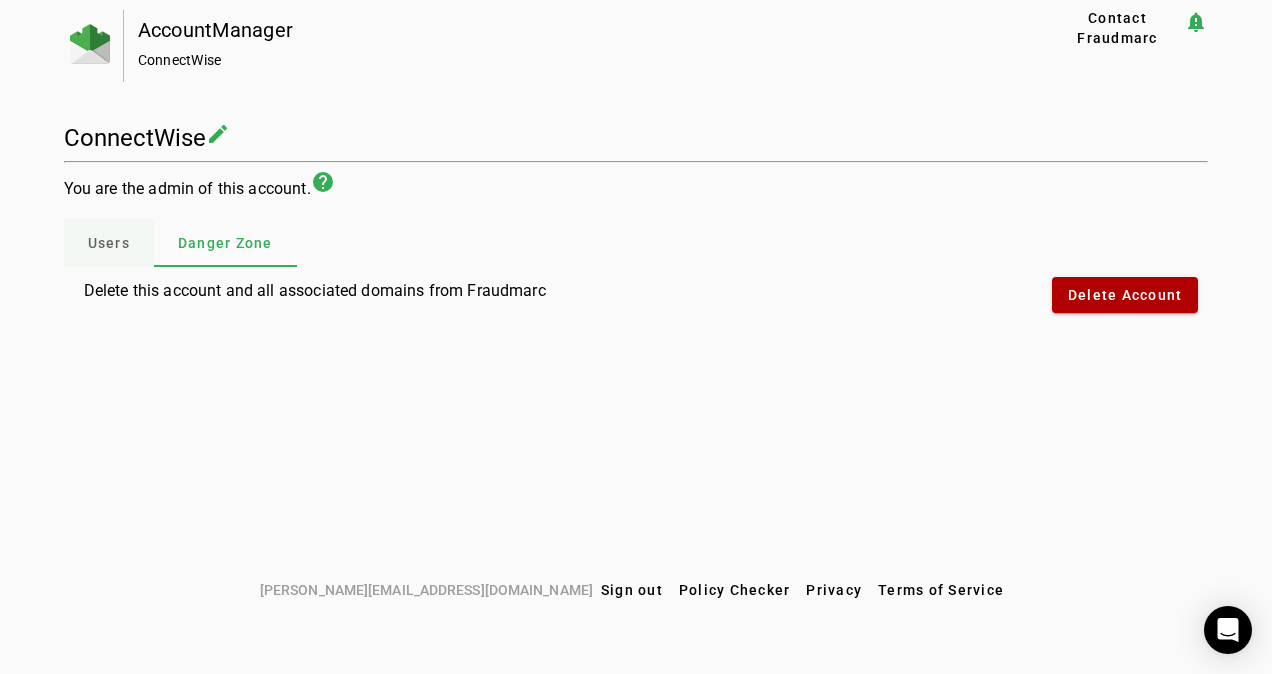 click on "Users" at bounding box center (109, 243) 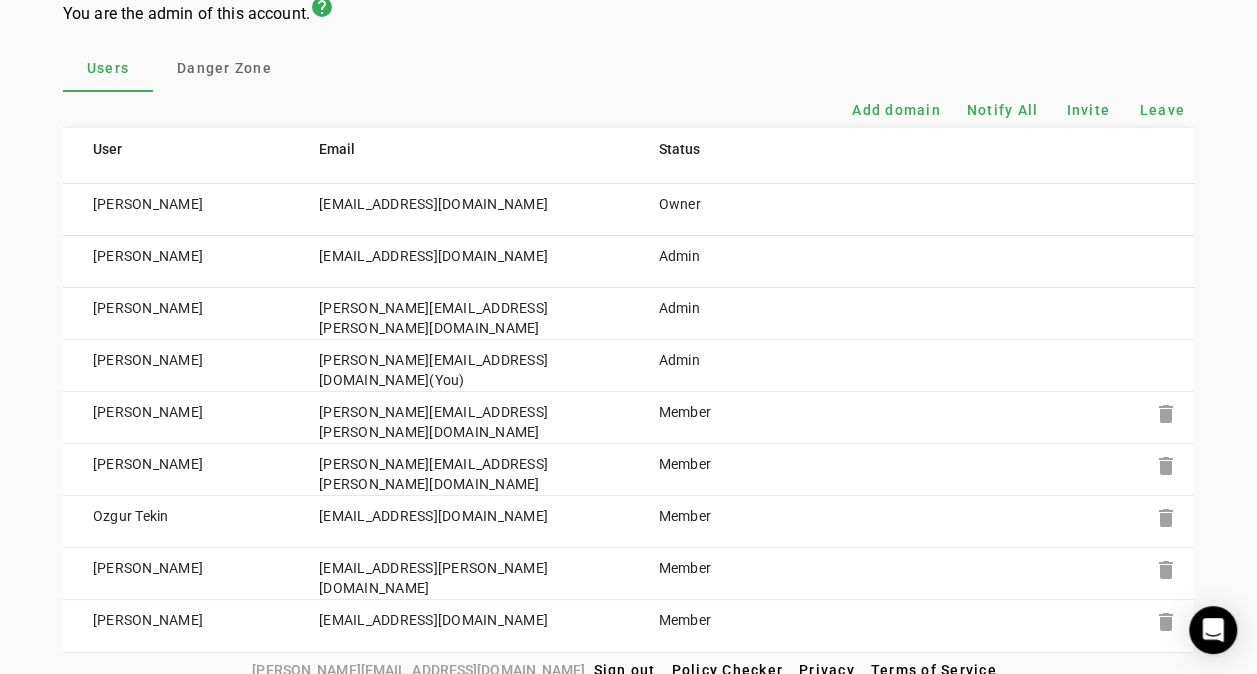scroll, scrollTop: 194, scrollLeft: 0, axis: vertical 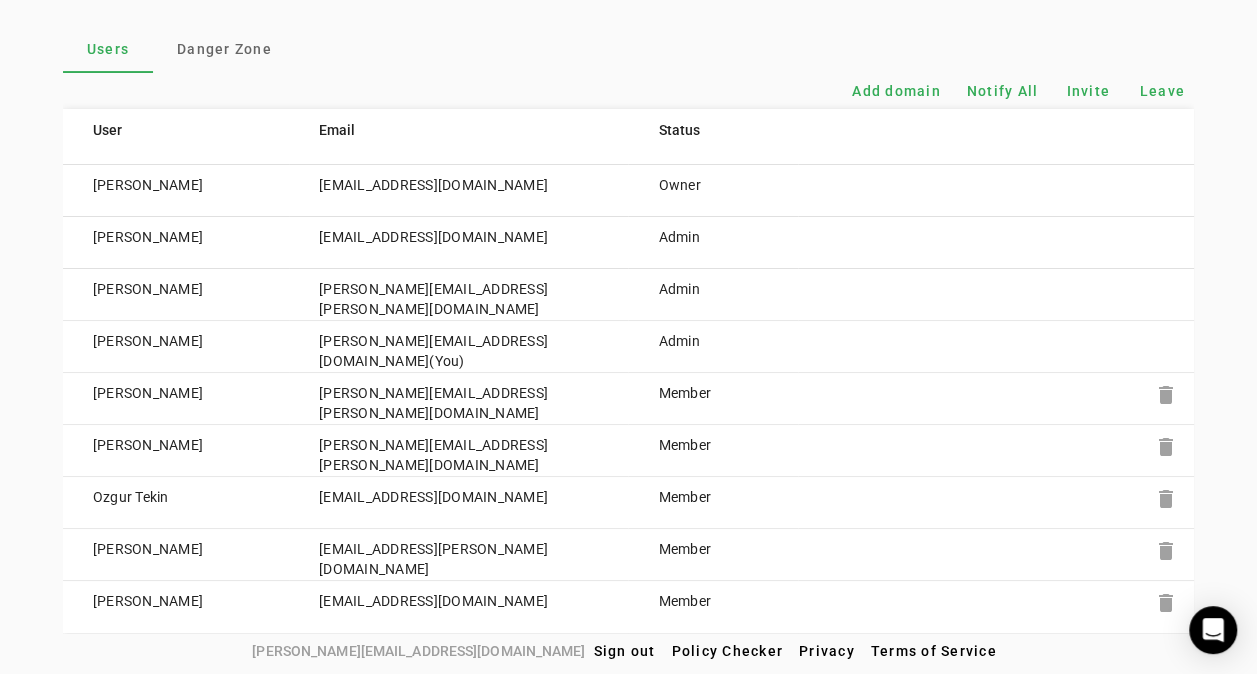 drag, startPoint x: 82, startPoint y: 545, endPoint x: 268, endPoint y: 542, distance: 186.02419 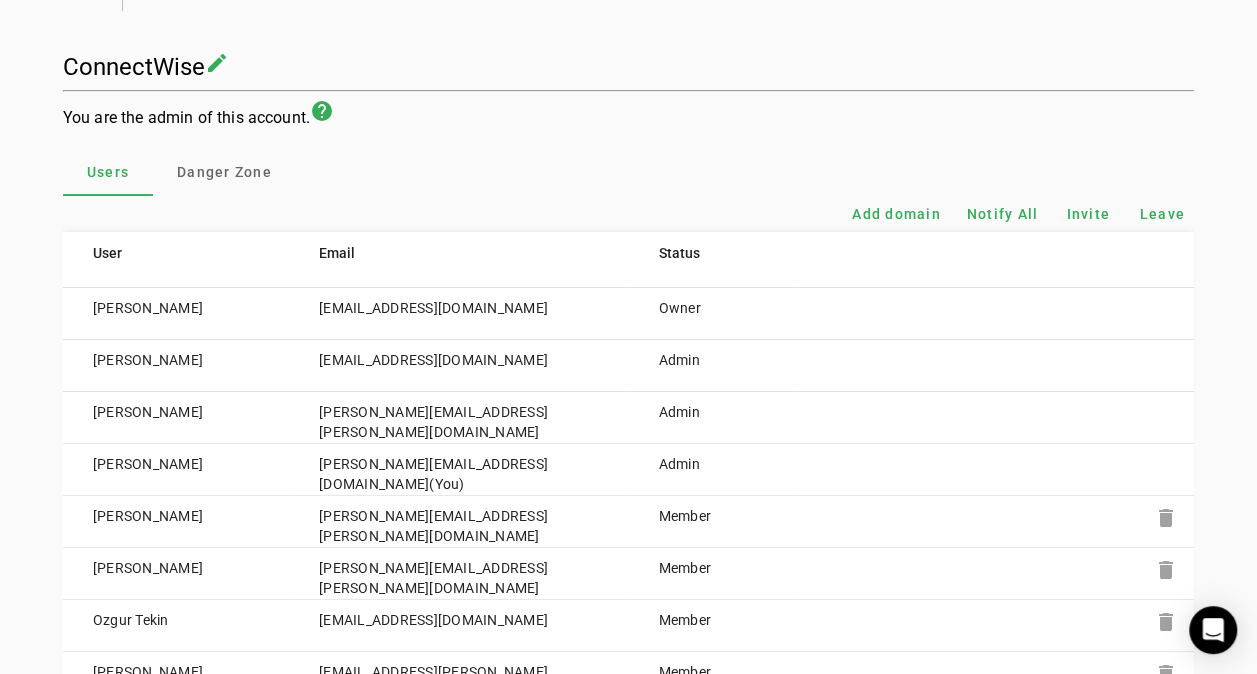 scroll, scrollTop: 0, scrollLeft: 0, axis: both 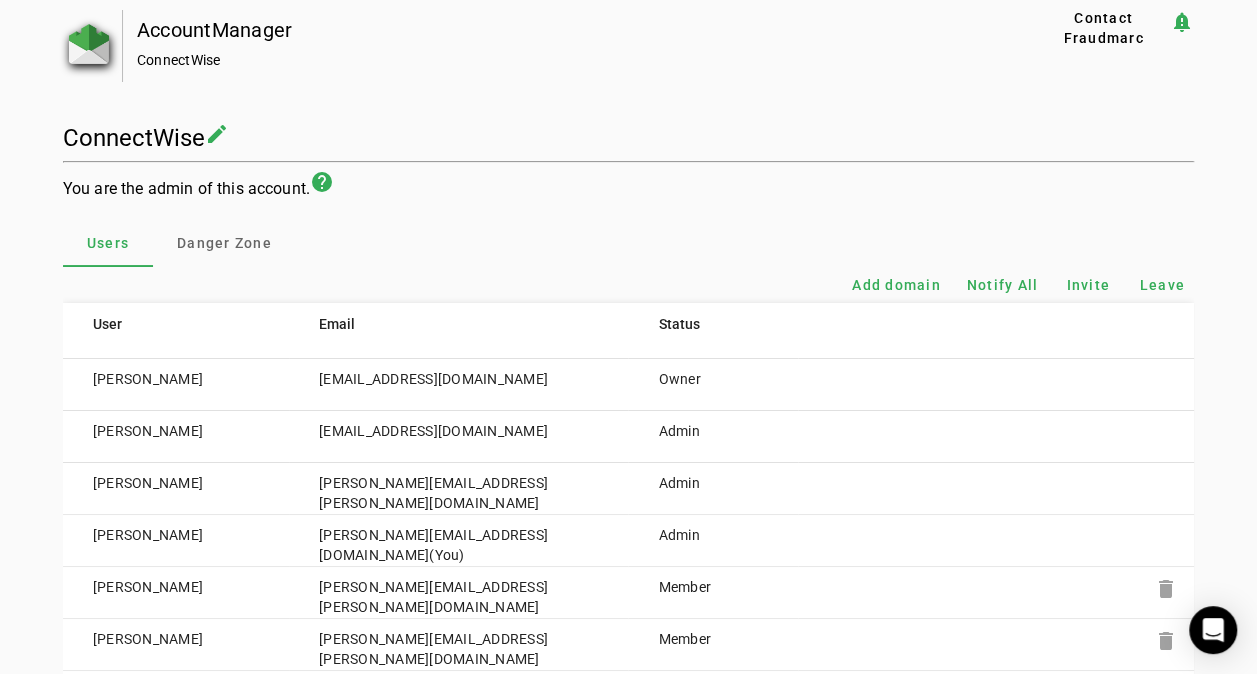 click 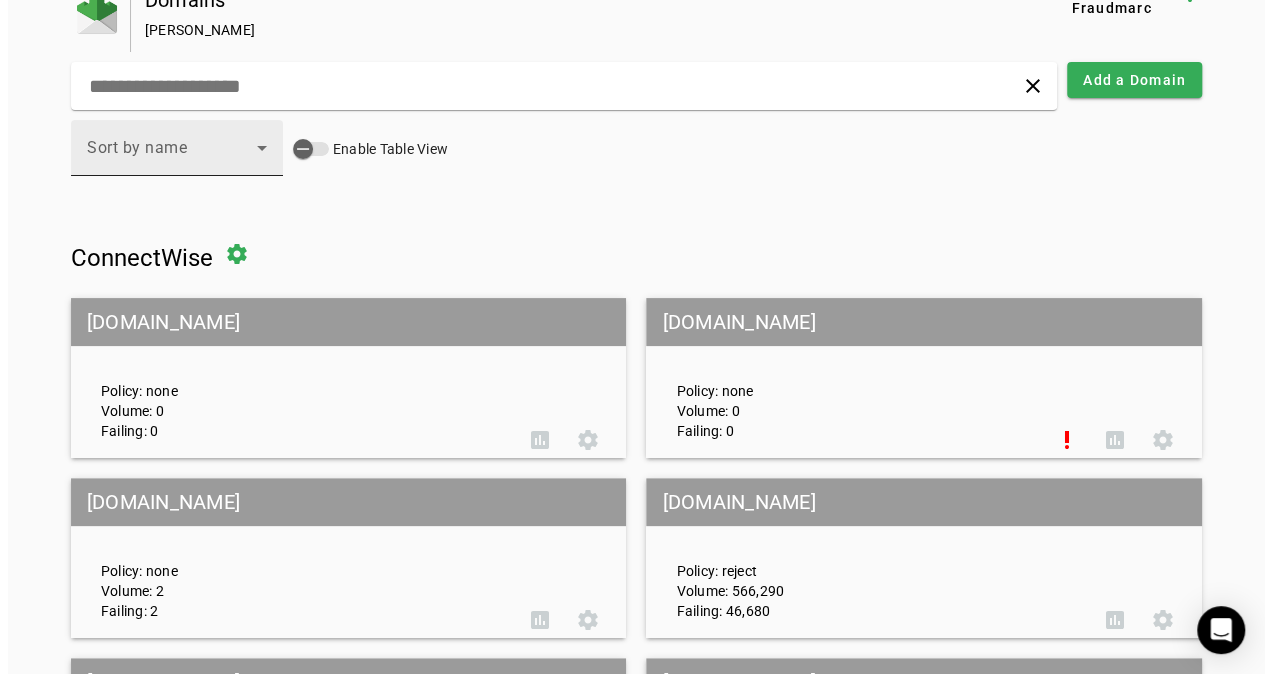 scroll, scrollTop: 0, scrollLeft: 0, axis: both 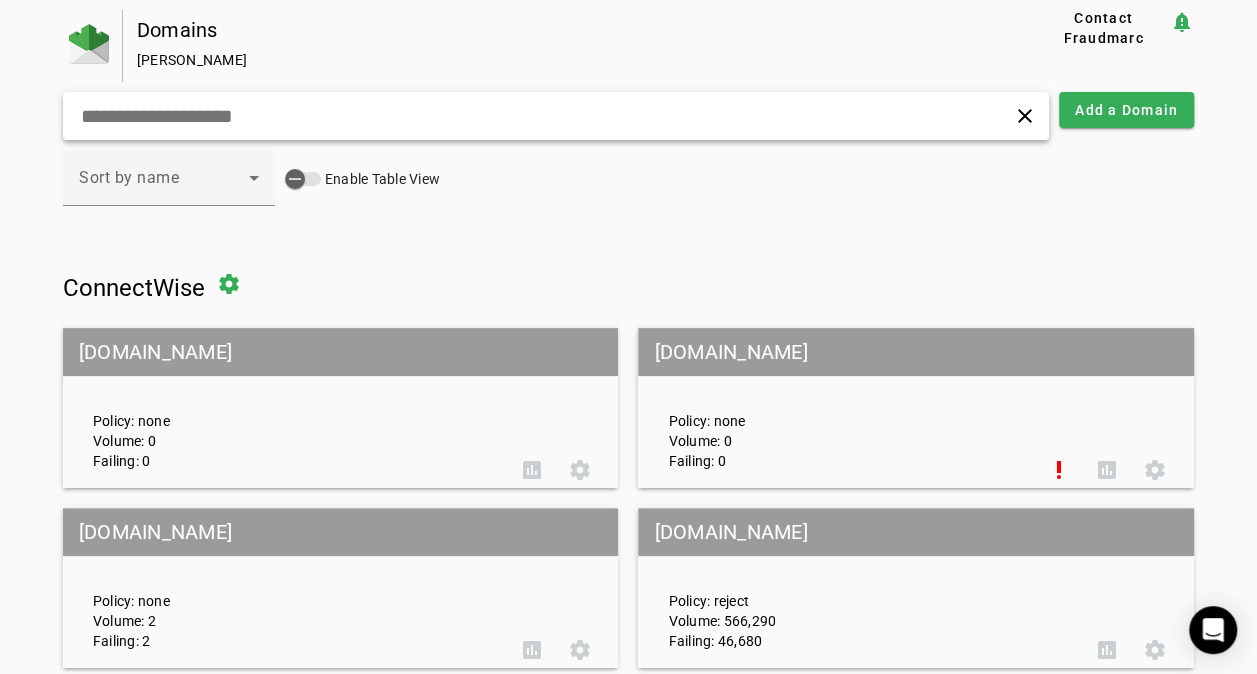 click 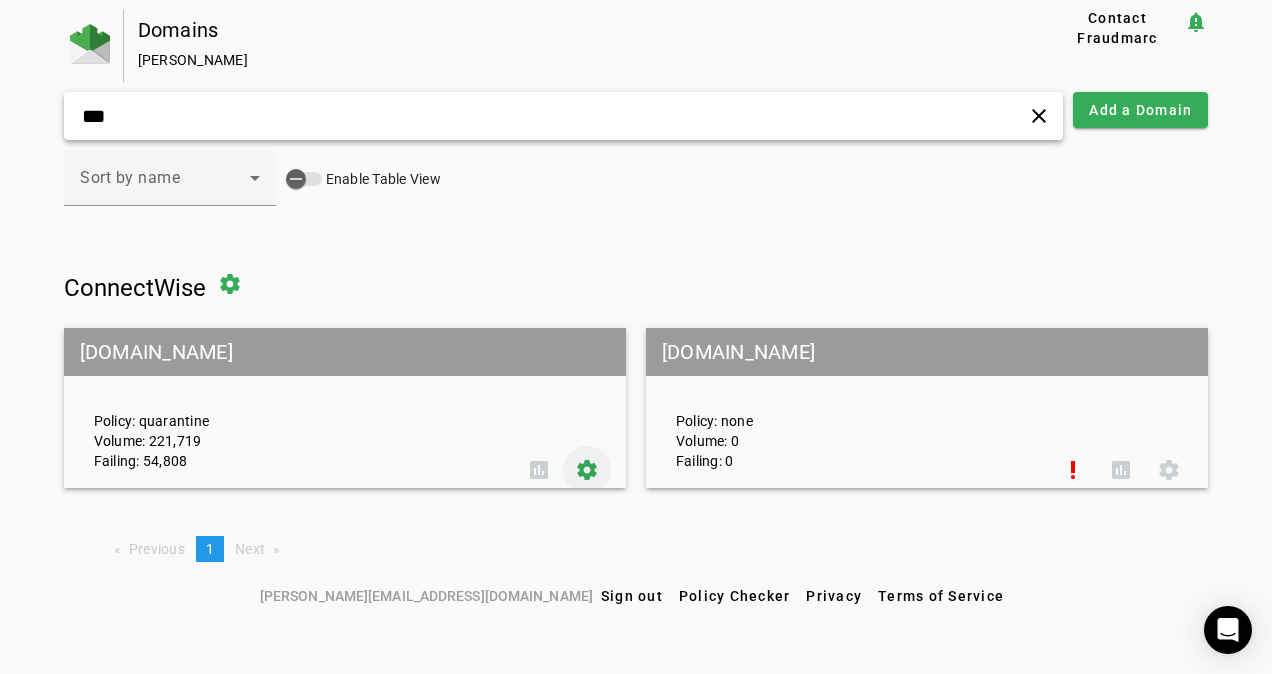 type on "***" 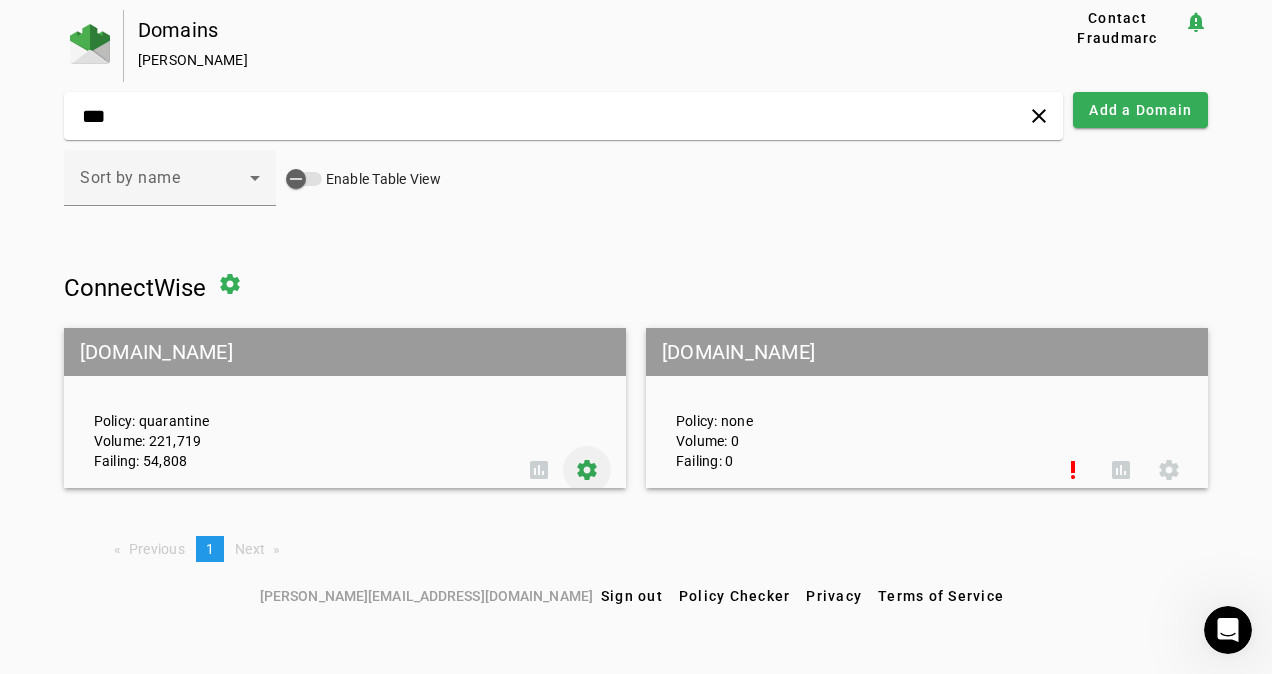 scroll, scrollTop: 0, scrollLeft: 0, axis: both 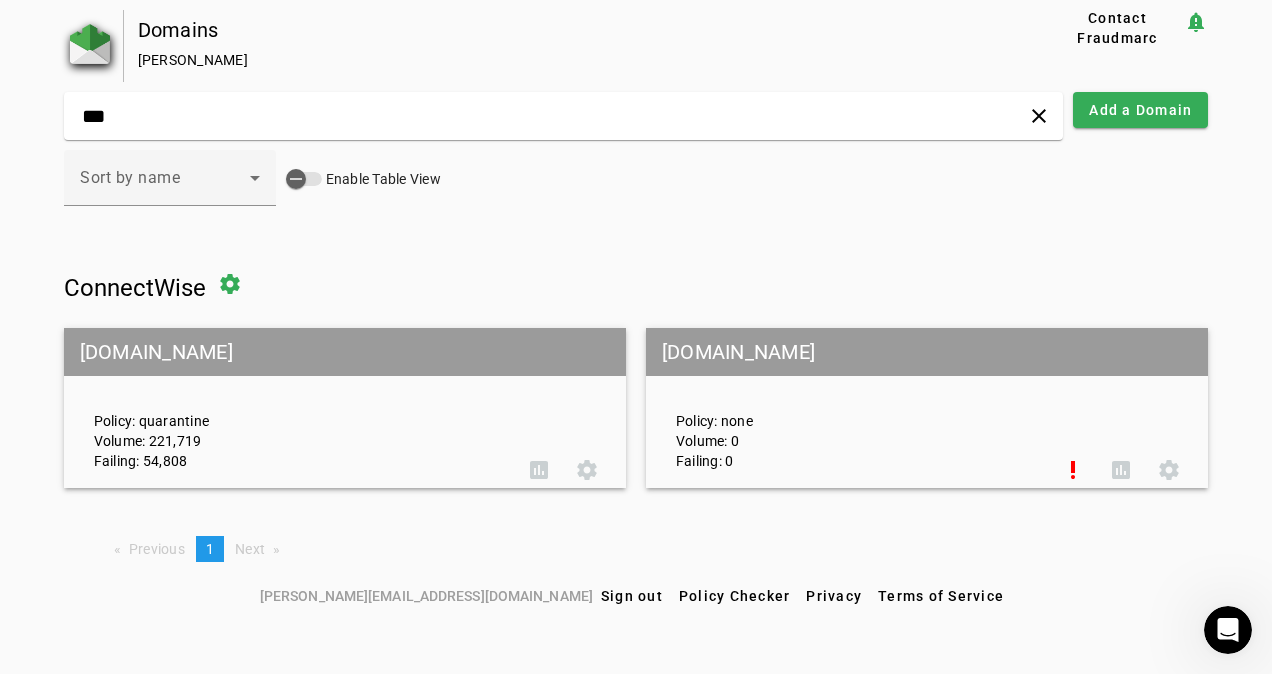 click 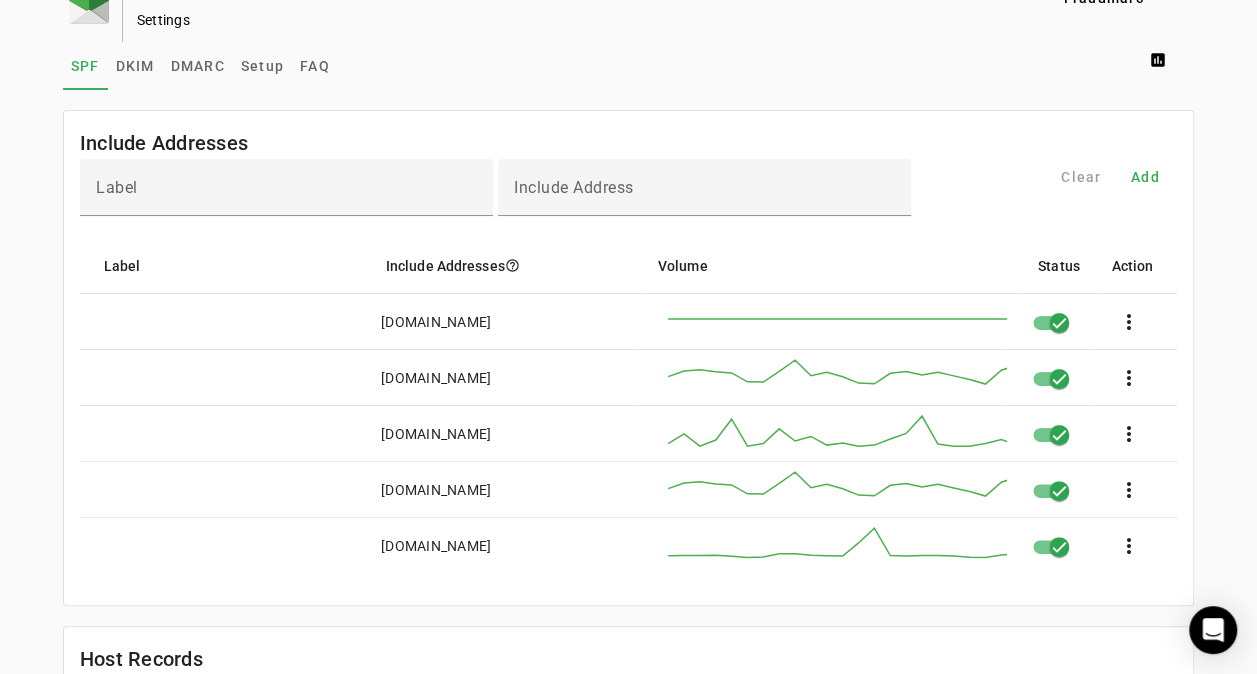 scroll, scrollTop: 0, scrollLeft: 0, axis: both 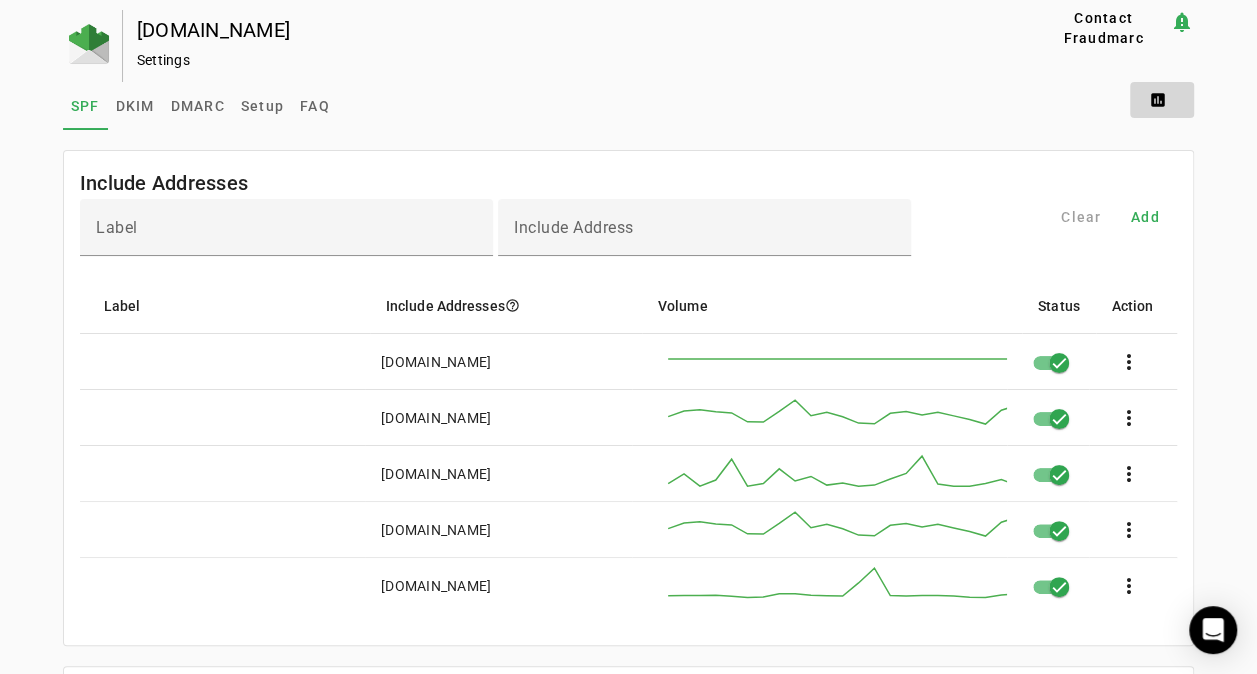 click at bounding box center [1162, 100] 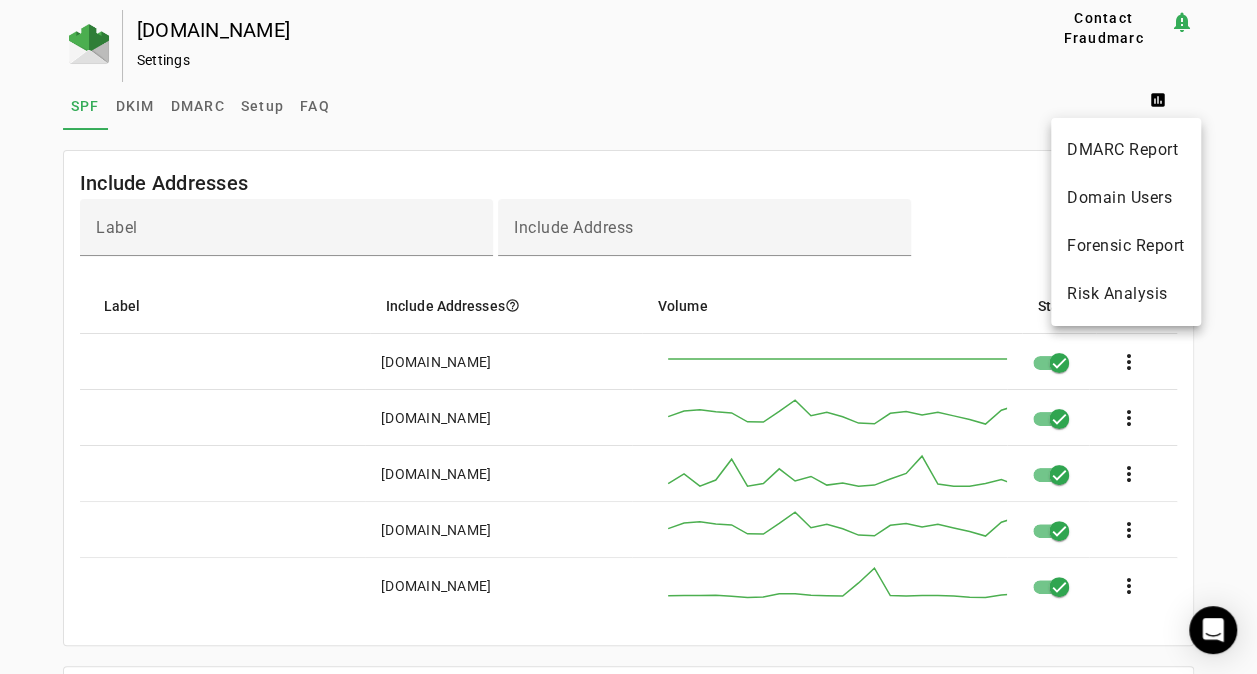 click at bounding box center [628, 337] 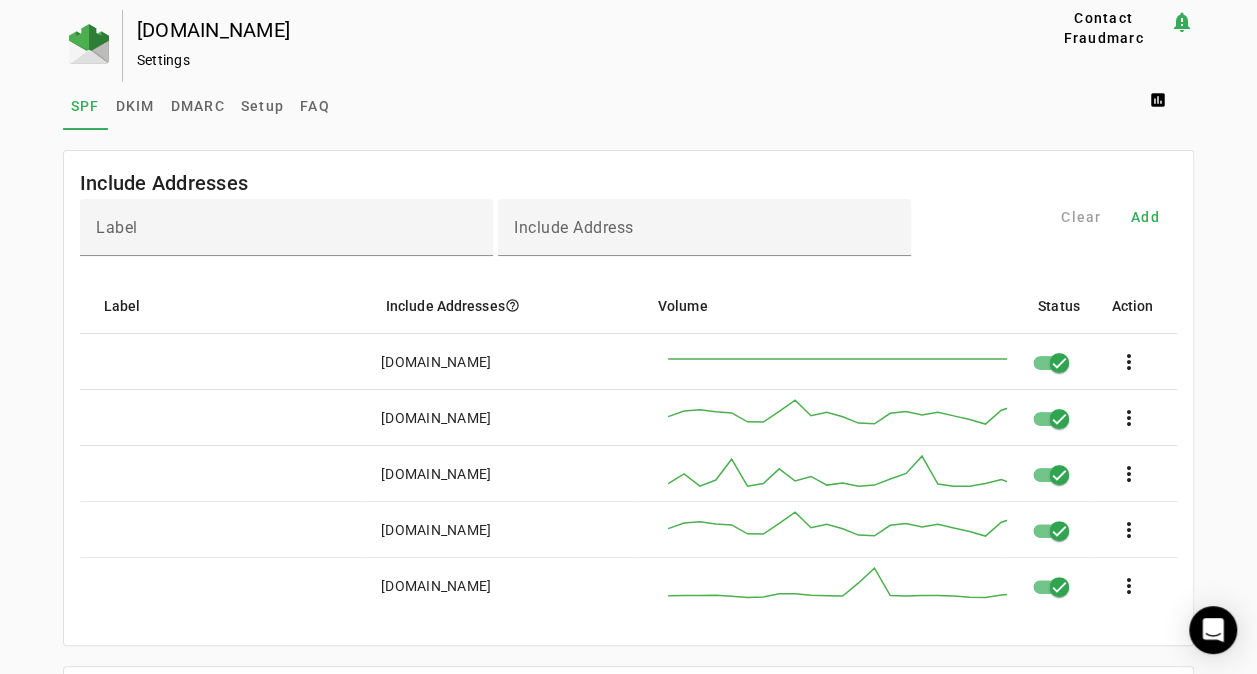 drag, startPoint x: 300, startPoint y: 102, endPoint x: 508, endPoint y: 106, distance: 208.03845 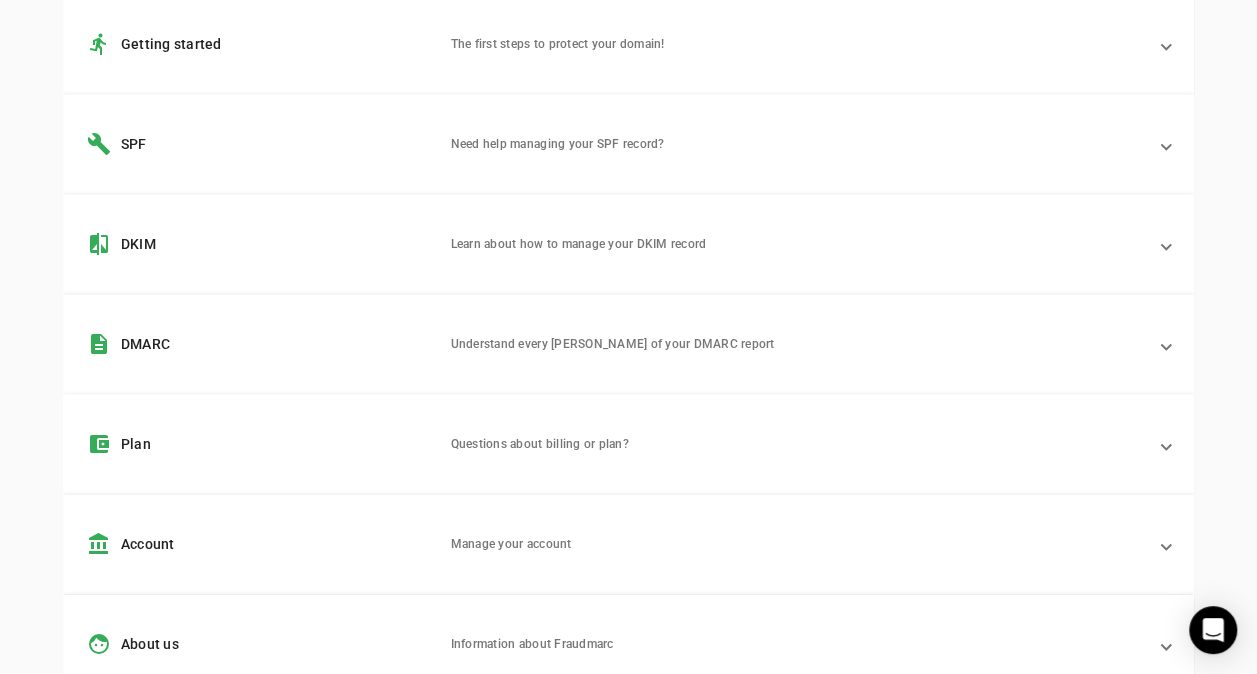 scroll, scrollTop: 306, scrollLeft: 0, axis: vertical 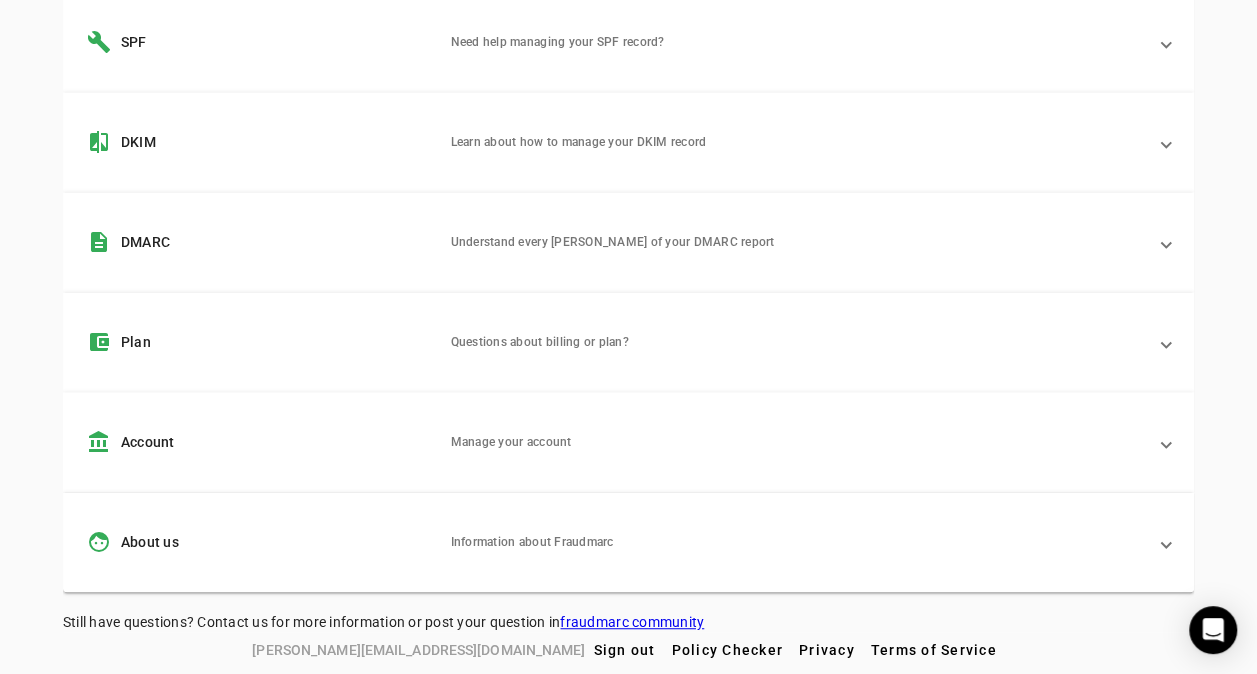 click at bounding box center [1166, 442] 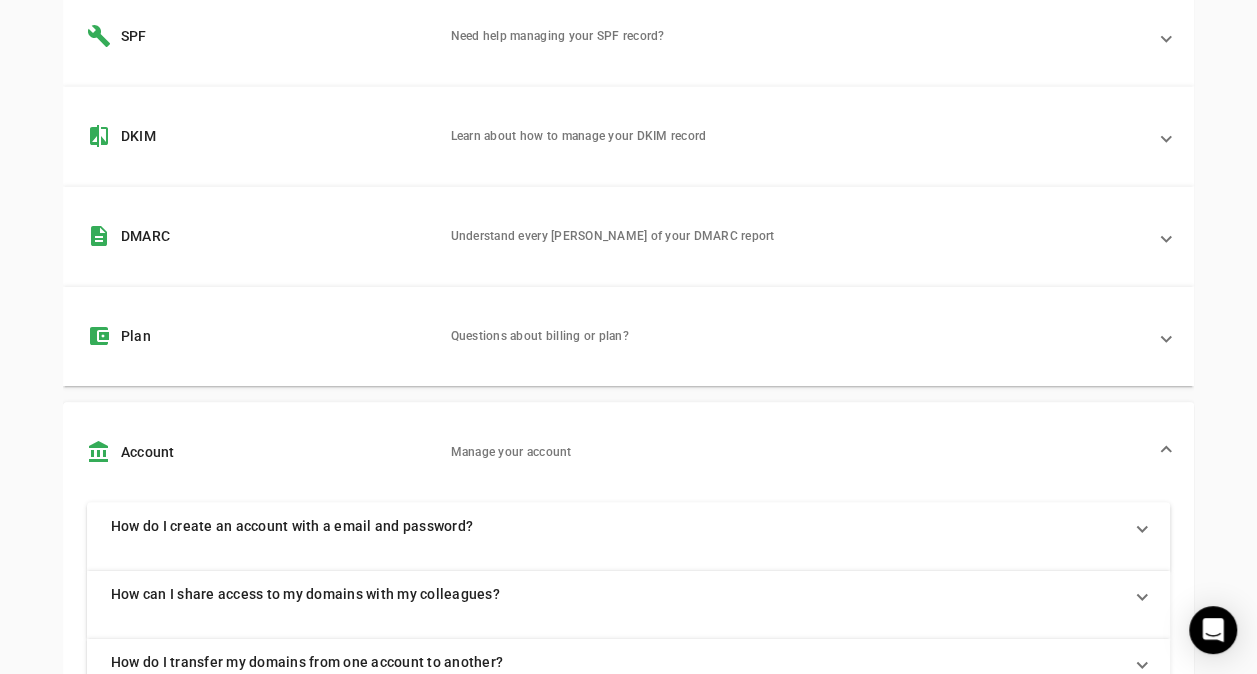 scroll, scrollTop: 306, scrollLeft: 0, axis: vertical 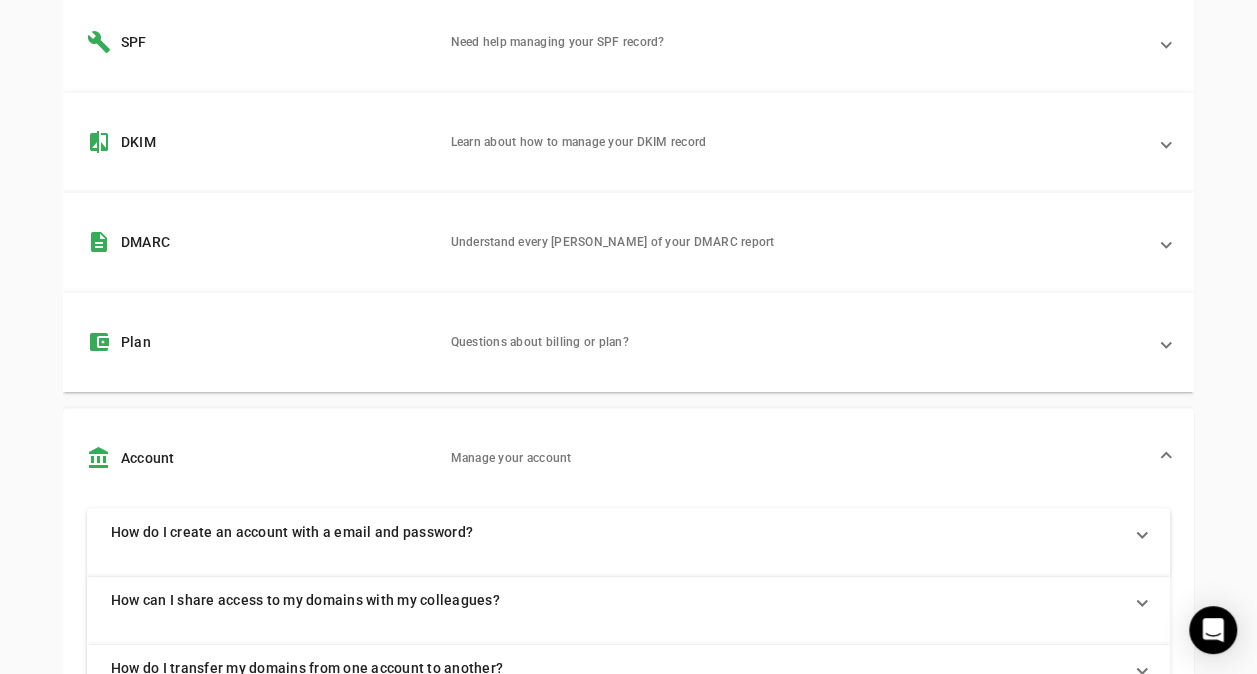 click at bounding box center (1166, 342) 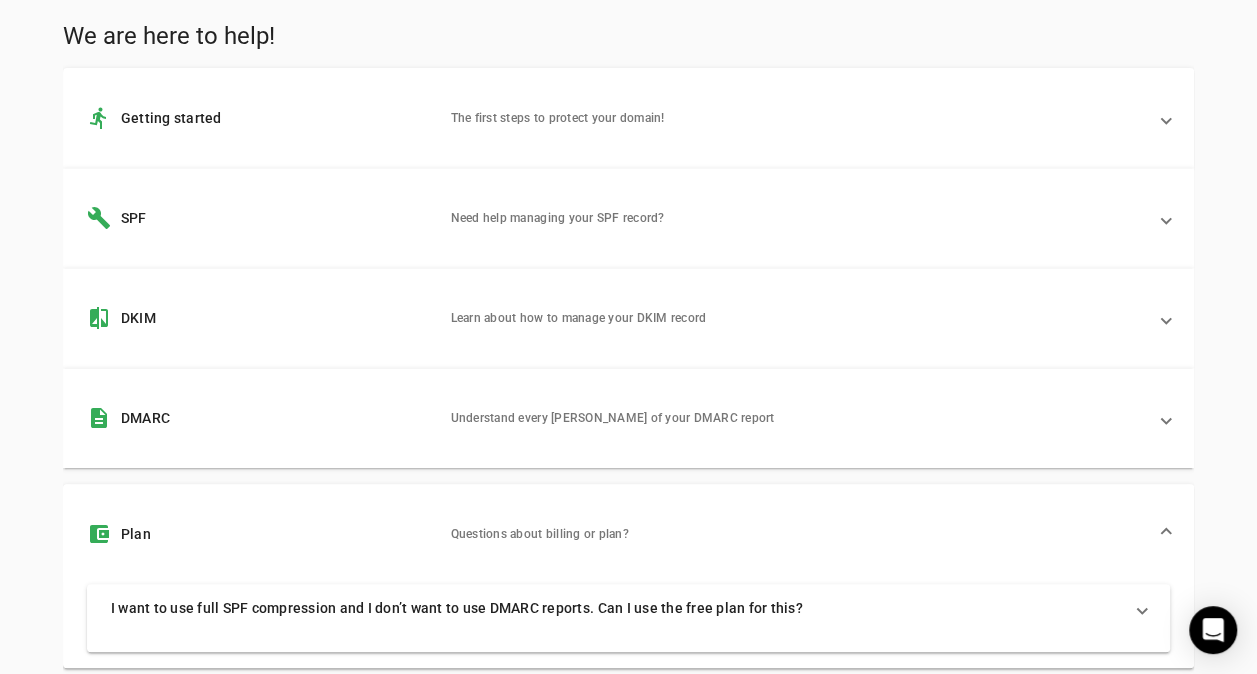 scroll, scrollTop: 6, scrollLeft: 0, axis: vertical 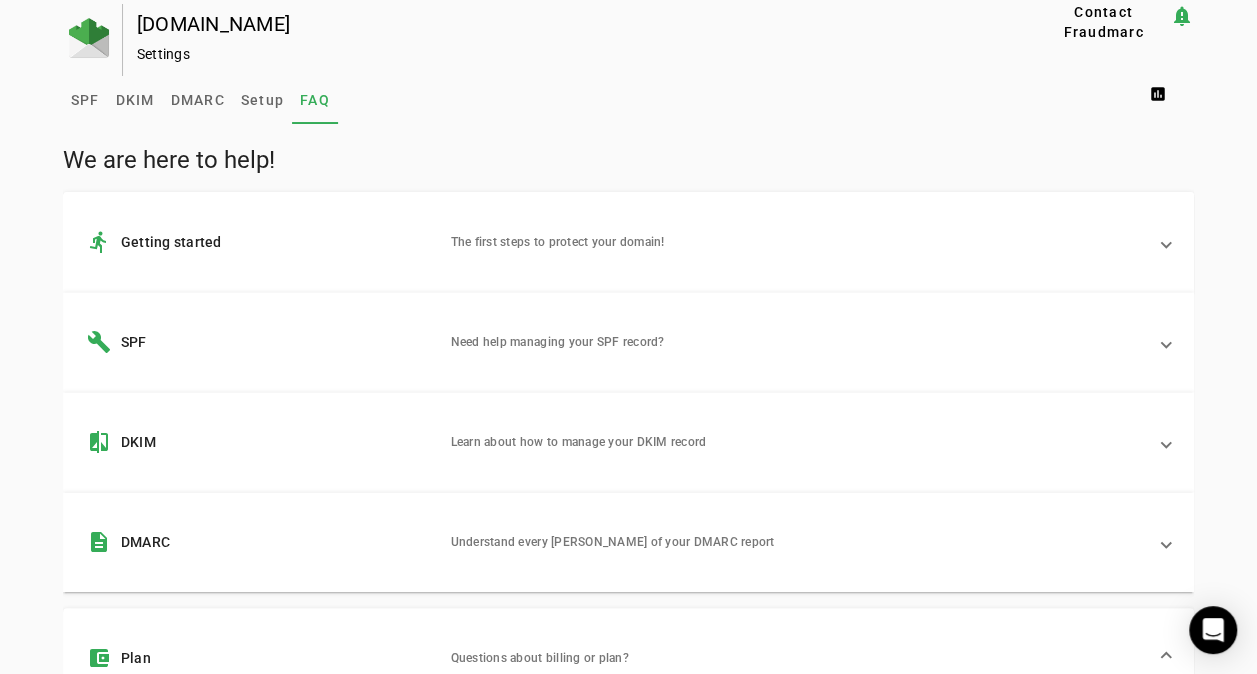 click on "directions_run  Getting started   The first steps to protect your domain!" at bounding box center [624, 242] 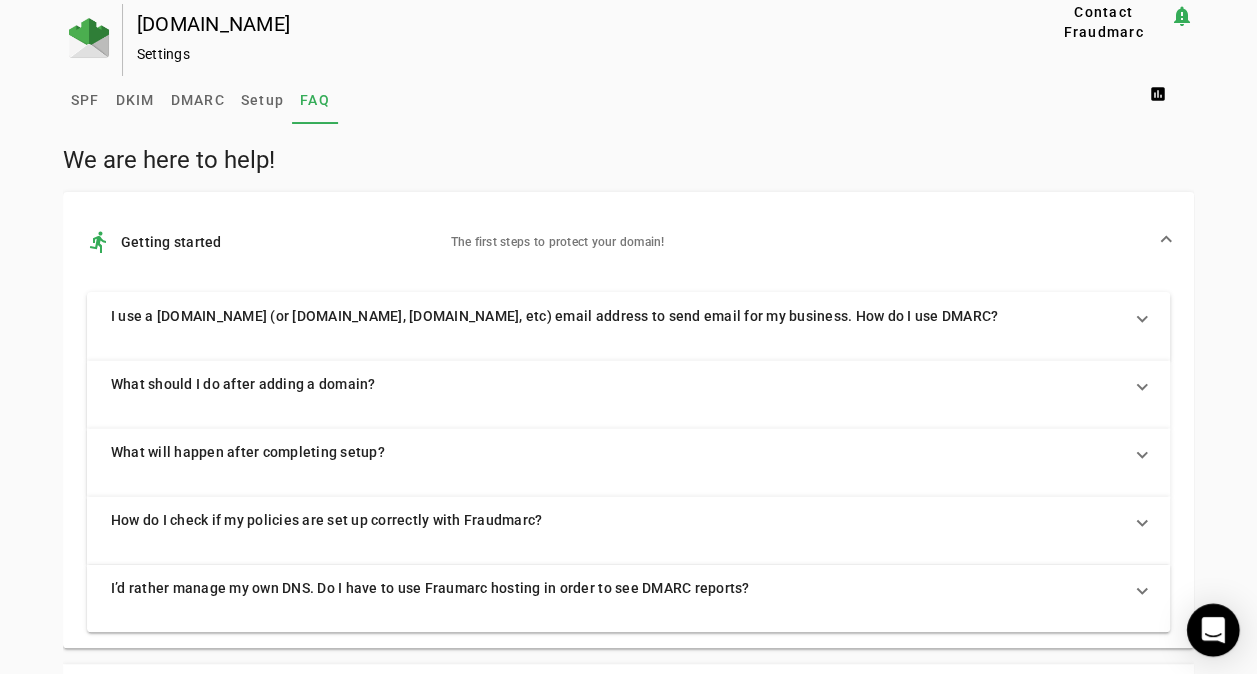 click 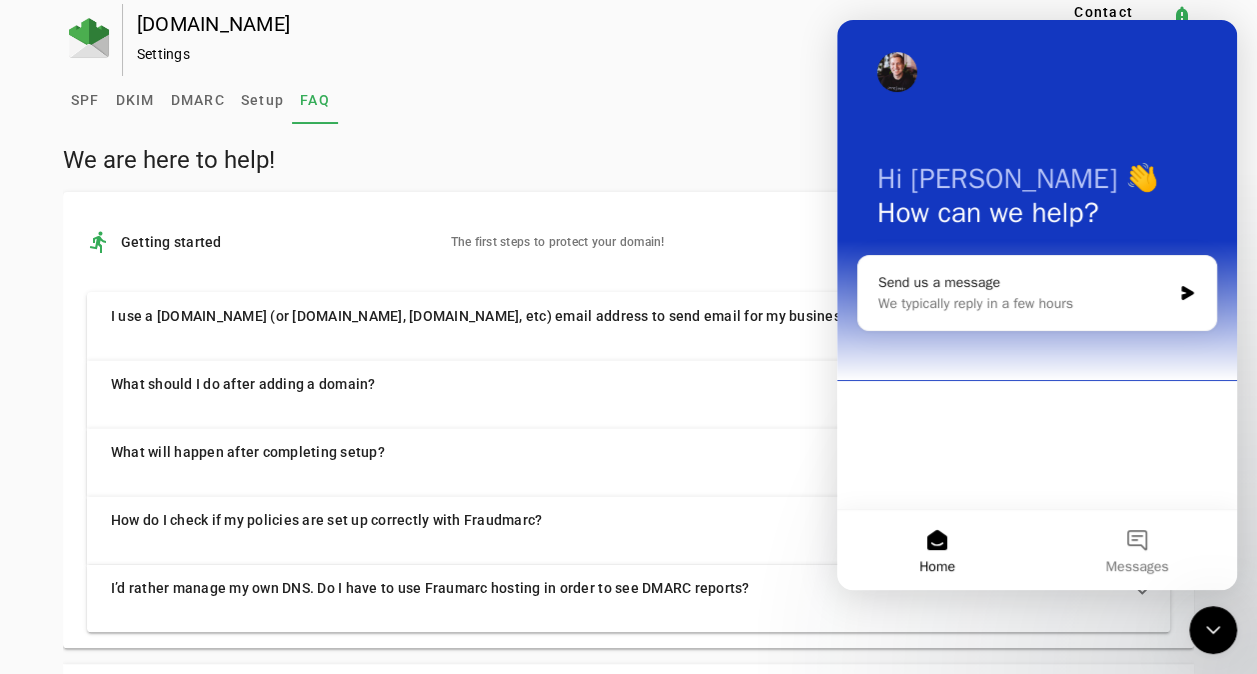scroll, scrollTop: 0, scrollLeft: 0, axis: both 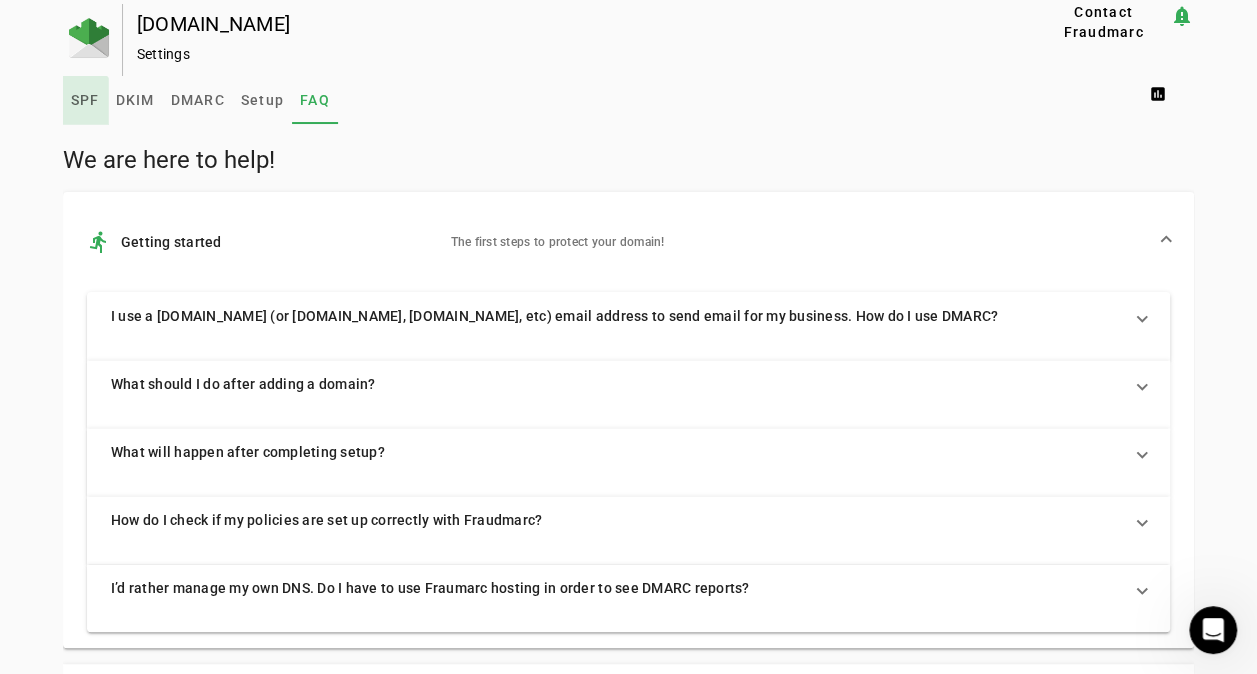 click on "SPF" at bounding box center (85, 100) 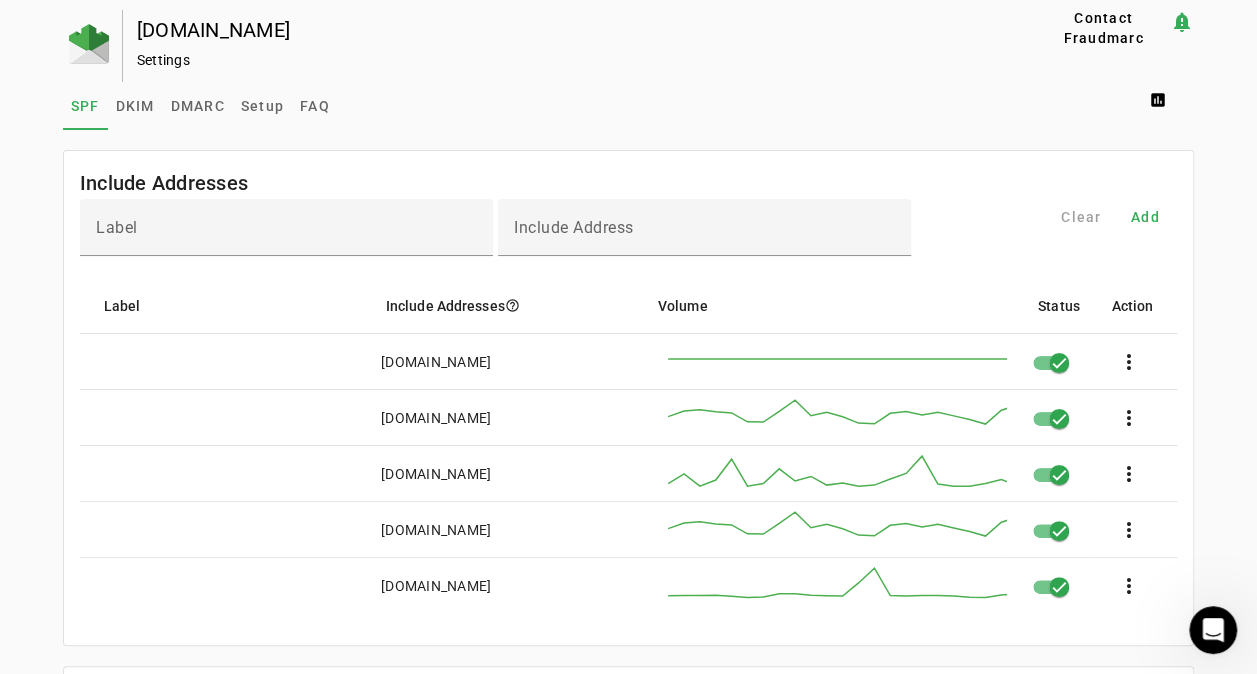 click on "Settings" 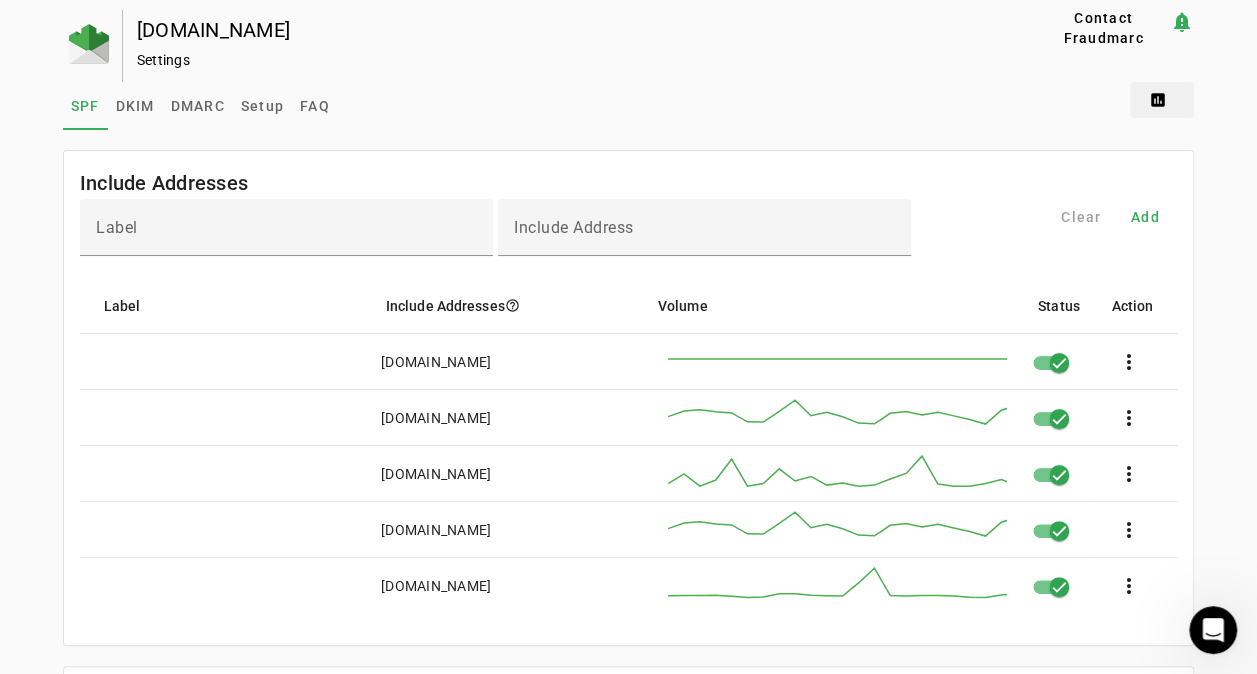 click at bounding box center [1162, 100] 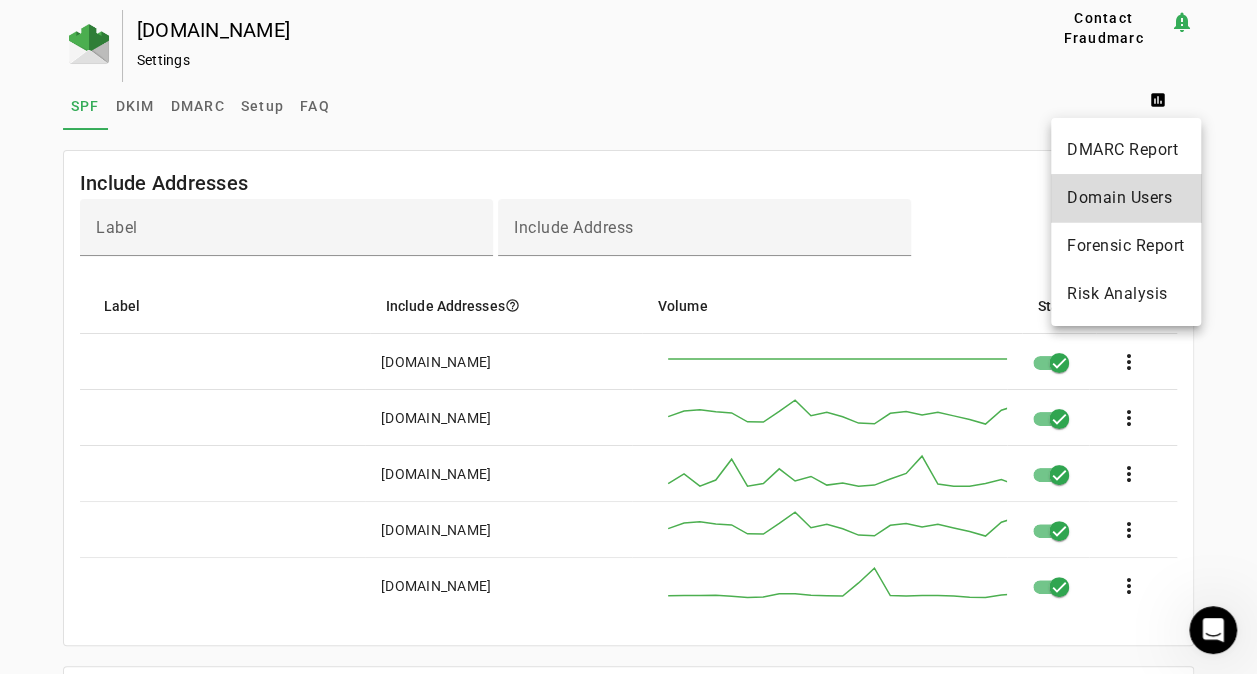 click on "Domain Users" at bounding box center (1126, 198) 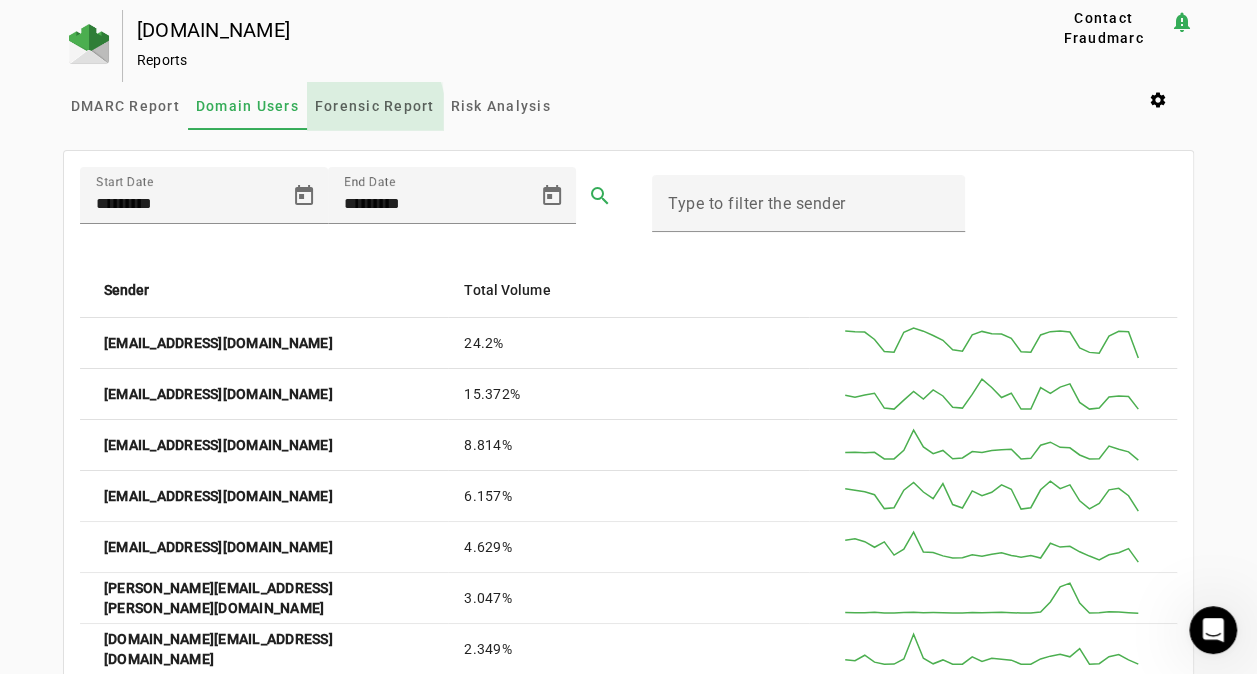 click on "Forensic Report" at bounding box center (375, 106) 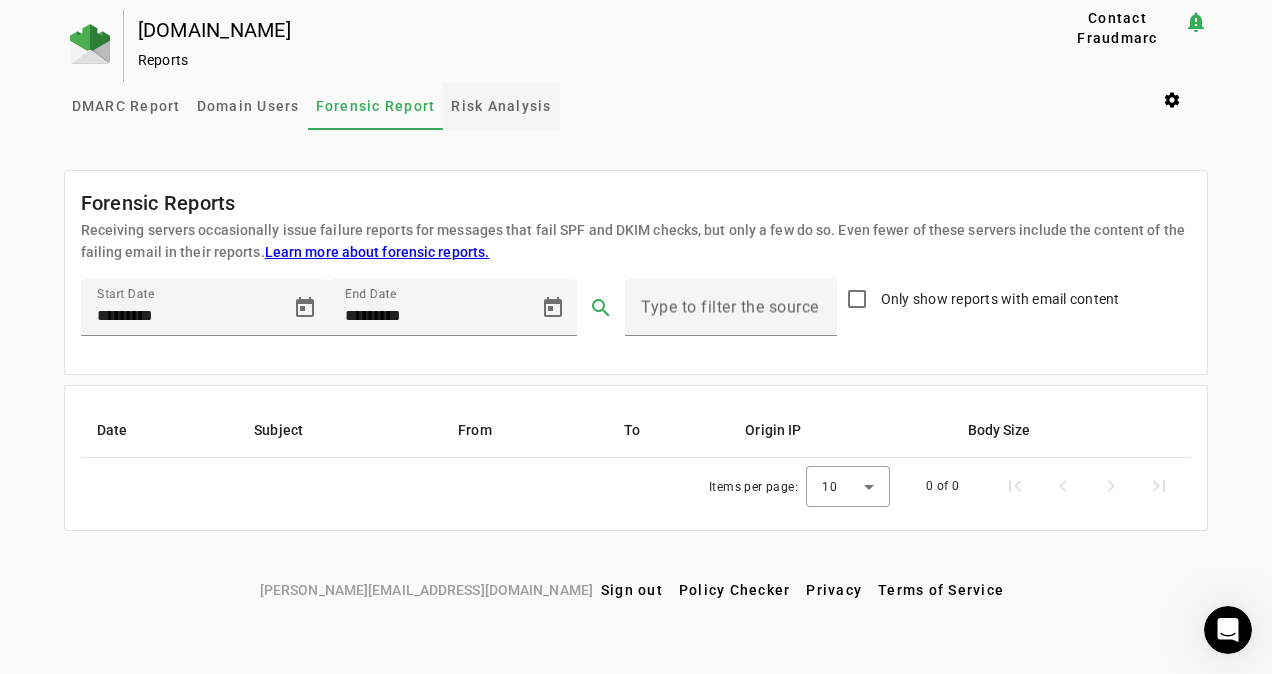 click on "Risk Analysis" at bounding box center (501, 106) 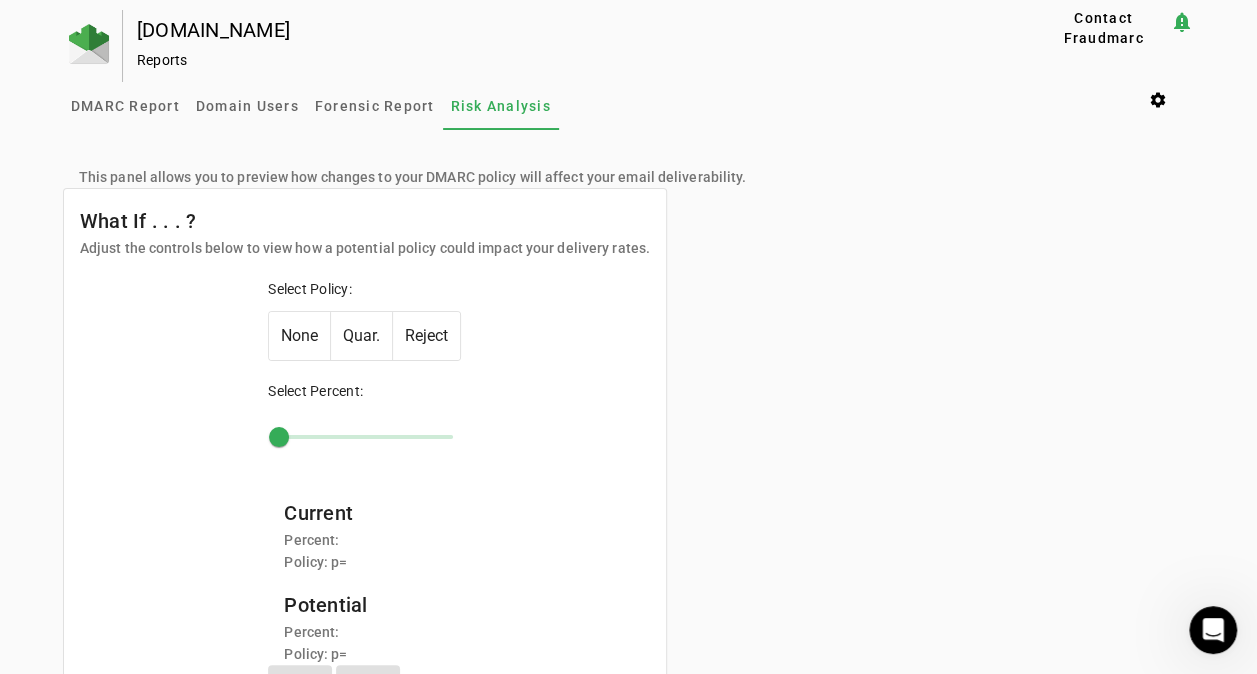 type on "***" 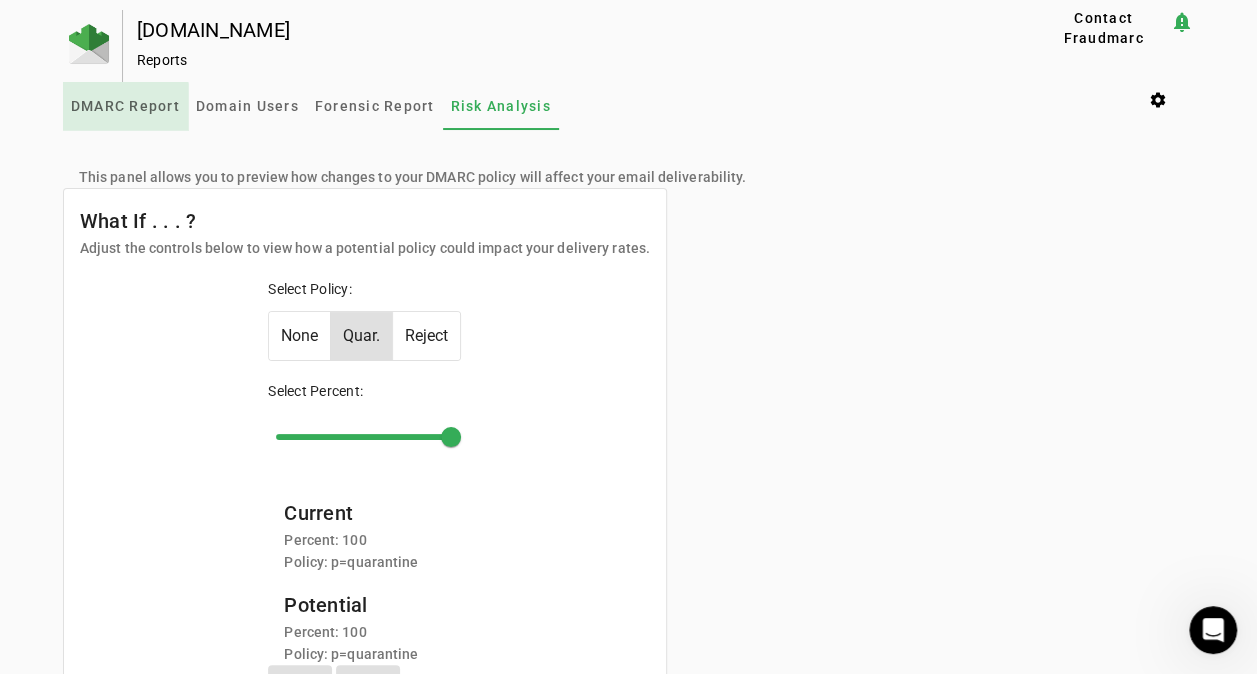 click on "DMARC Report" at bounding box center [125, 106] 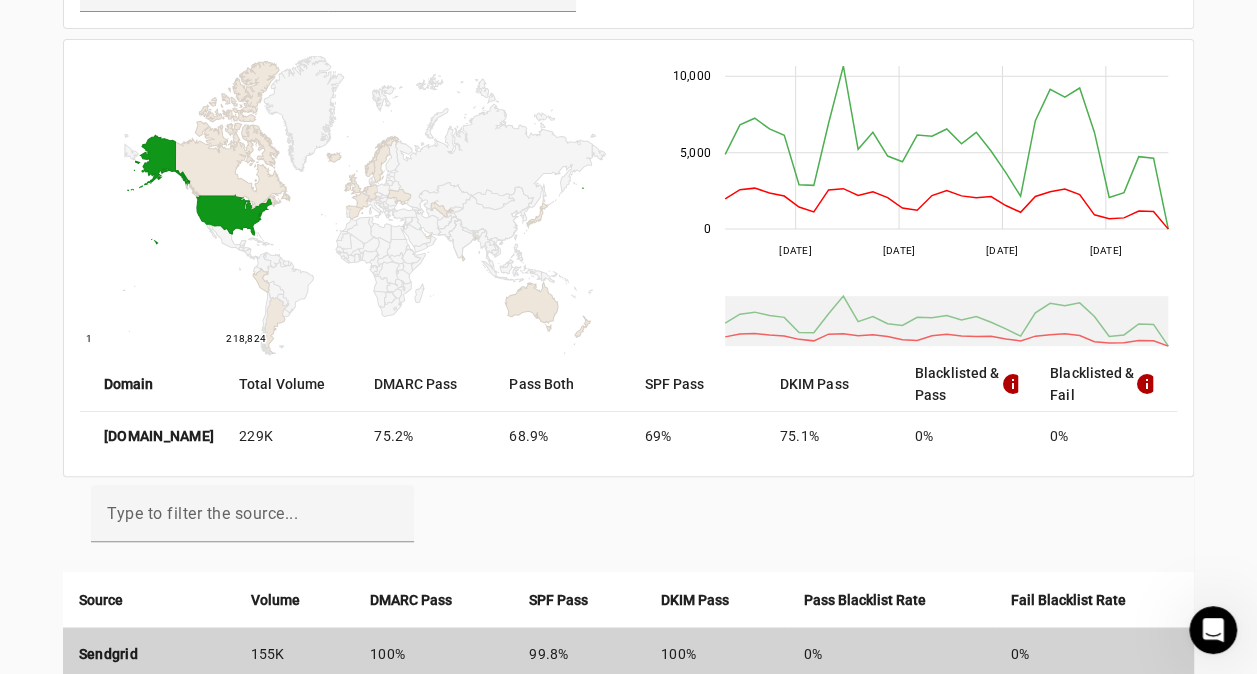 scroll, scrollTop: 600, scrollLeft: 0, axis: vertical 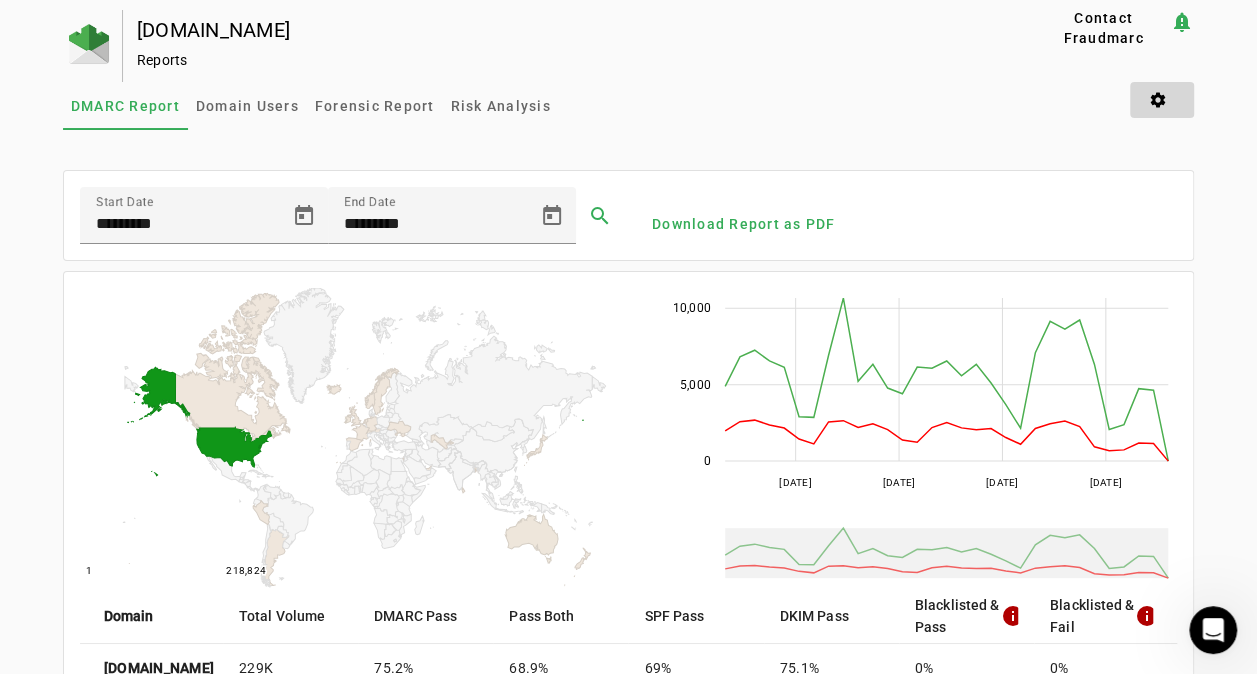 click 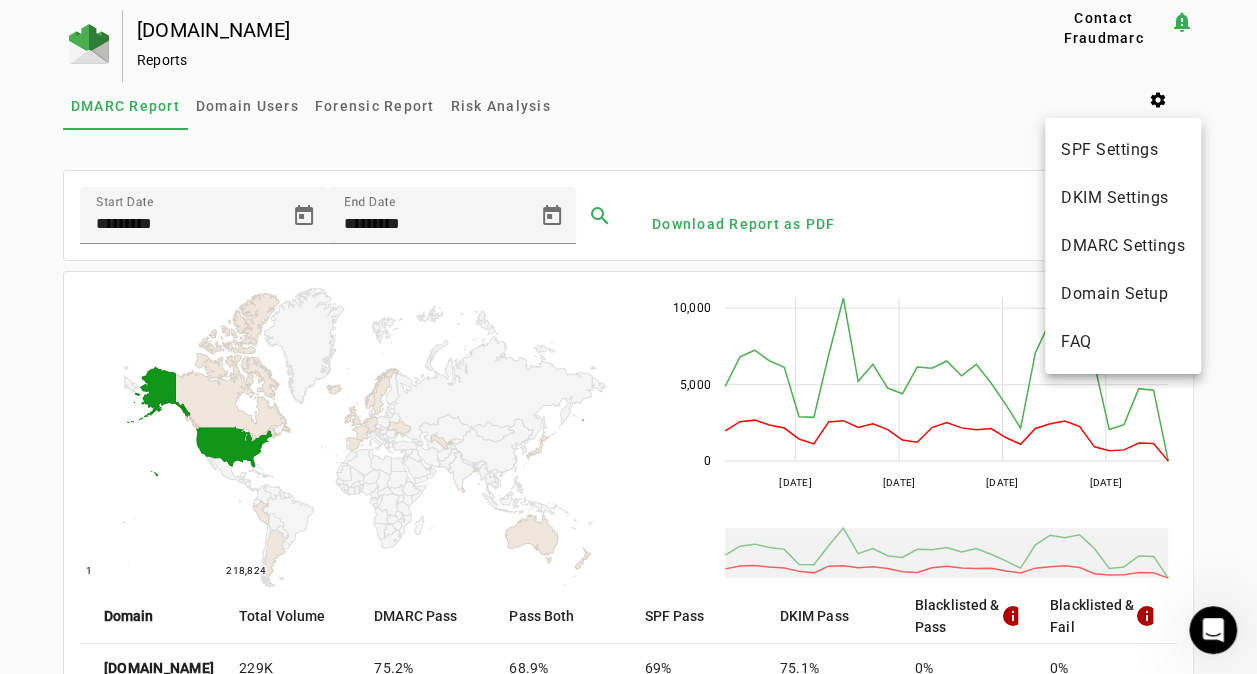 click at bounding box center (628, 337) 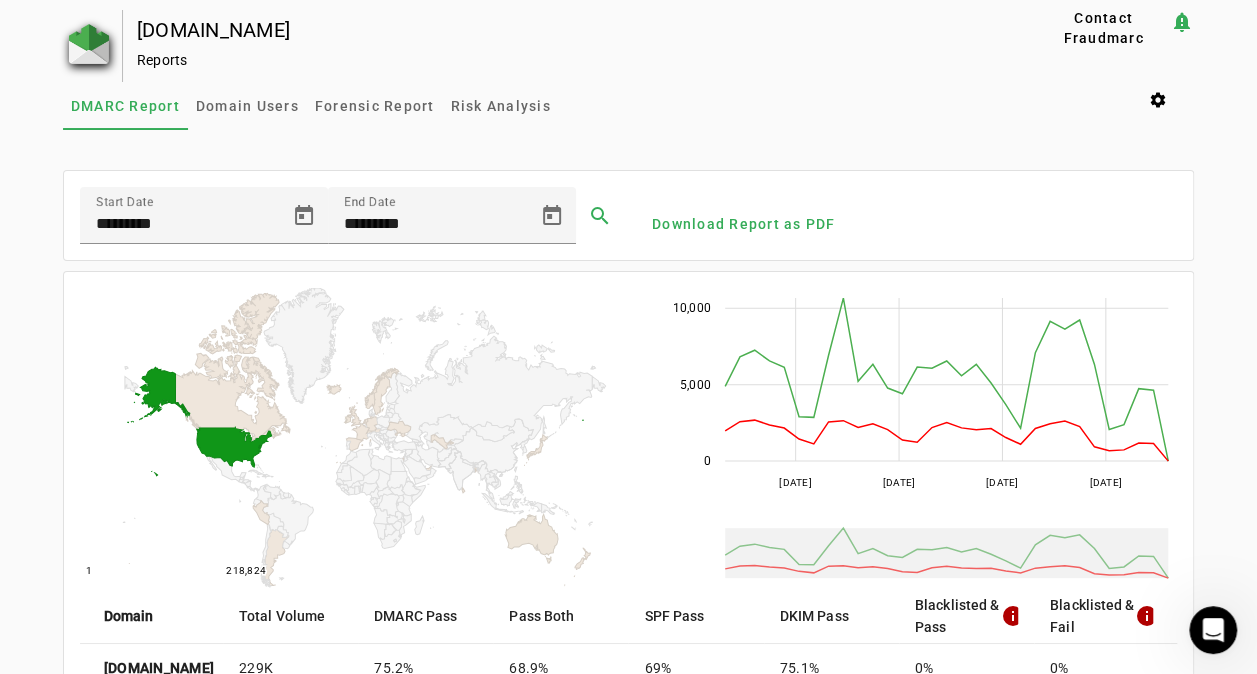 click 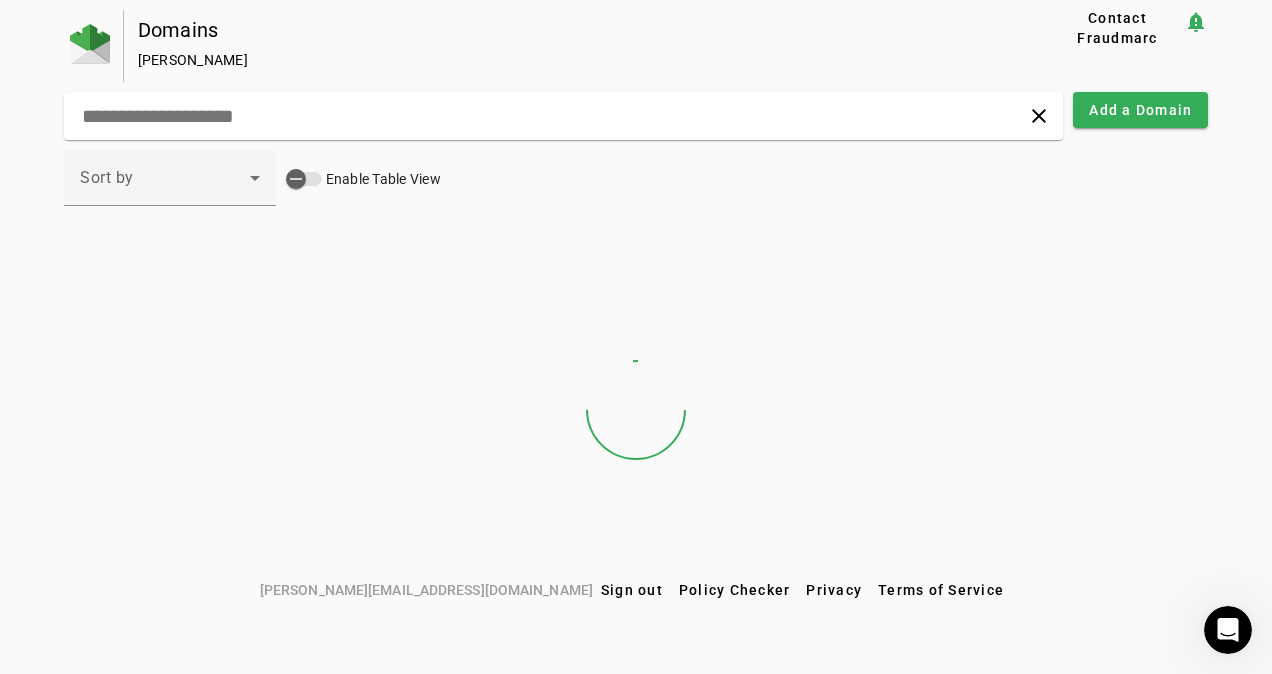 click 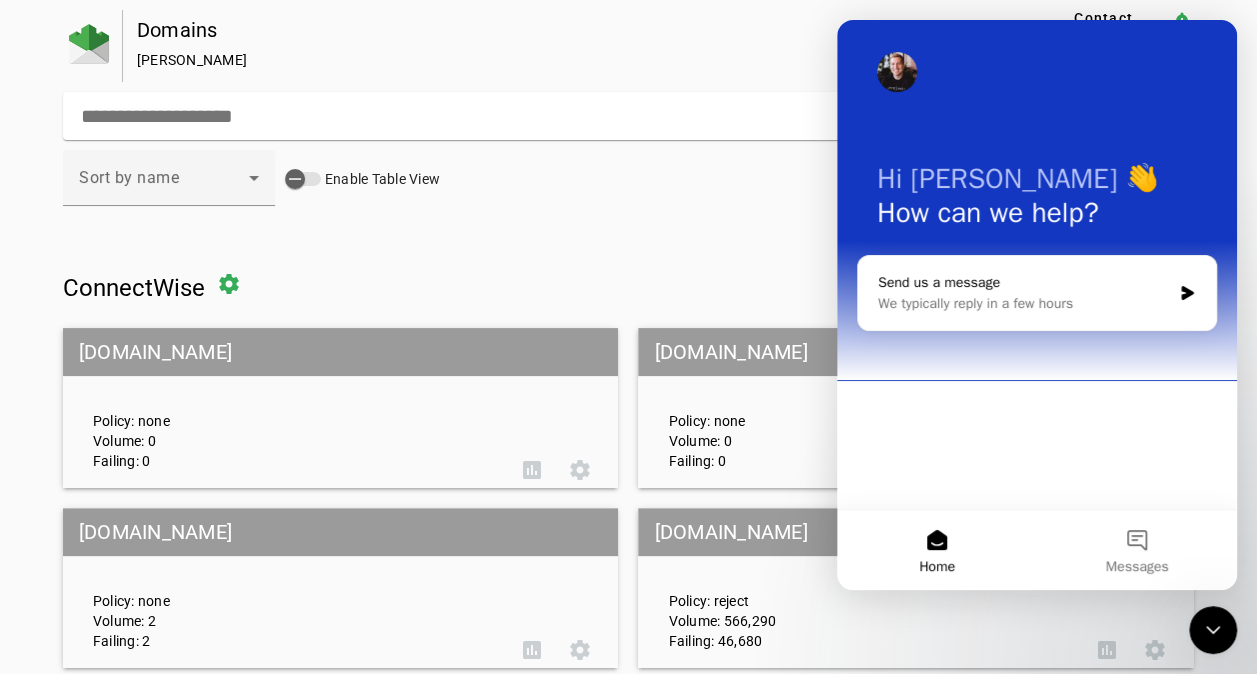 click on "We typically reply in a few hours" at bounding box center [1024, 303] 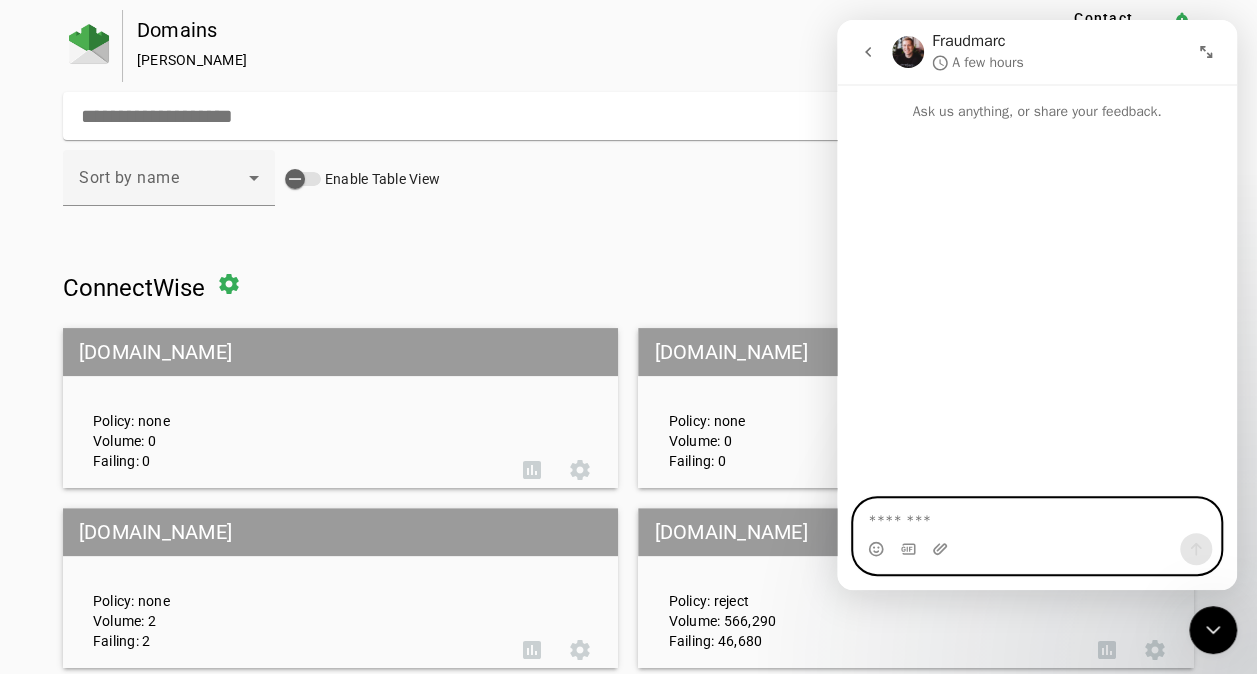 click at bounding box center [1037, 516] 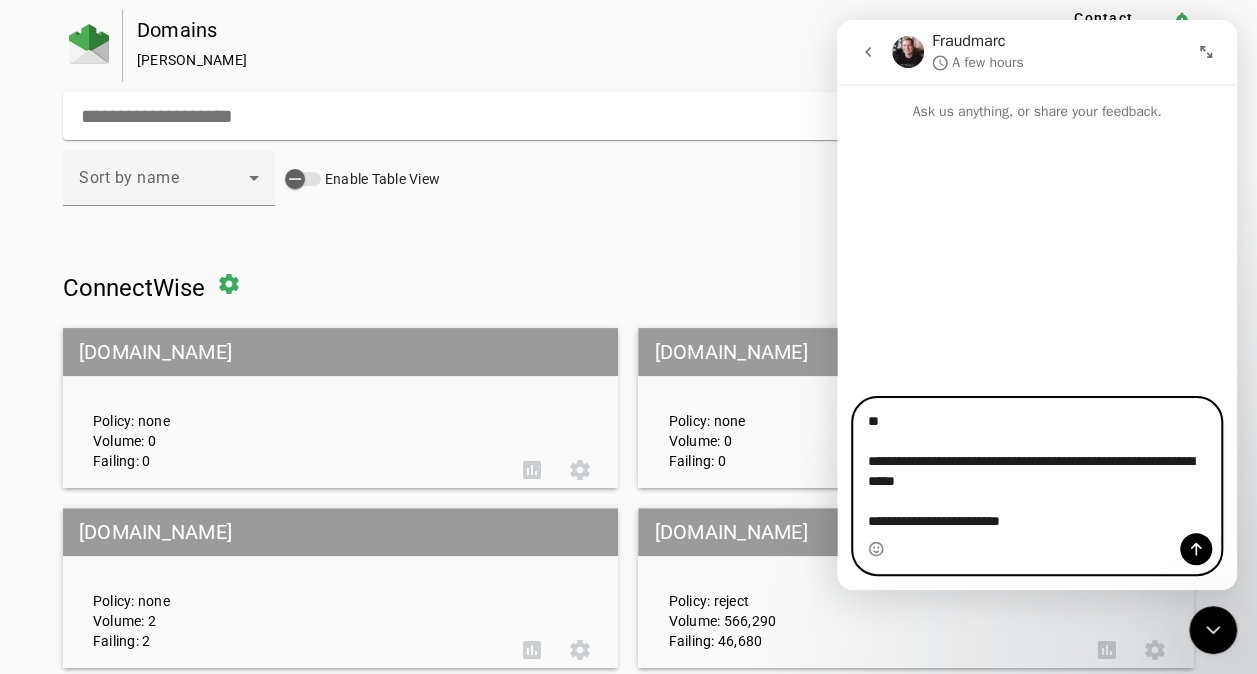 type on "**********" 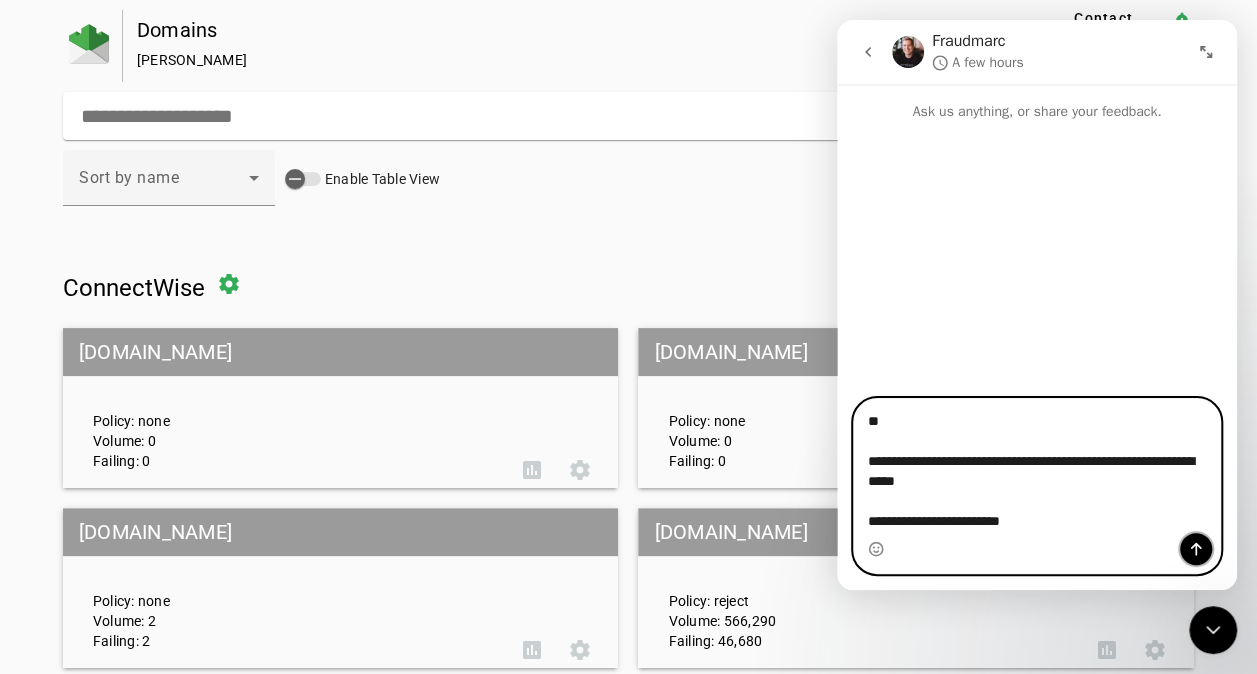 click 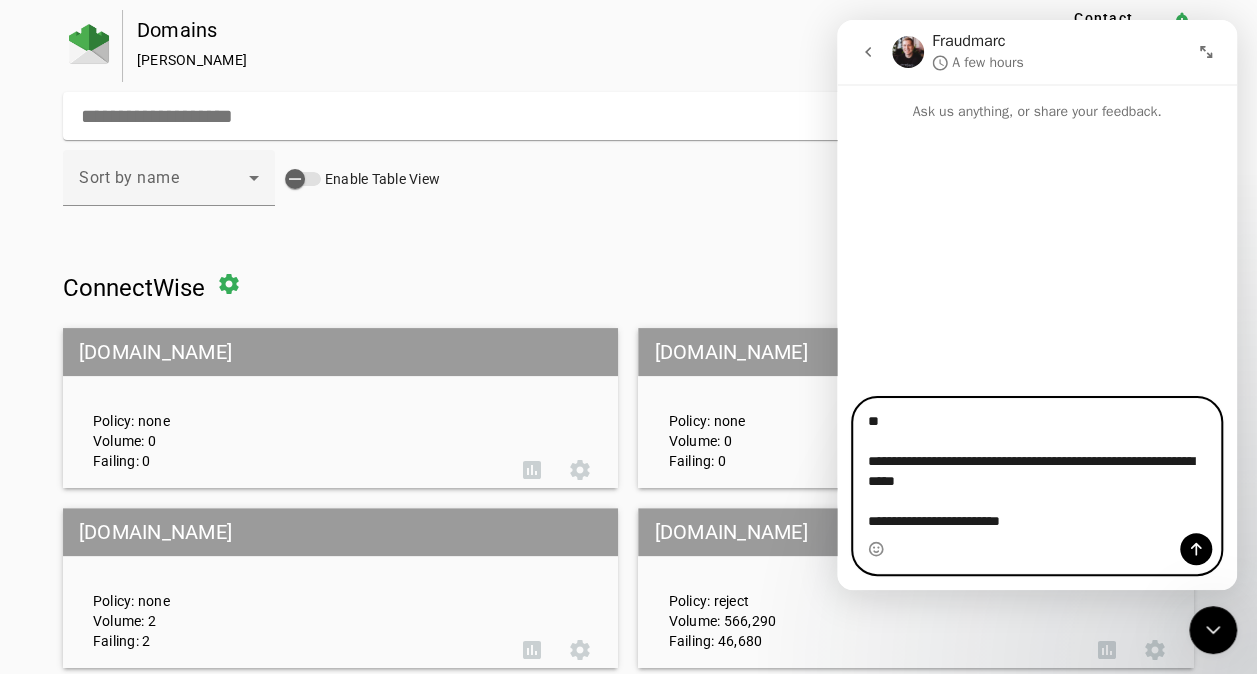 type 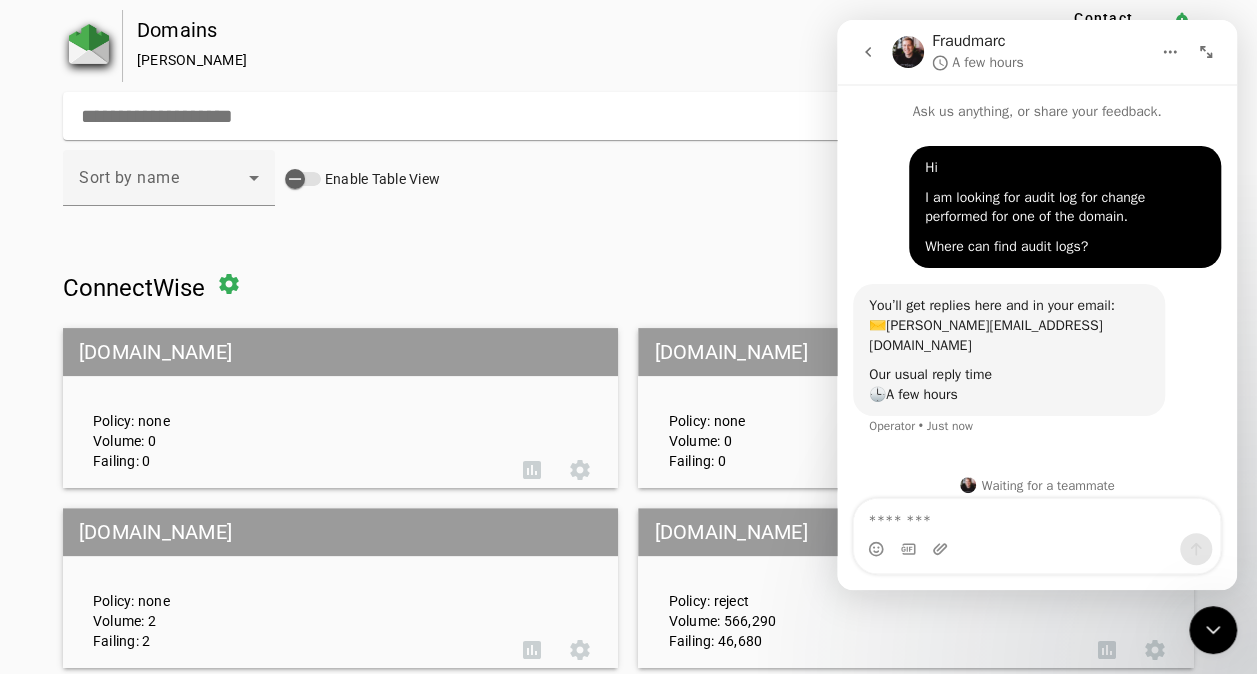 click 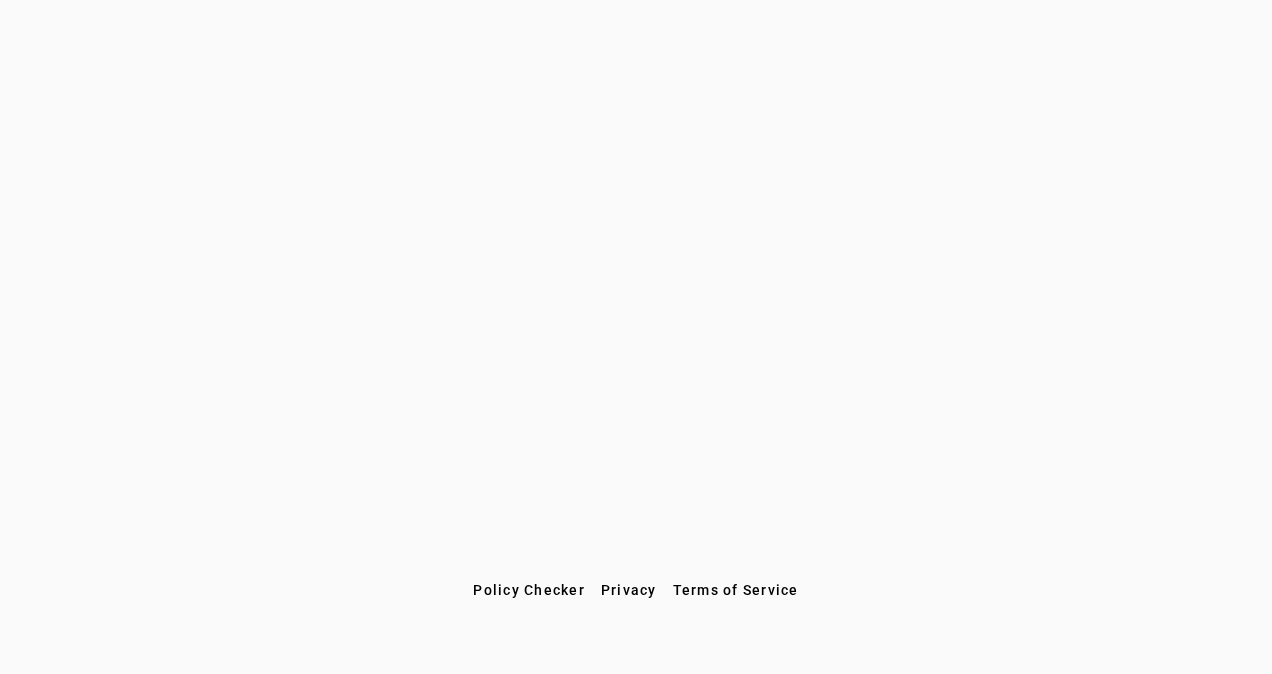 scroll, scrollTop: 0, scrollLeft: 0, axis: both 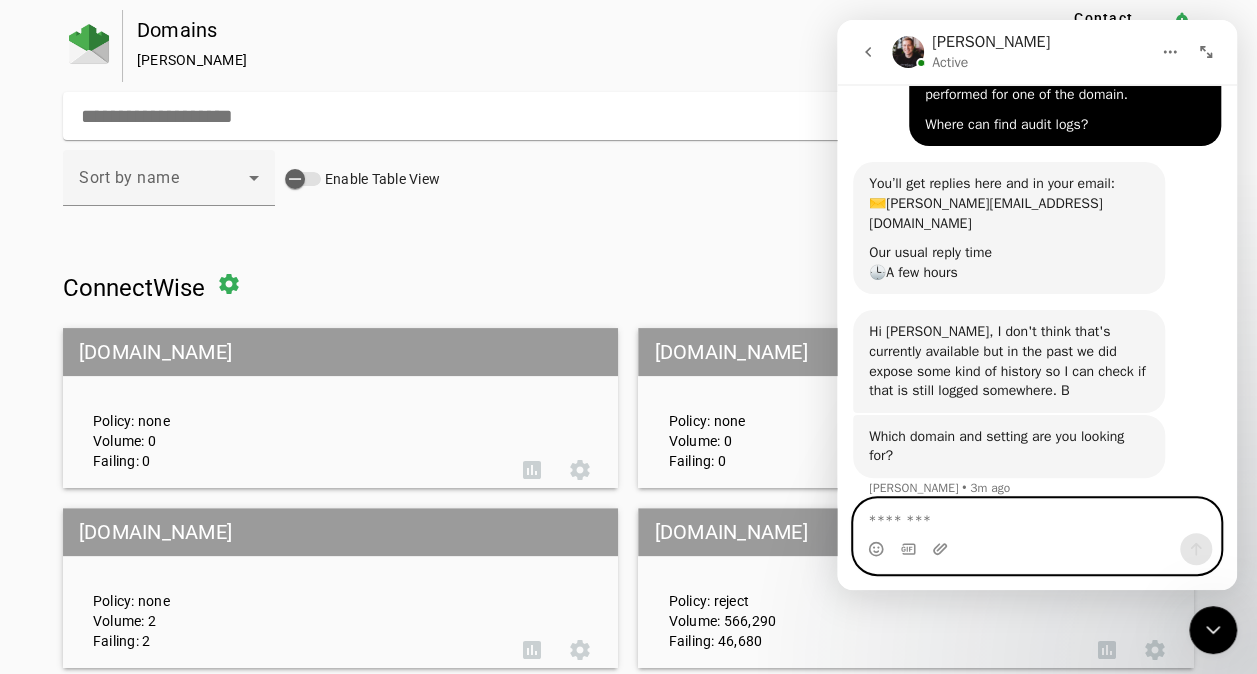 click at bounding box center (1037, 516) 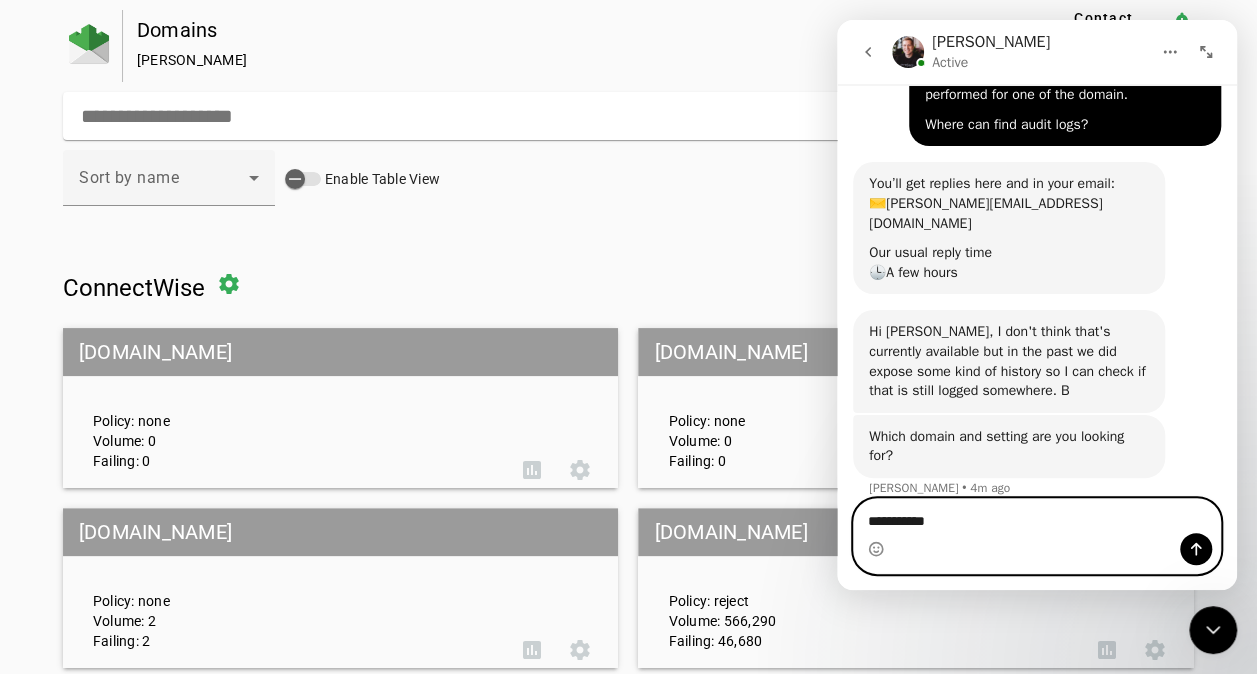 type on "**********" 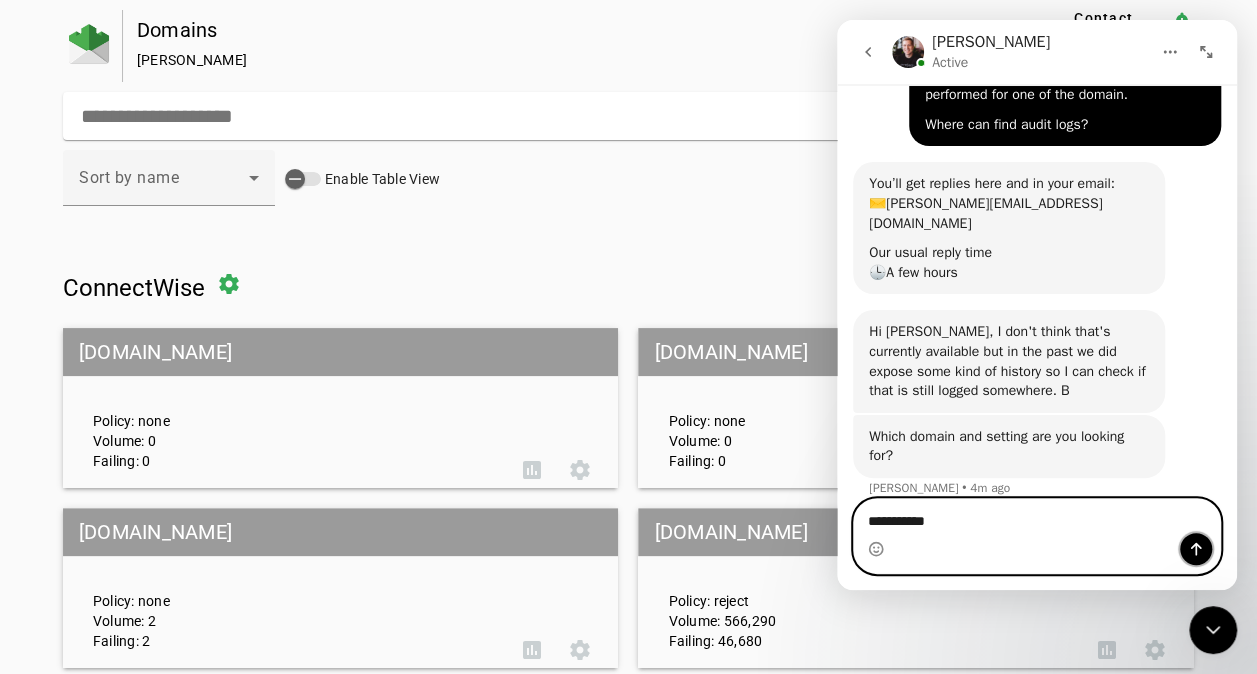 click 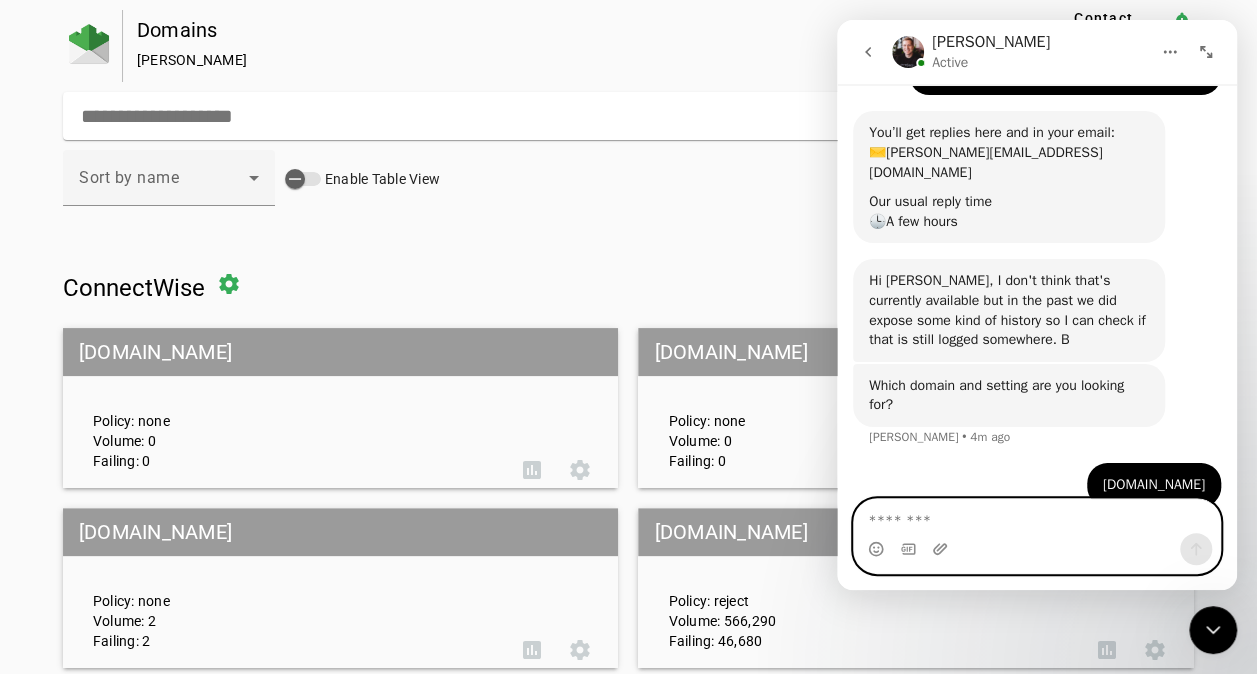 scroll, scrollTop: 182, scrollLeft: 0, axis: vertical 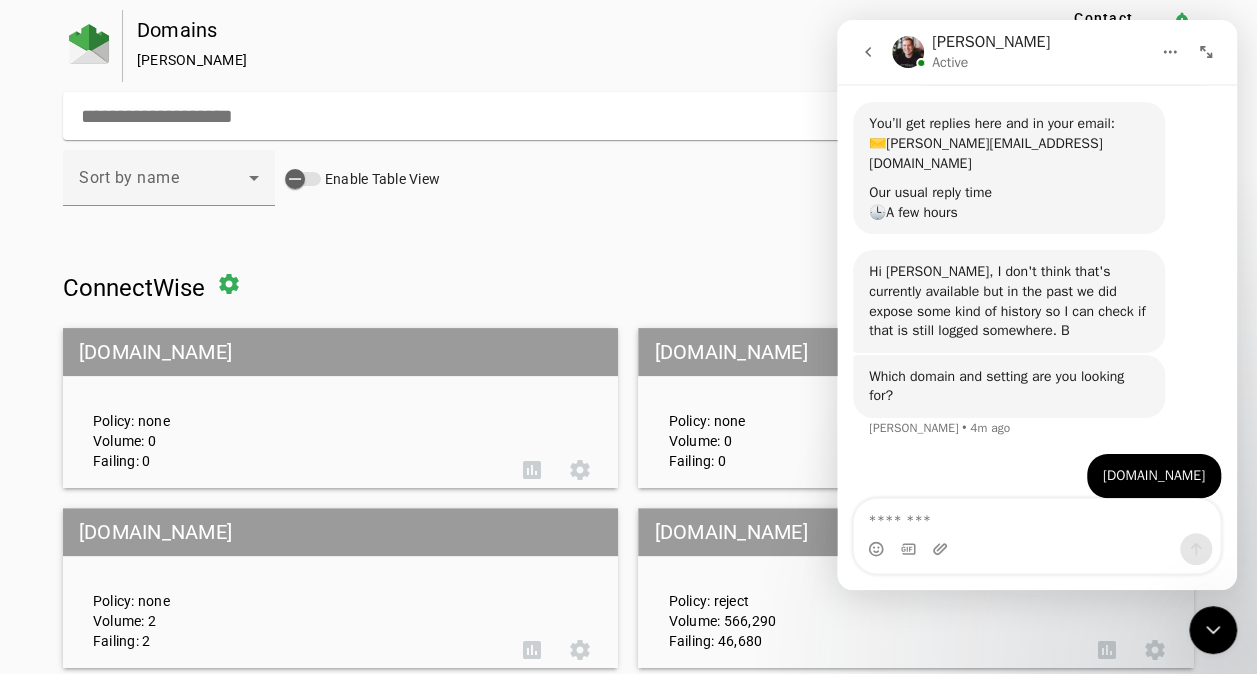 click on "Domains Shreedhar Ette Contact Fraudmarc  notification_important  clear  Add a Domain  Sort by name  Enable Table View   ConnectWise  settings 281750t.continuum.net   Policy: none   Volume: 0   Failing: 0  assessment settings awsses.continuum.net   Policy: none   Volume: 0   Failing: 0  priority_high assessment settings bizdox.com   Policy: none   Volume: 2   Failing: 2  assessment settings brightgauge.com   Policy: reject   Volume: 566,290   Failing: 46,680  assessment settings carvir.net   Policy: quarantine   Volume: 2   Failing: 2  assessment settings channel.connectwise.com   Policy: quarantine   Volume: 2   Failing: 2  assessment settings community.connectwise.com   Policy: quarantine   Volume: 2   Failing: 2  assessment settings connectwise.co.uk   Policy: quarantine   Volume: 2   Failing: 2  assessment settings connectwise.com   Policy: quarantine   Volume: 1,622,748   Failing: 55,218  assessment settings connectwise.com.au   Policy: quarantine   Volume: 2   Failing: 2  assessment settings assessment" 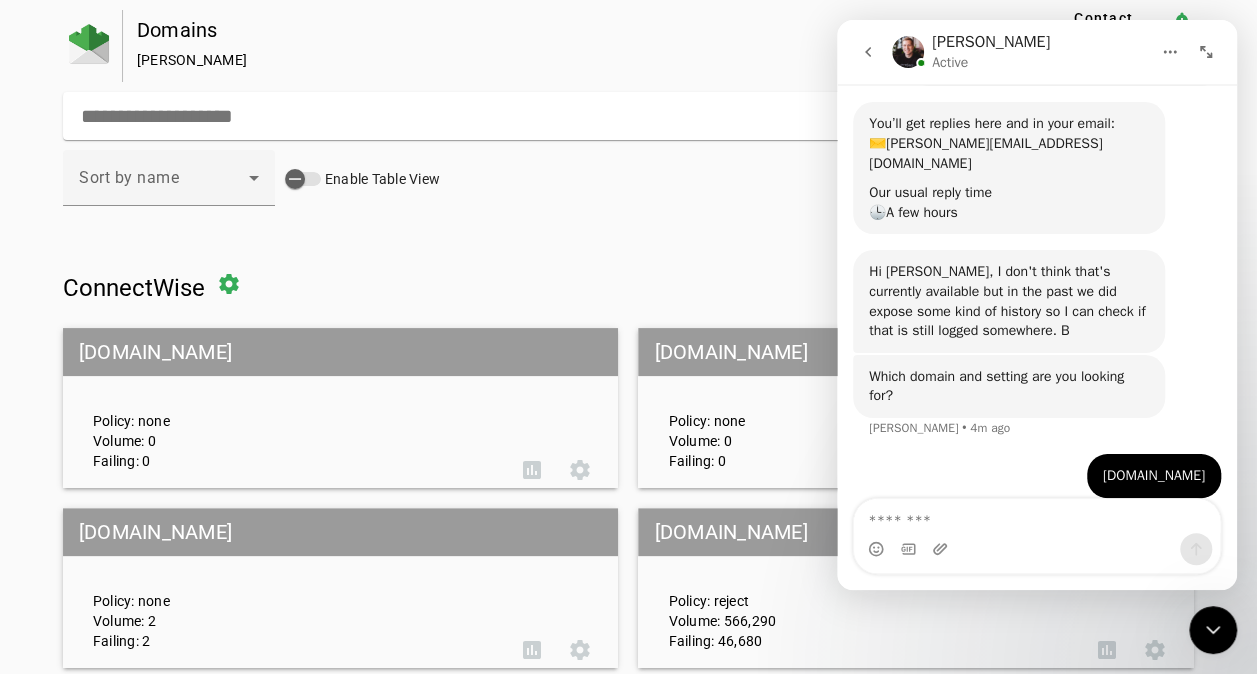 click on "[PERSON_NAME]" 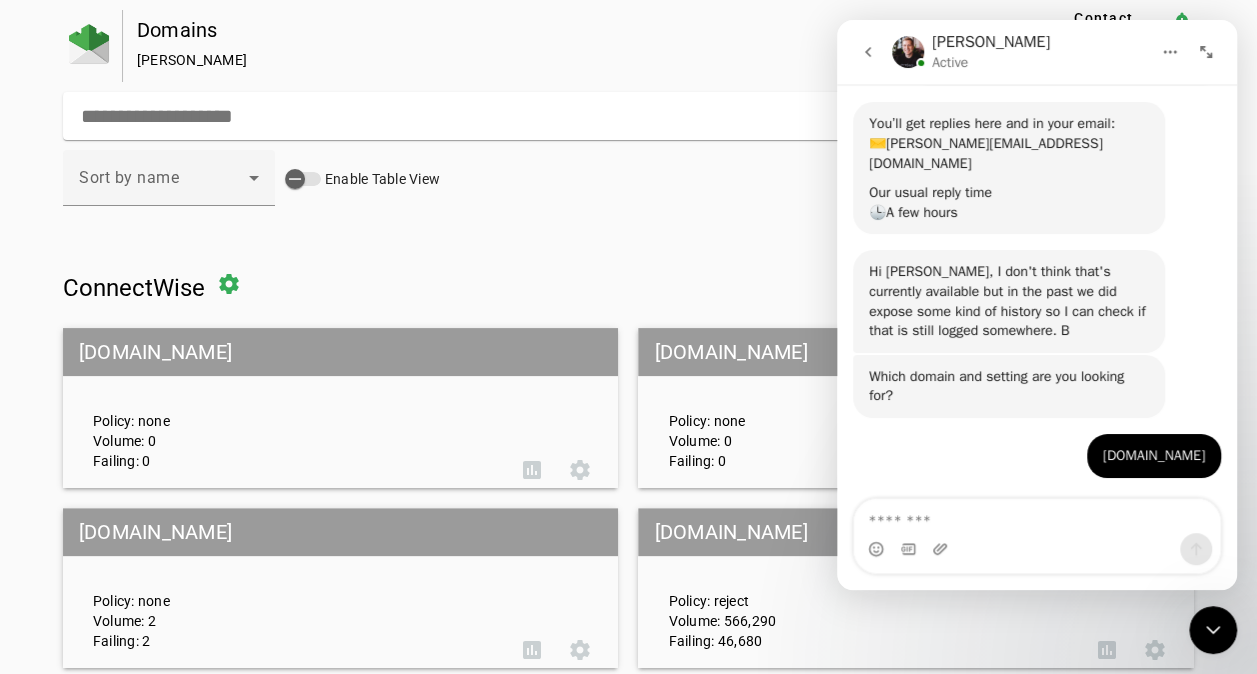 scroll, scrollTop: 241, scrollLeft: 0, axis: vertical 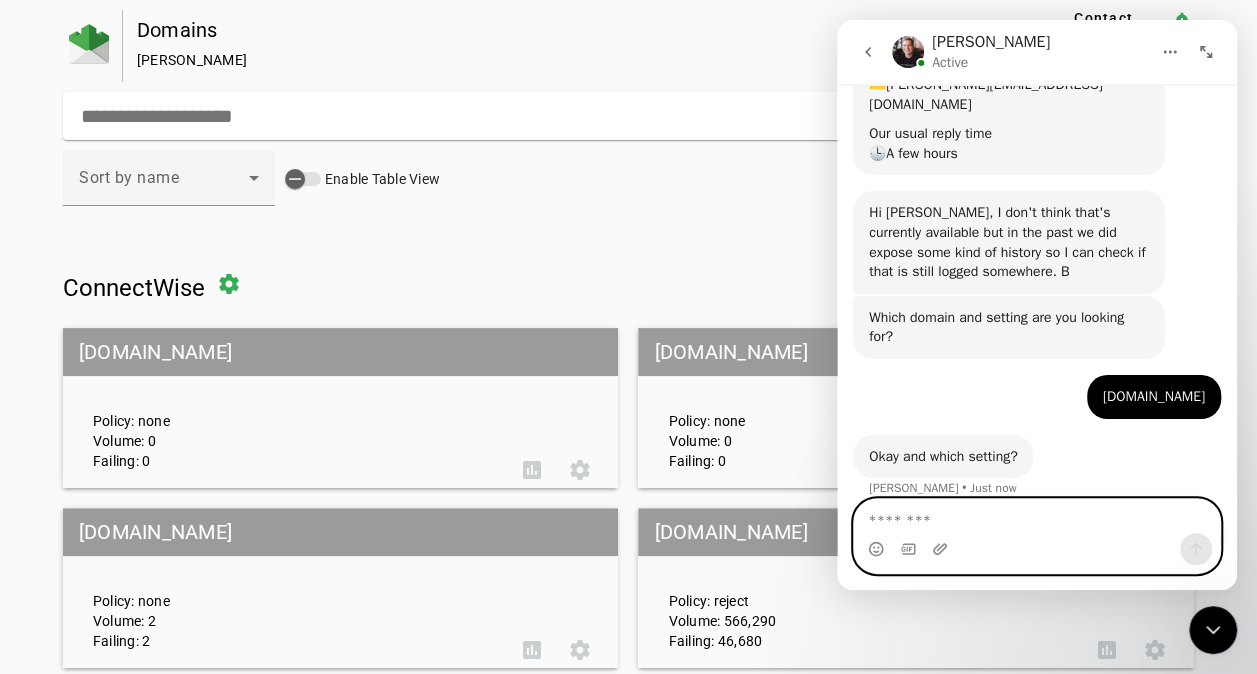 click at bounding box center (1037, 516) 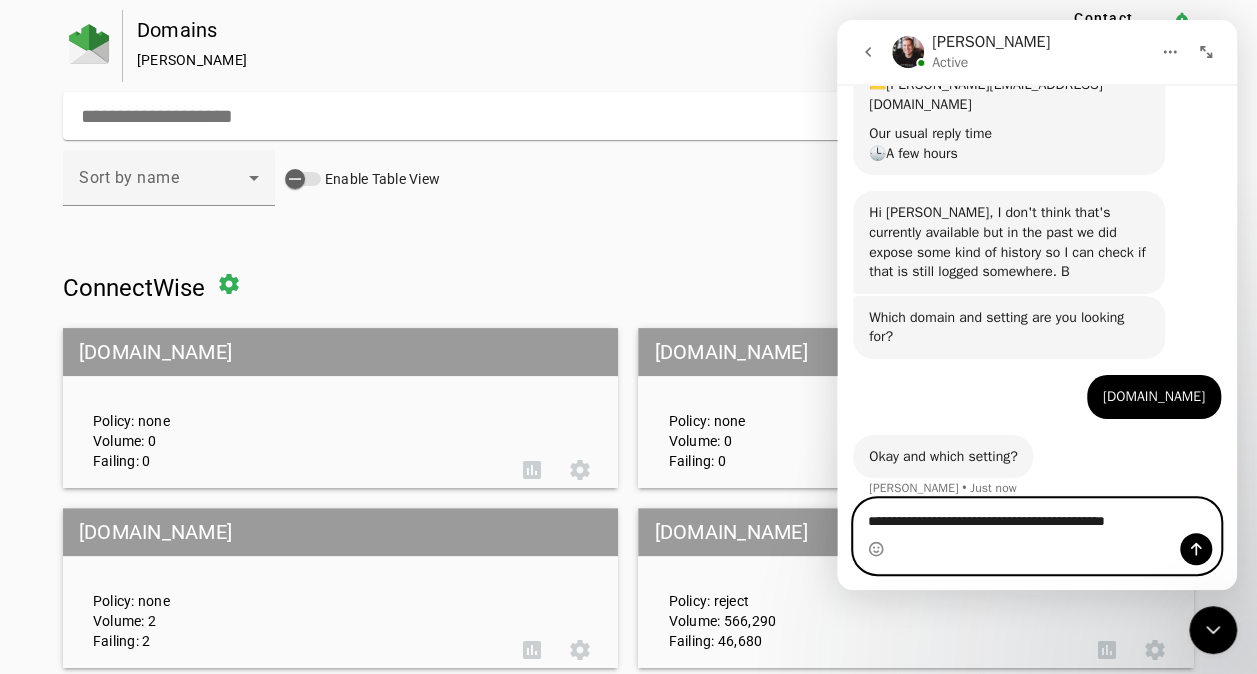 type on "**********" 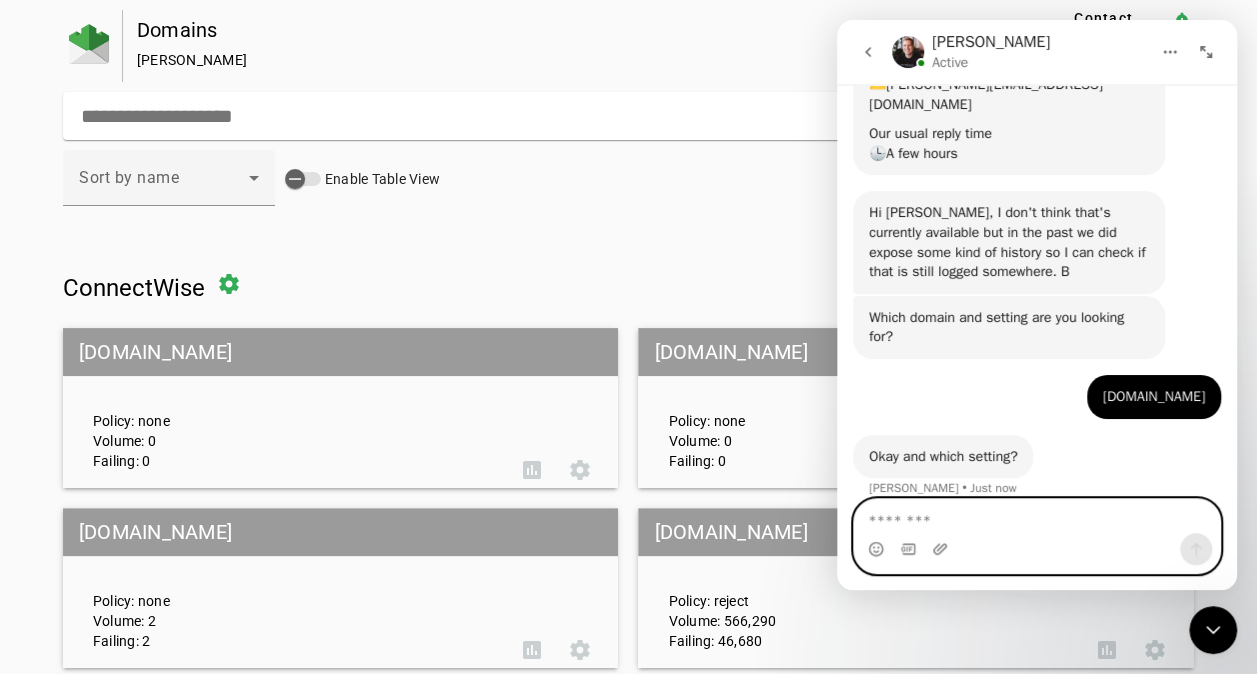 scroll, scrollTop: 320, scrollLeft: 0, axis: vertical 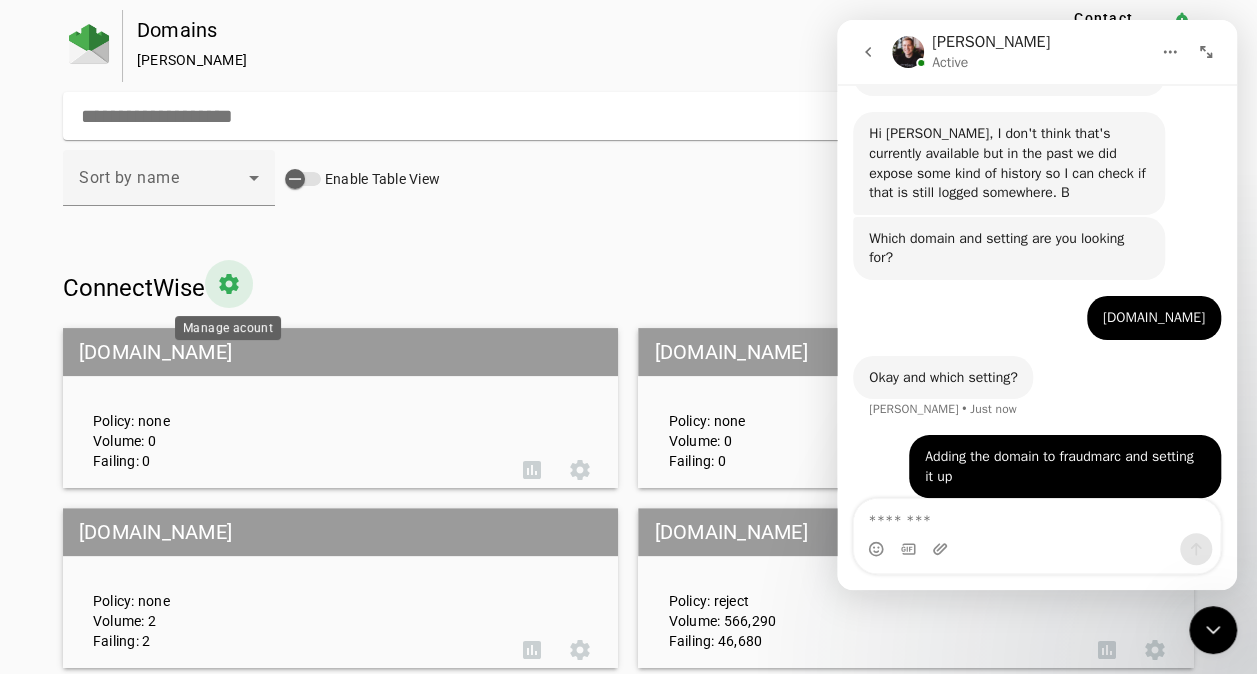click 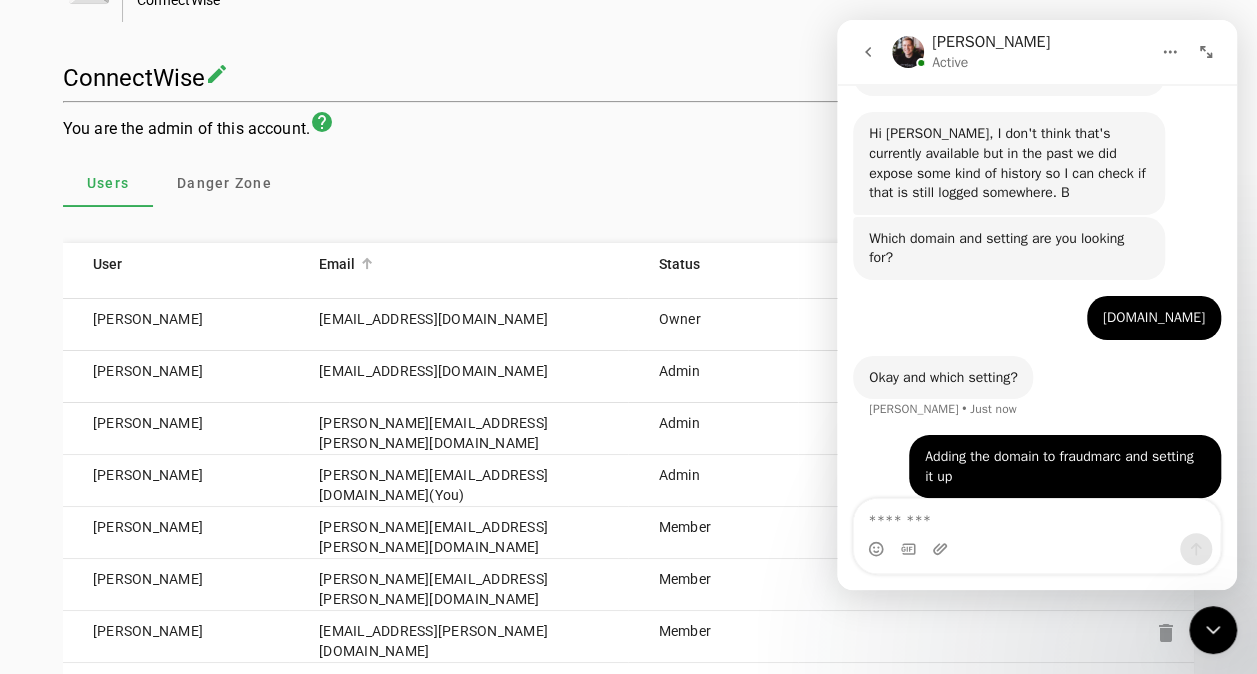 scroll, scrollTop: 0, scrollLeft: 0, axis: both 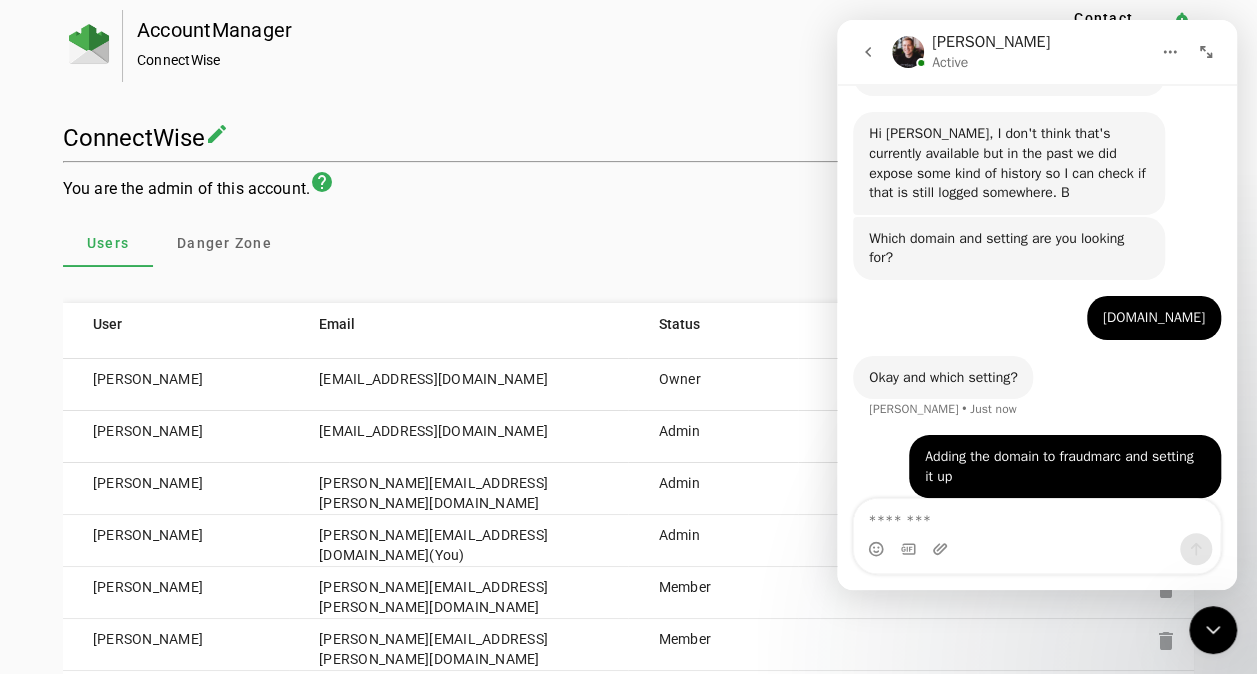 click 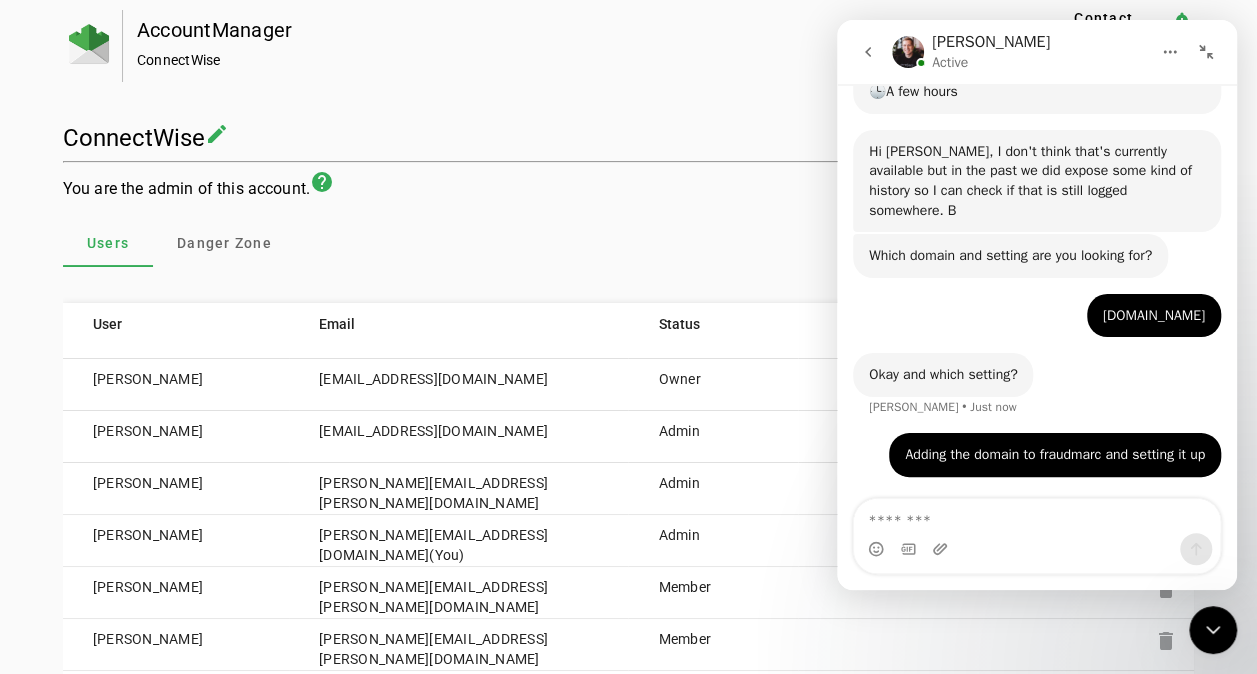 scroll, scrollTop: 222, scrollLeft: 0, axis: vertical 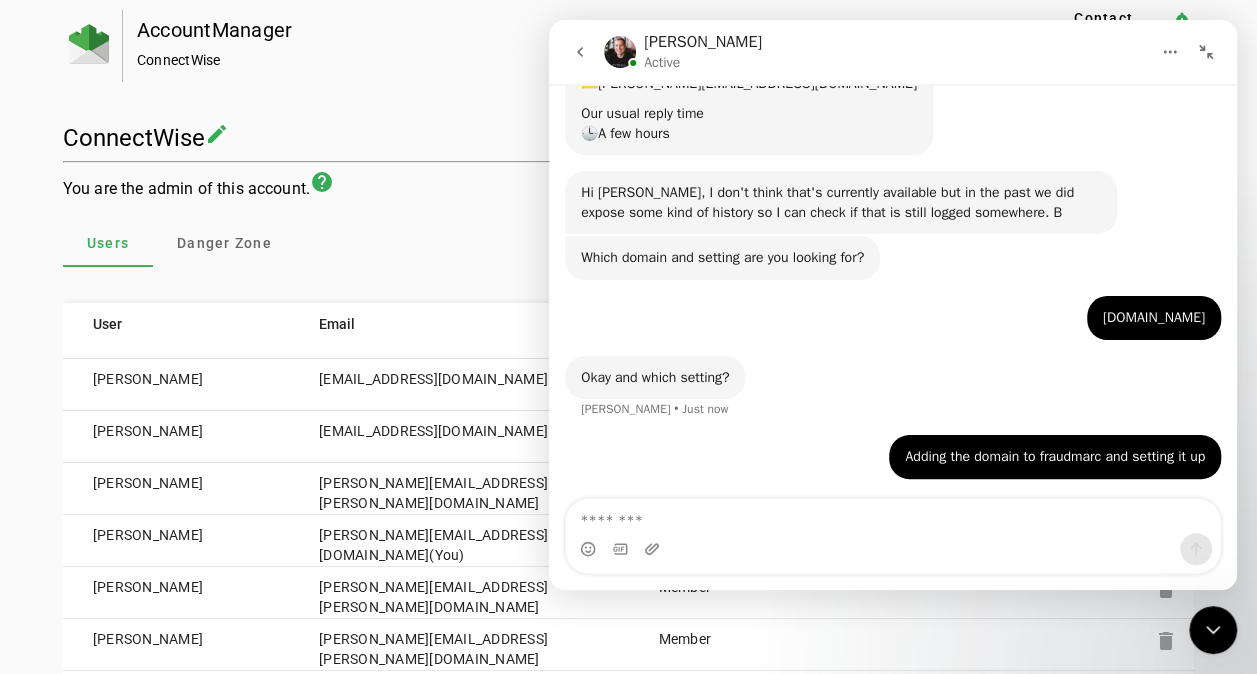 click 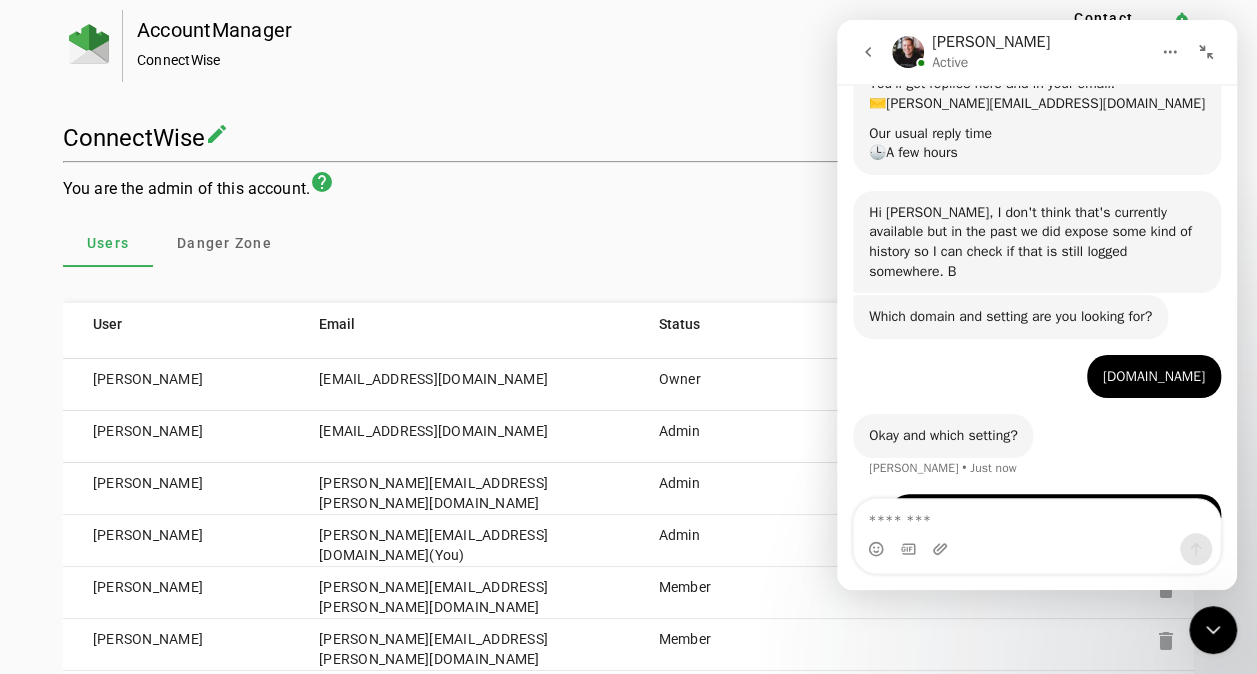 scroll, scrollTop: 320, scrollLeft: 0, axis: vertical 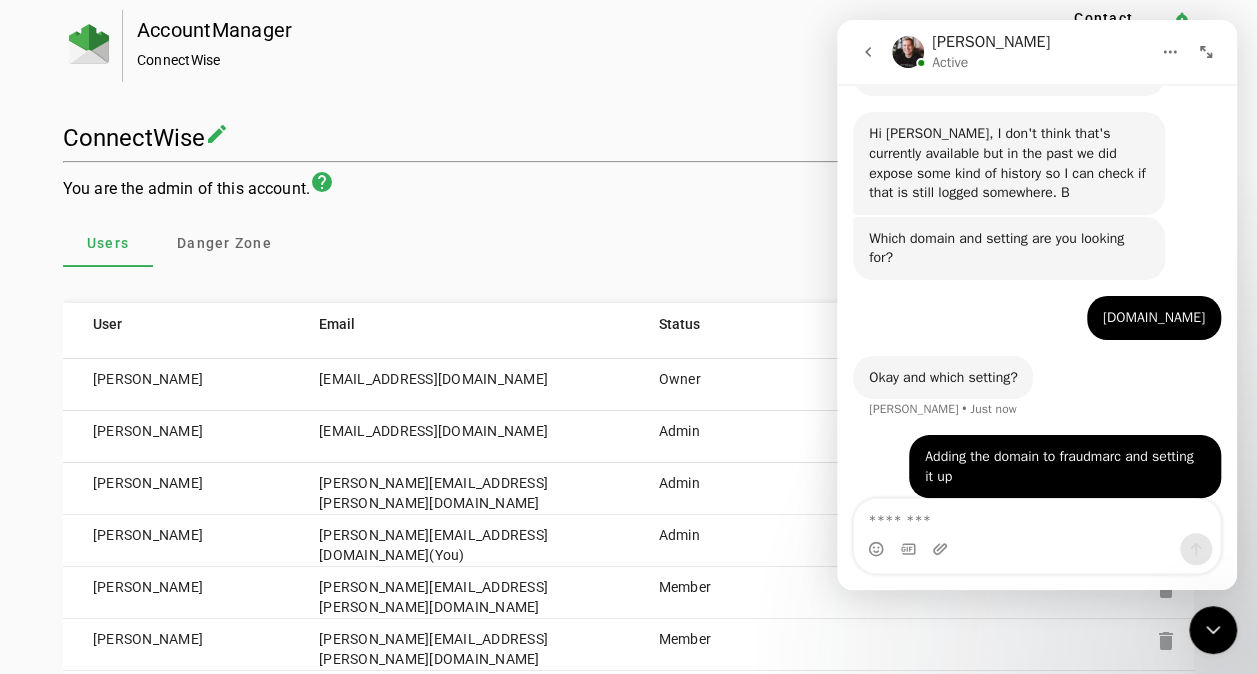 click on "AccountManager ConnectWise Contact Fraudmarc  notification_important  ConnectWise create You are the admin of this account. help   Users   Danger Zone   Add domain   Notify All   Invite   Leave  User  Email  Status   Dominic Villella   dvillella@connectwise.com   Owner   Isaac Epperson   IEpperson@ConnectWise.com   Admin   Jayesh Mhatre   jayesh.mhatre@connectwise.com   Admin   Shreedhar Ette   shreedhar.ette@connectwise.com  (You)  Admin   Janak Majithiya   Janak.Majithiya@connectwise.com   Member  delete  Jennifer Oliver   Jennifer.Oliver@ConnectWise.com   Member  delete  Sanjay Kamble   sanjay.kamble@connectwise.com   Member  delete  Subramaniam Jagadeesan   Subramaniam.J@connectwise.com   Member  delete" 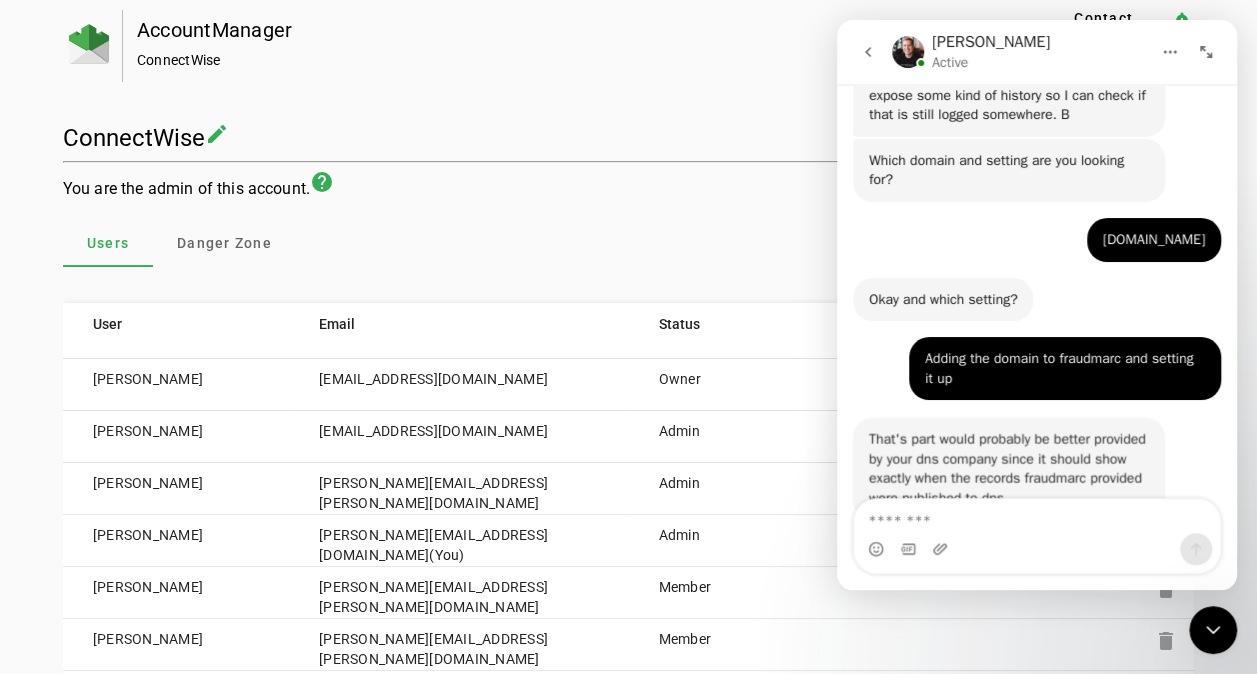 scroll, scrollTop: 439, scrollLeft: 0, axis: vertical 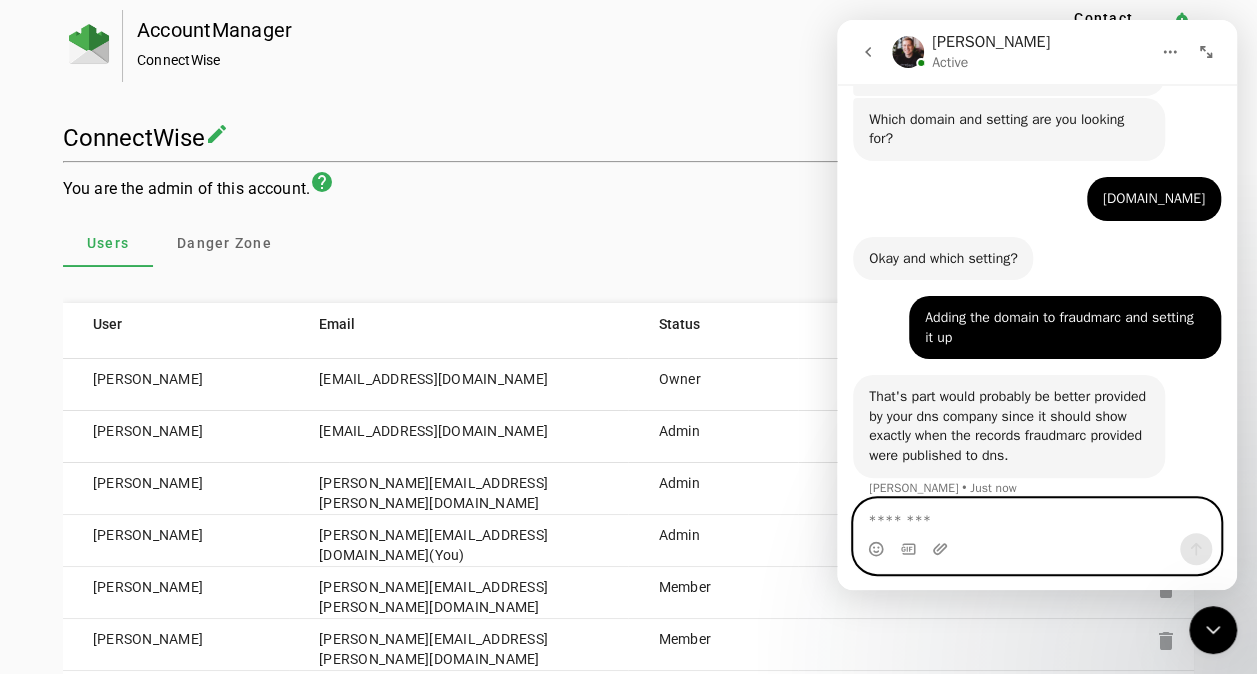 click at bounding box center [1037, 516] 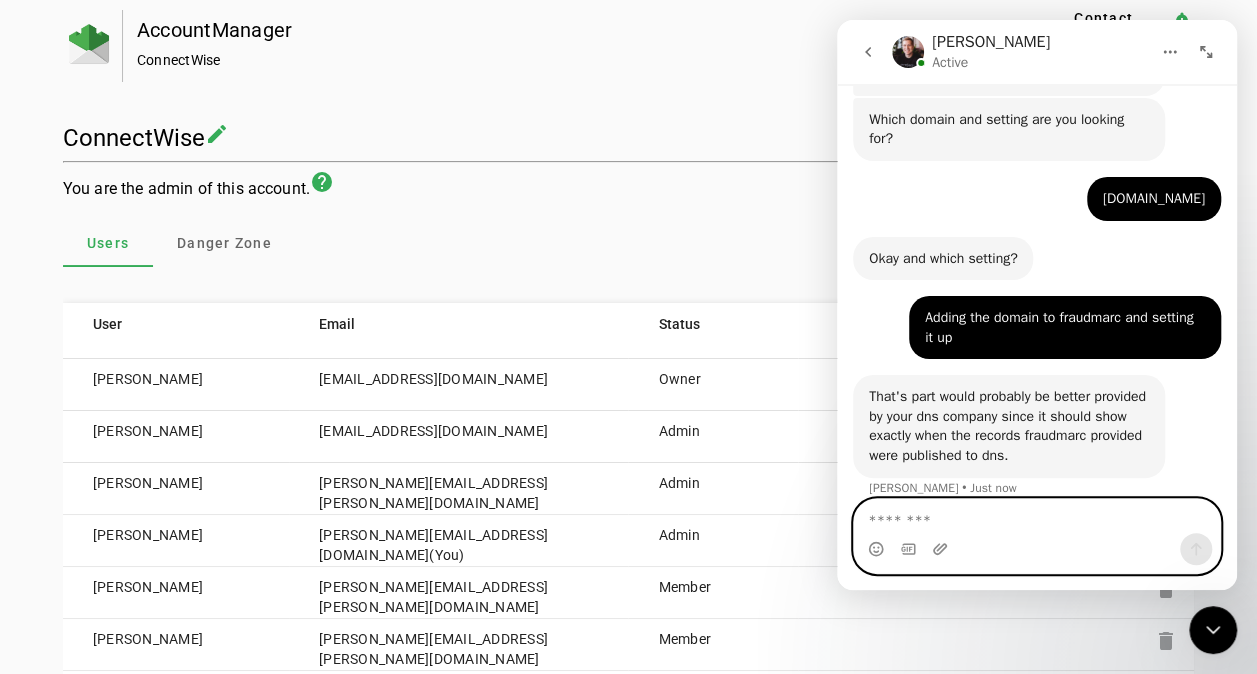 click at bounding box center (1037, 516) 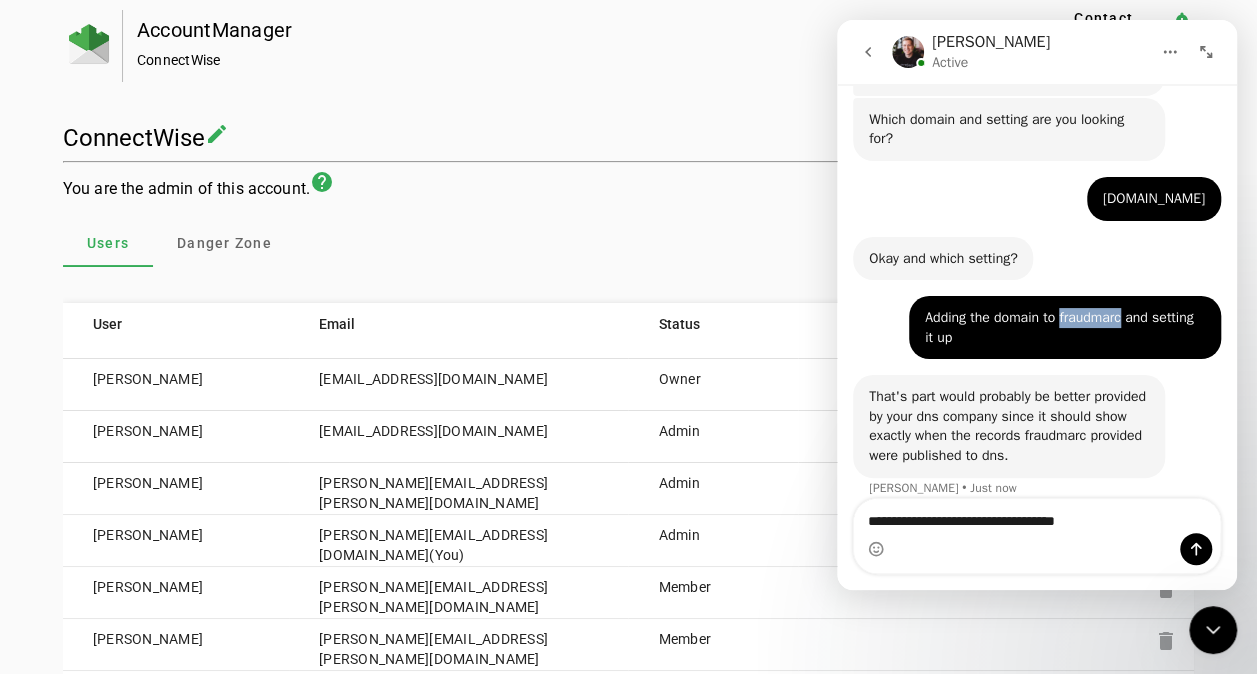 drag, startPoint x: 1118, startPoint y: 296, endPoint x: 1055, endPoint y: 297, distance: 63.007935 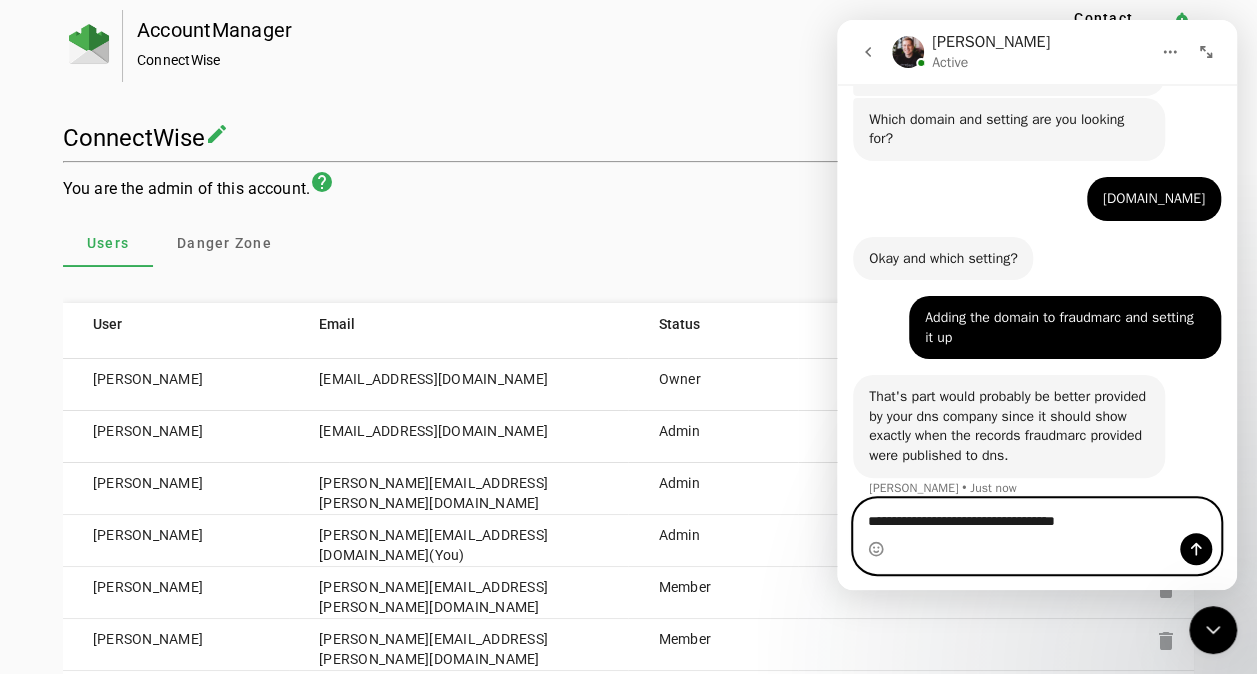 click on "**********" at bounding box center [1037, 516] 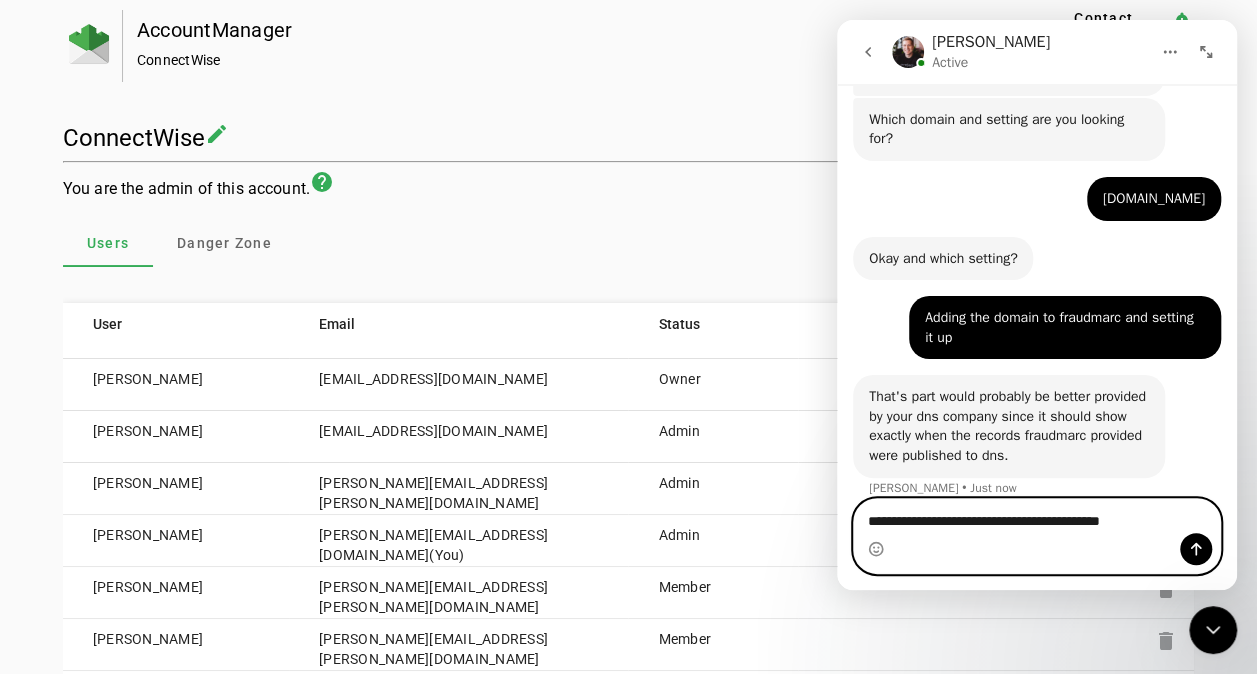type on "**********" 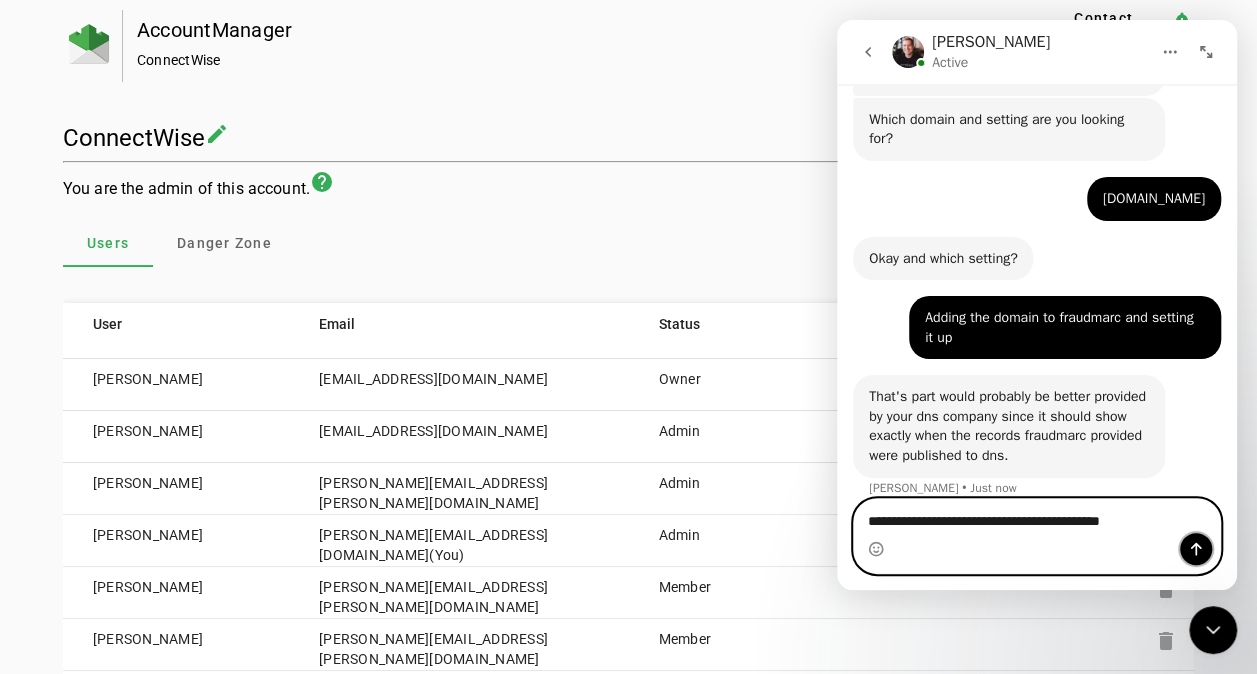 click 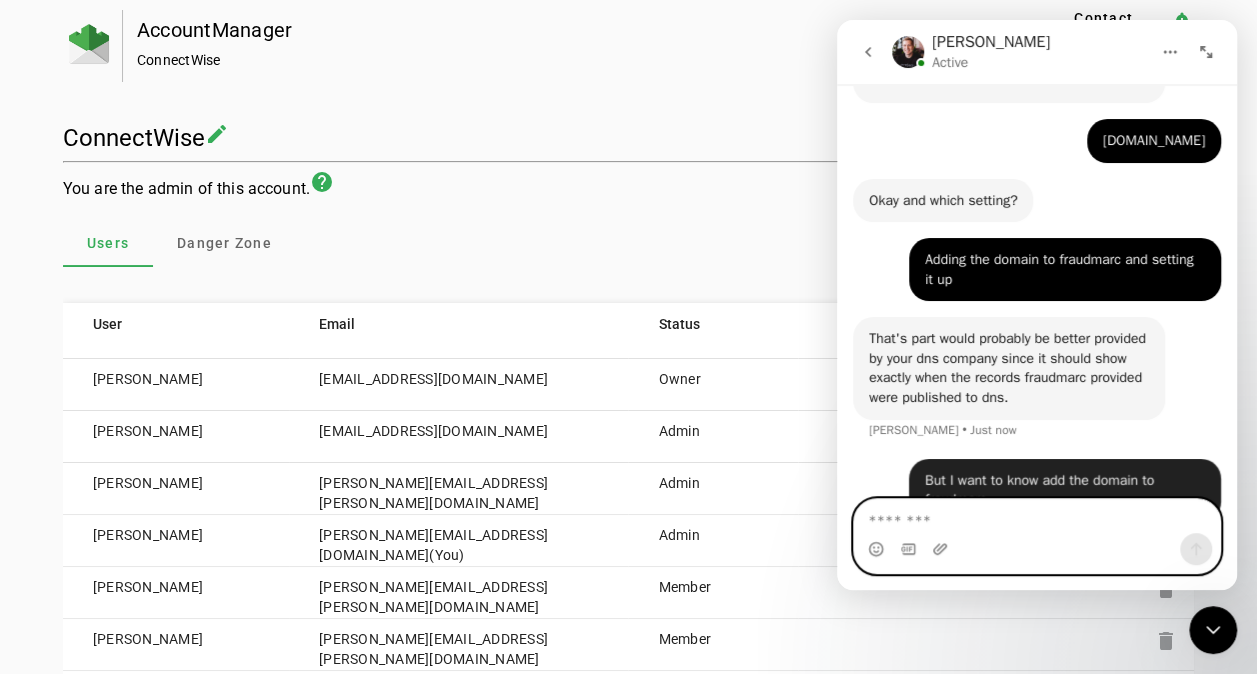 scroll, scrollTop: 518, scrollLeft: 0, axis: vertical 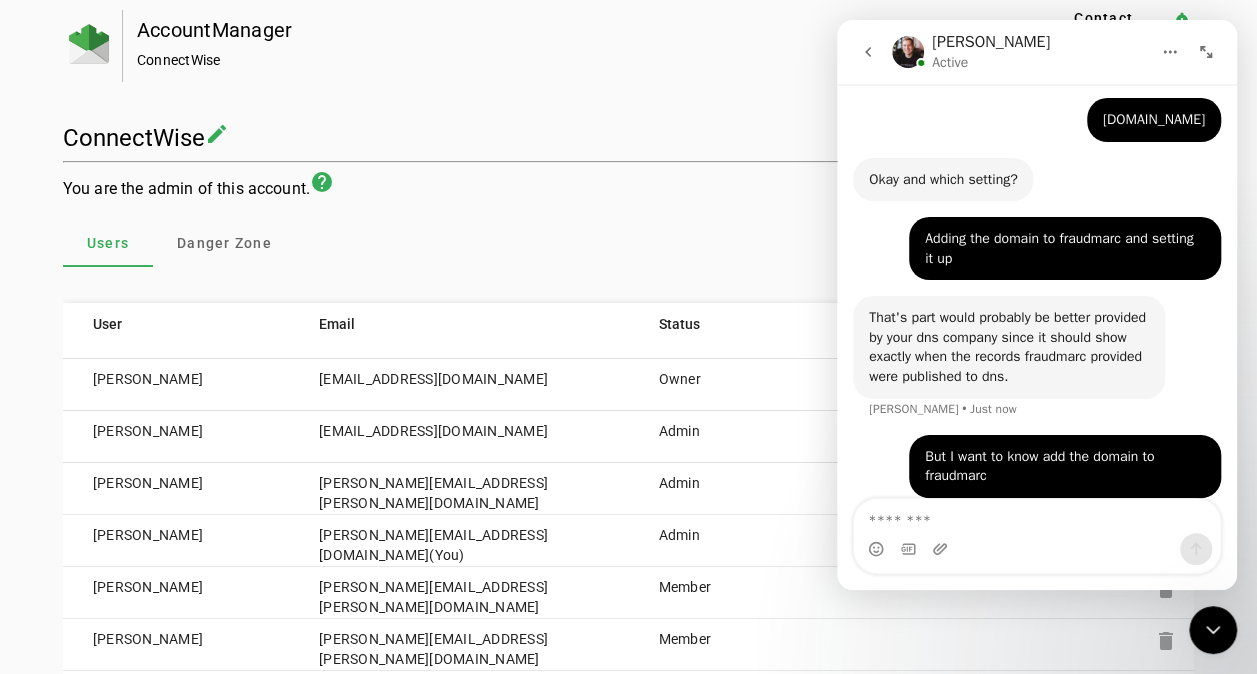 click on "But I want to know add the domain to fraudmarc" at bounding box center (1065, 466) 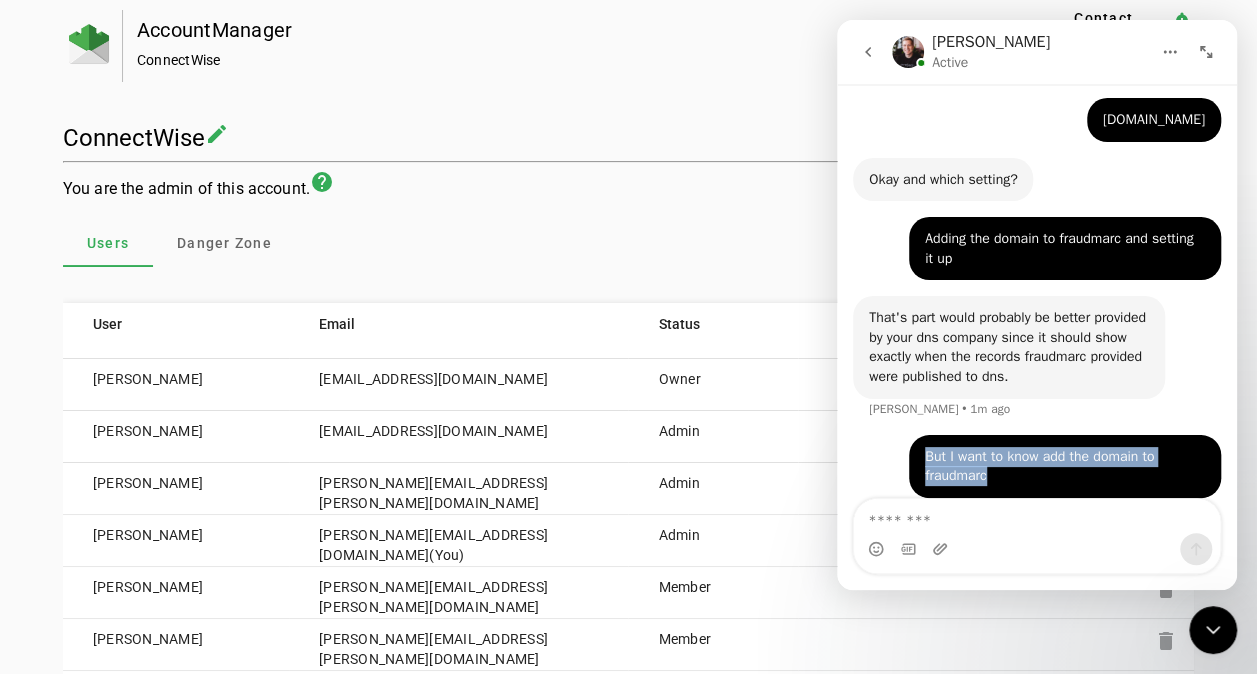 drag, startPoint x: 913, startPoint y: 433, endPoint x: 985, endPoint y: 463, distance: 78 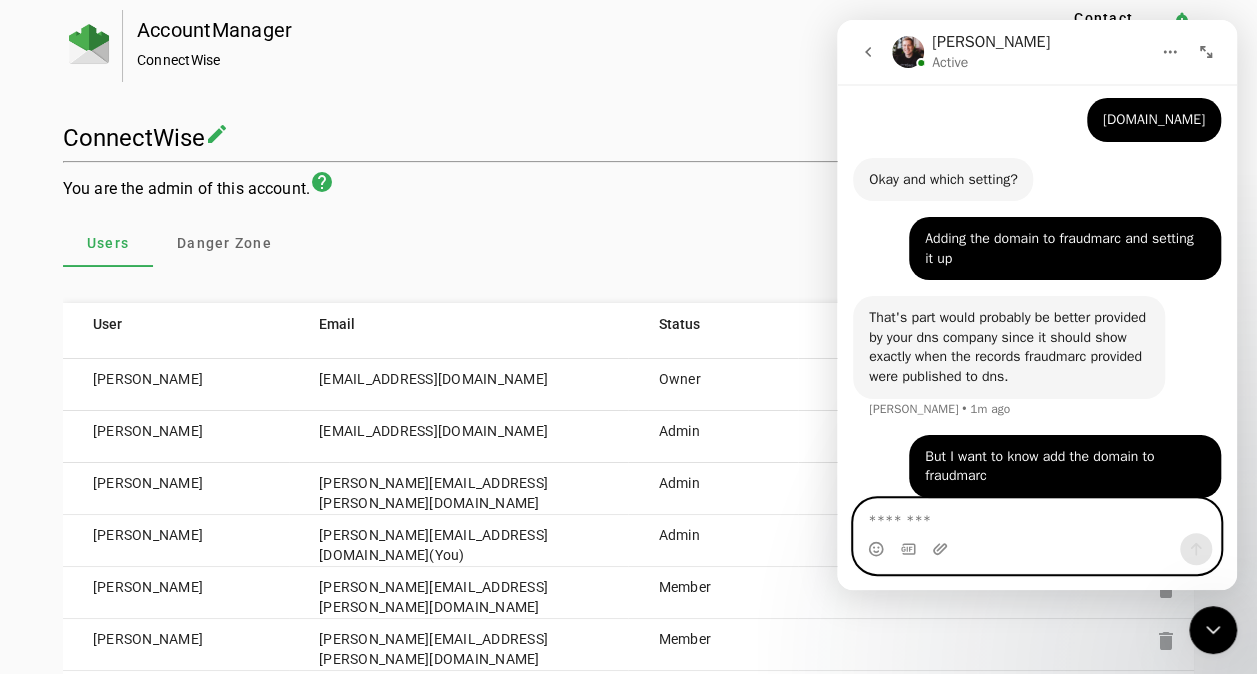 click at bounding box center (1037, 516) 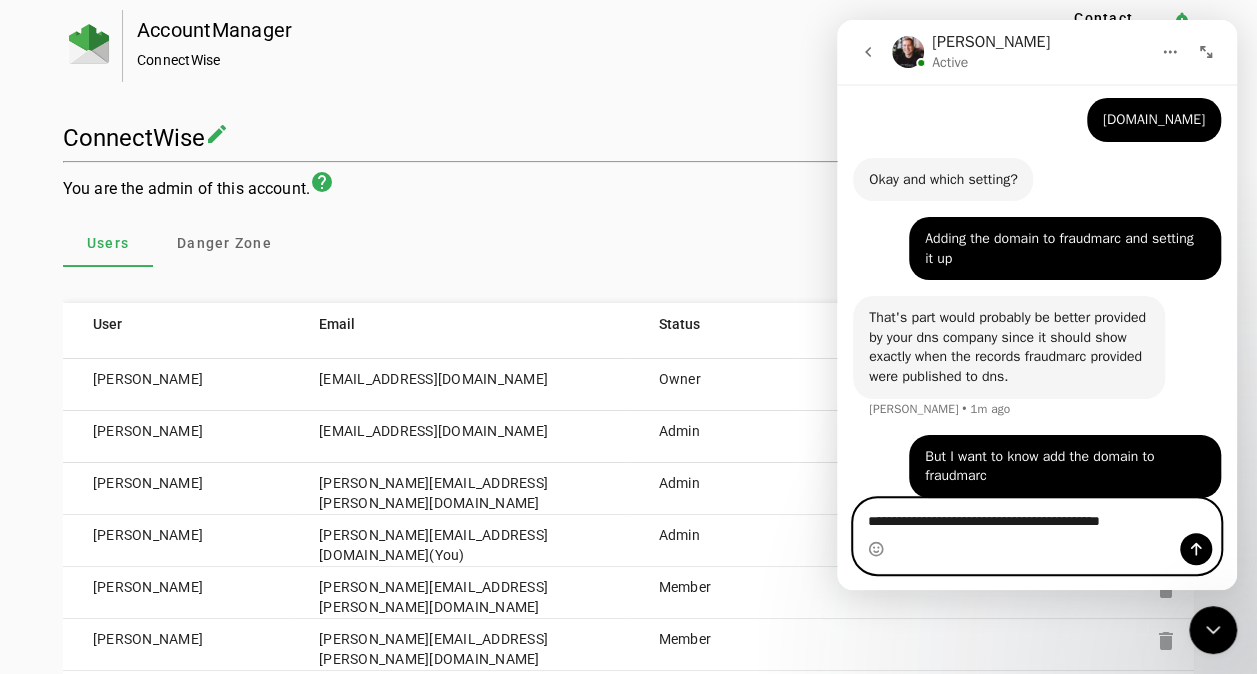 click on "**********" at bounding box center (1037, 516) 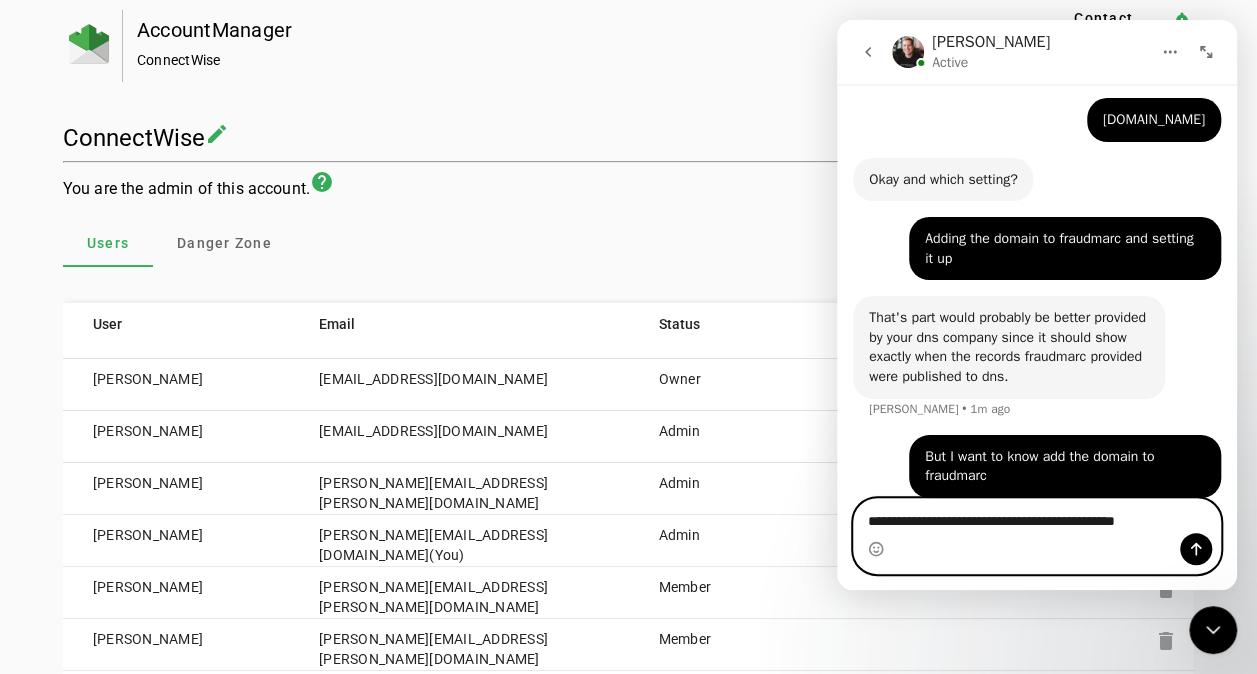 type on "**********" 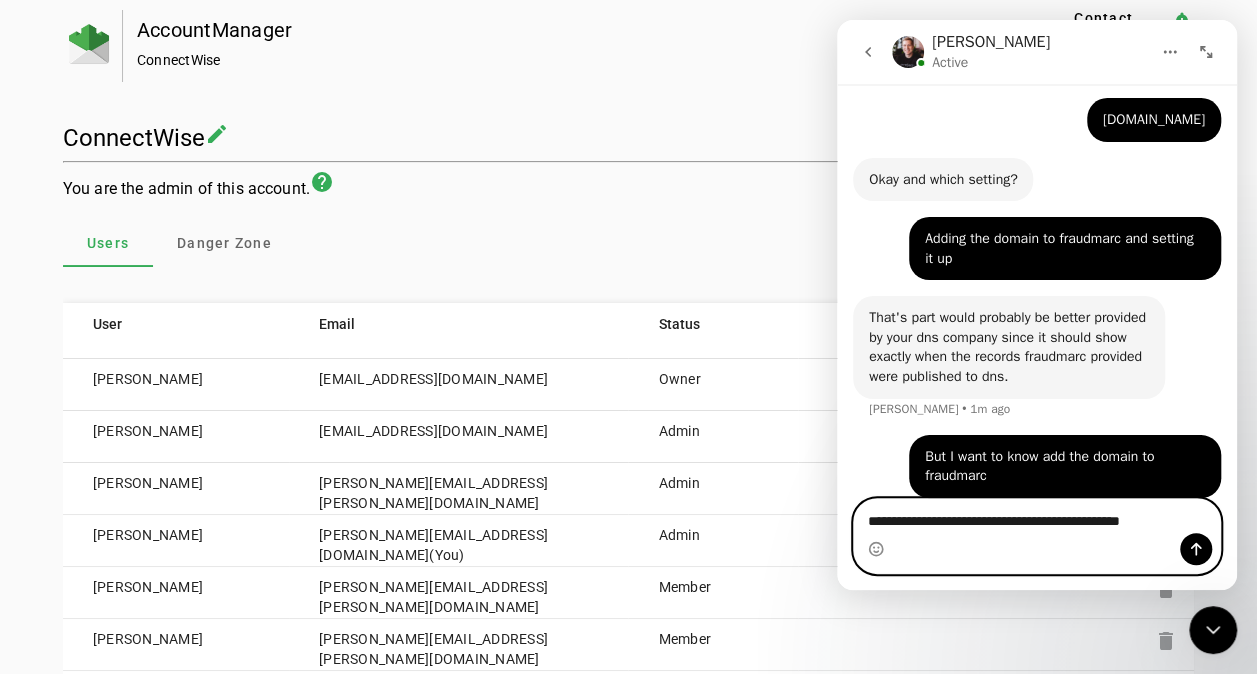 type 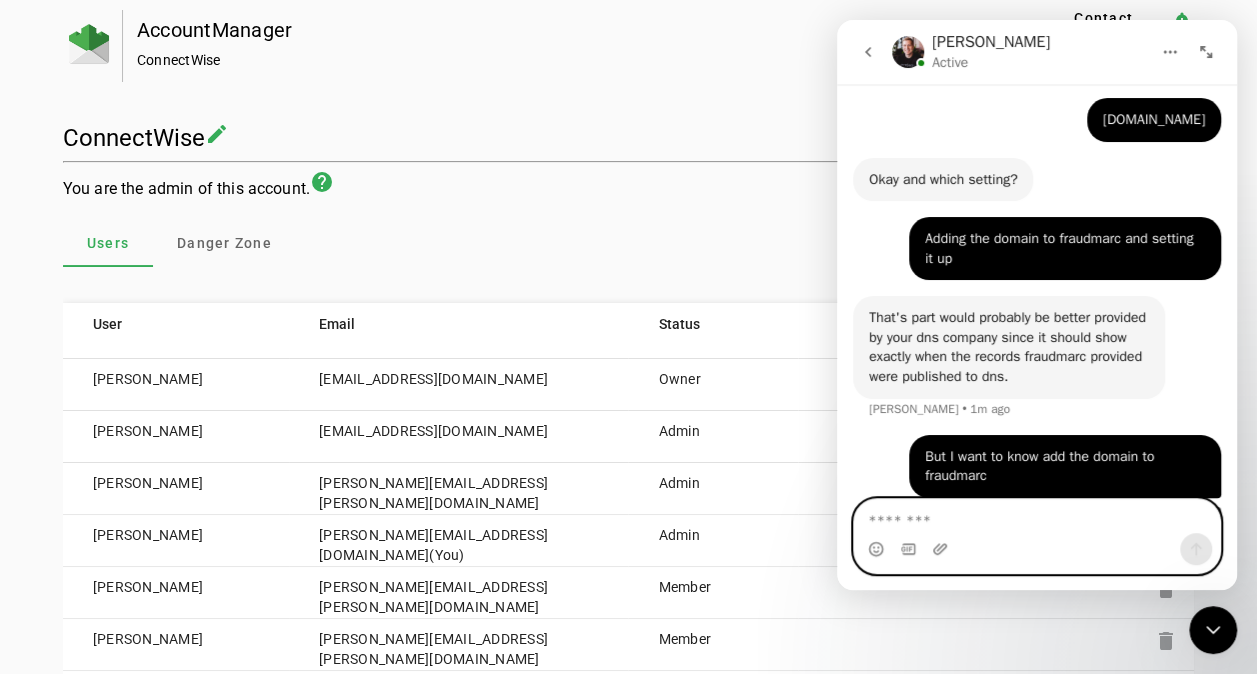 scroll, scrollTop: 583, scrollLeft: 0, axis: vertical 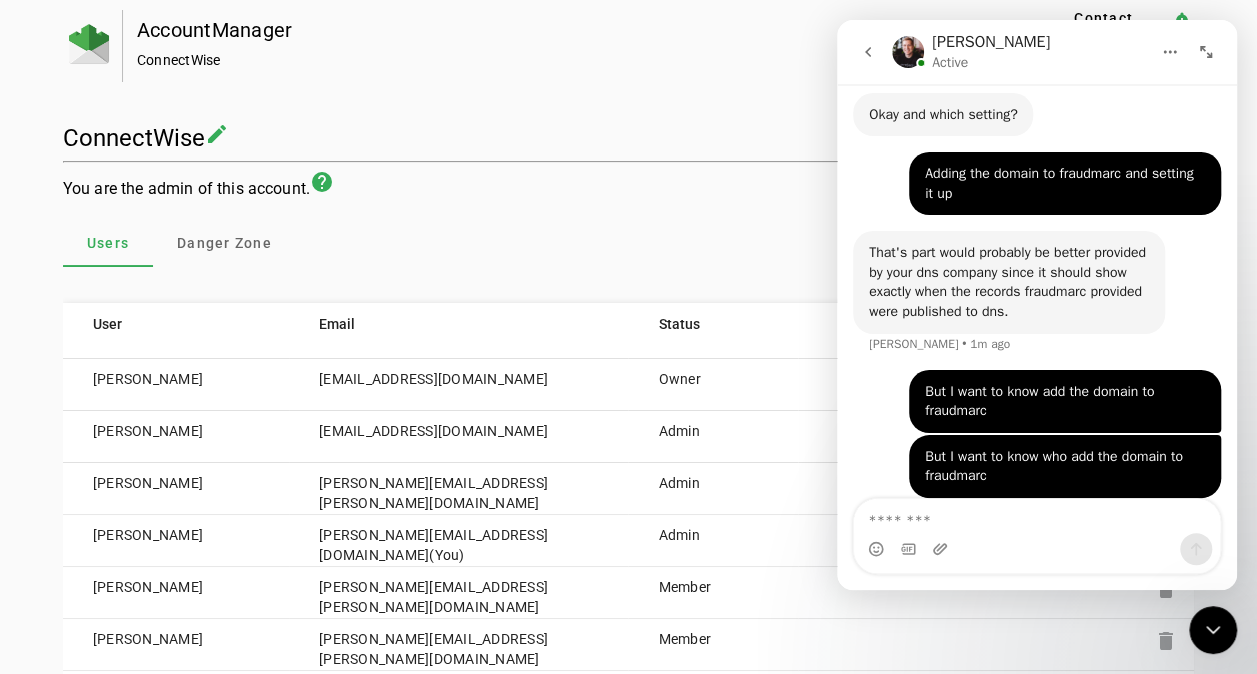 click on "AccountManager ConnectWise Contact Fraudmarc  notification_important  ConnectWise create You are the admin of this account. help   Users   Danger Zone   Add domain   Notify All   Invite   Leave  User  Email  Status   Dominic Villella   dvillella@connectwise.com   Owner   Isaac Epperson   IEpperson@ConnectWise.com   Admin   Jayesh Mhatre   jayesh.mhatre@connectwise.com   Admin   Shreedhar Ette   shreedhar.ette@connectwise.com  (You)  Admin   Janak Majithiya   Janak.Majithiya@connectwise.com   Member  delete  Jennifer Oliver   Jennifer.Oliver@ConnectWise.com   Member  delete  Sanjay Kamble   sanjay.kamble@connectwise.com   Member  delete  Subramaniam Jagadeesan   Subramaniam.J@connectwise.com   Member  delete" 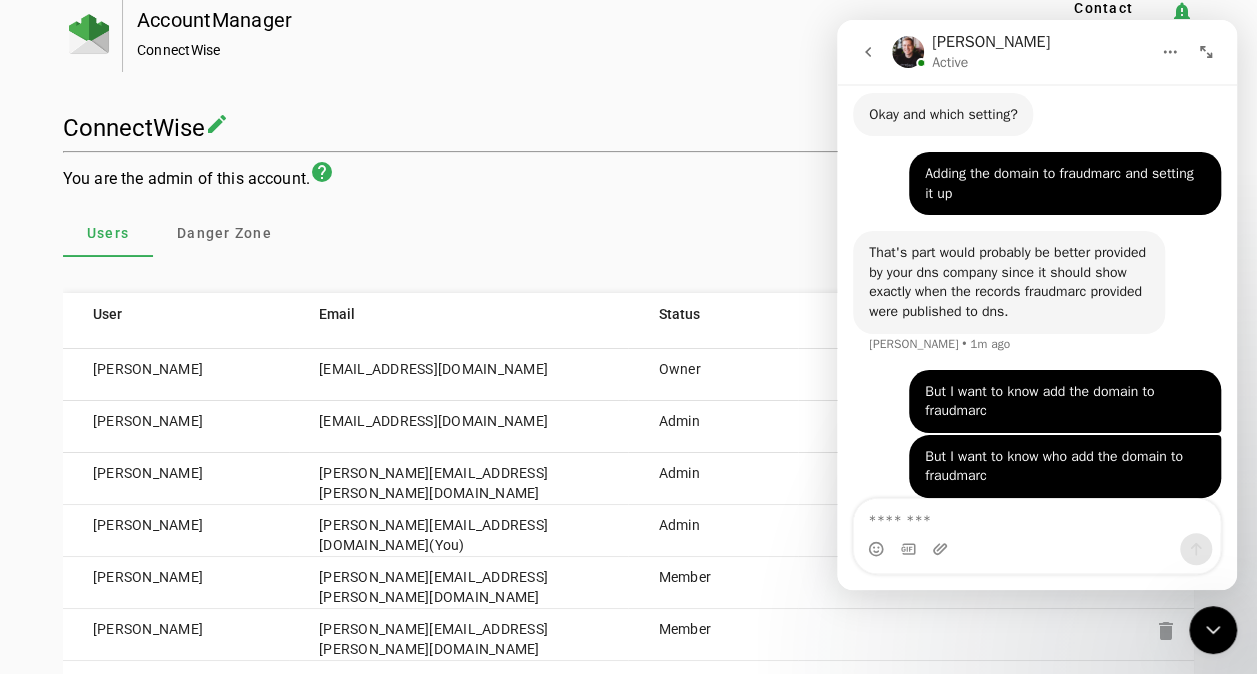 scroll, scrollTop: 0, scrollLeft: 0, axis: both 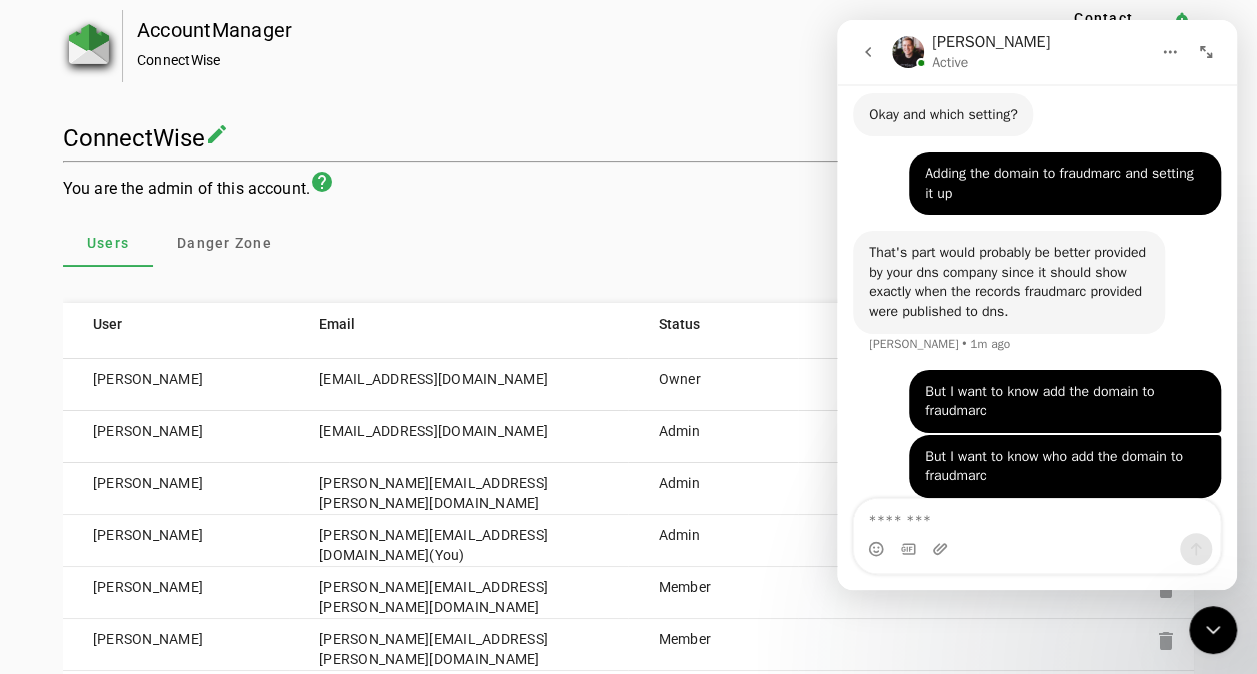 click 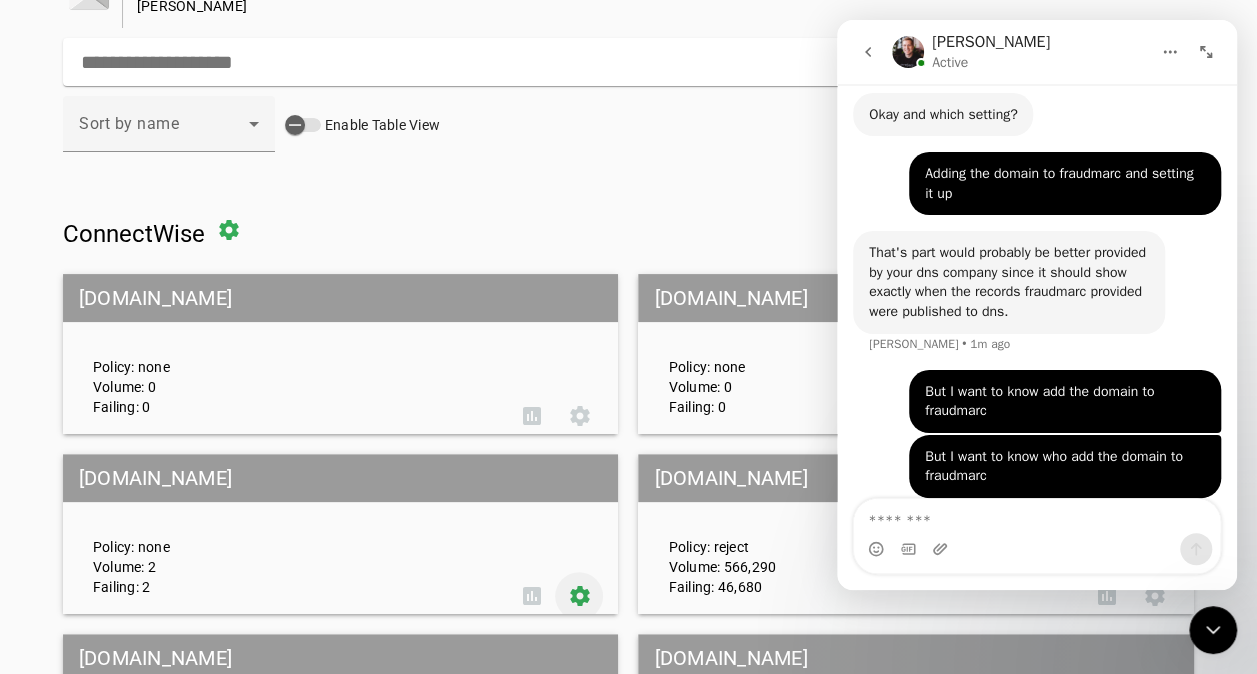 scroll, scrollTop: 0, scrollLeft: 0, axis: both 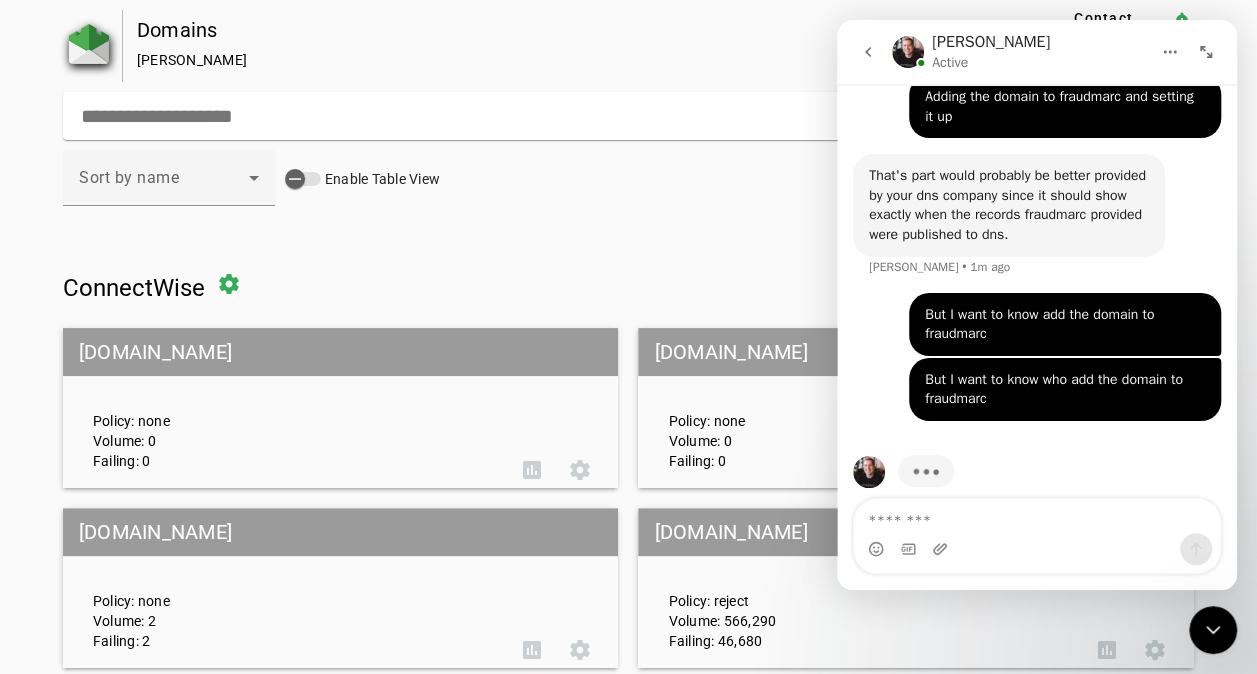 click 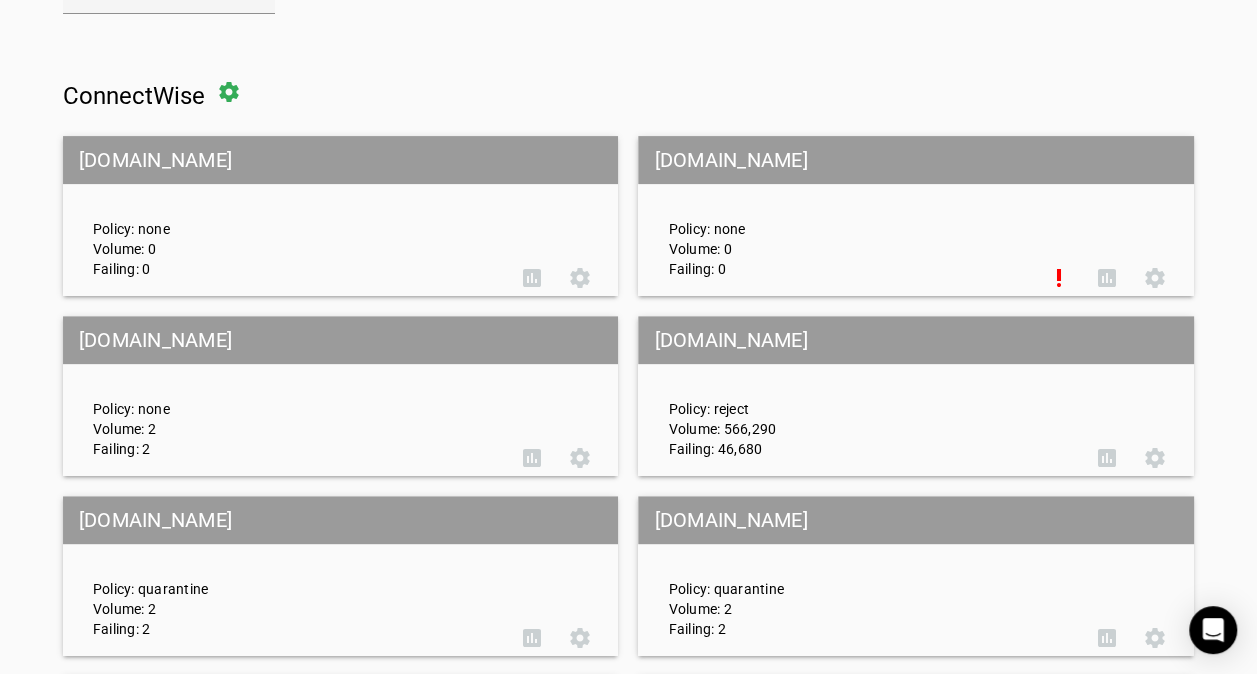 scroll, scrollTop: 0, scrollLeft: 0, axis: both 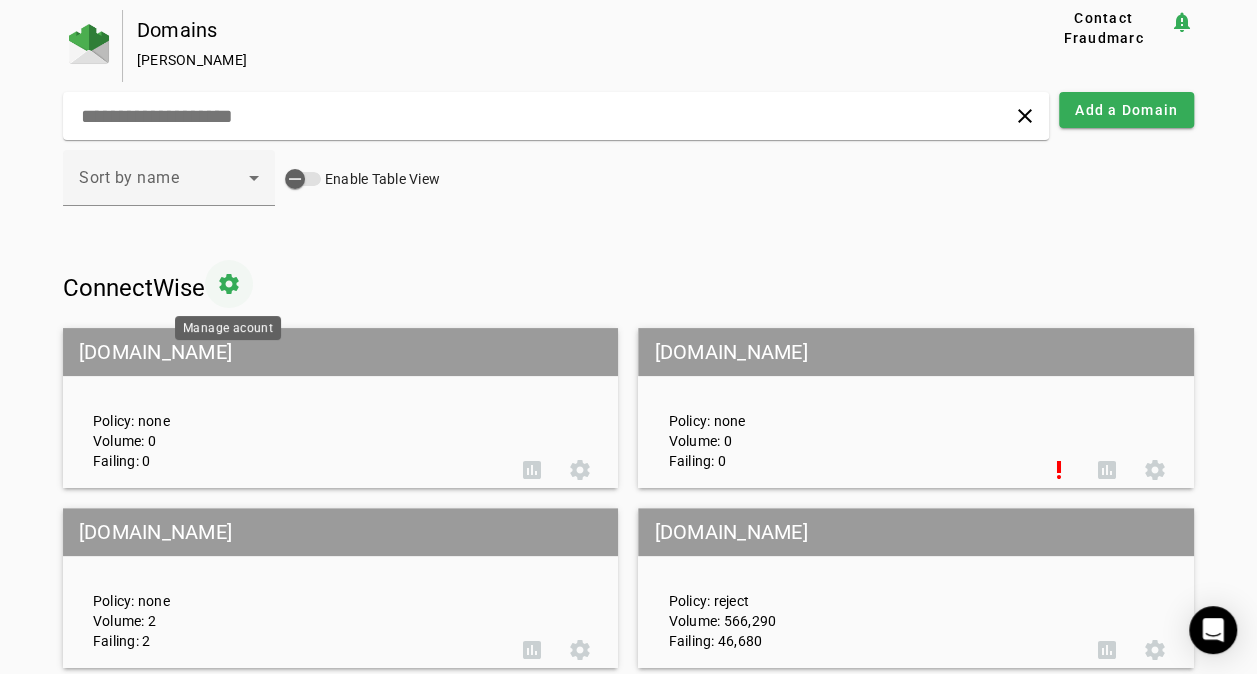 click 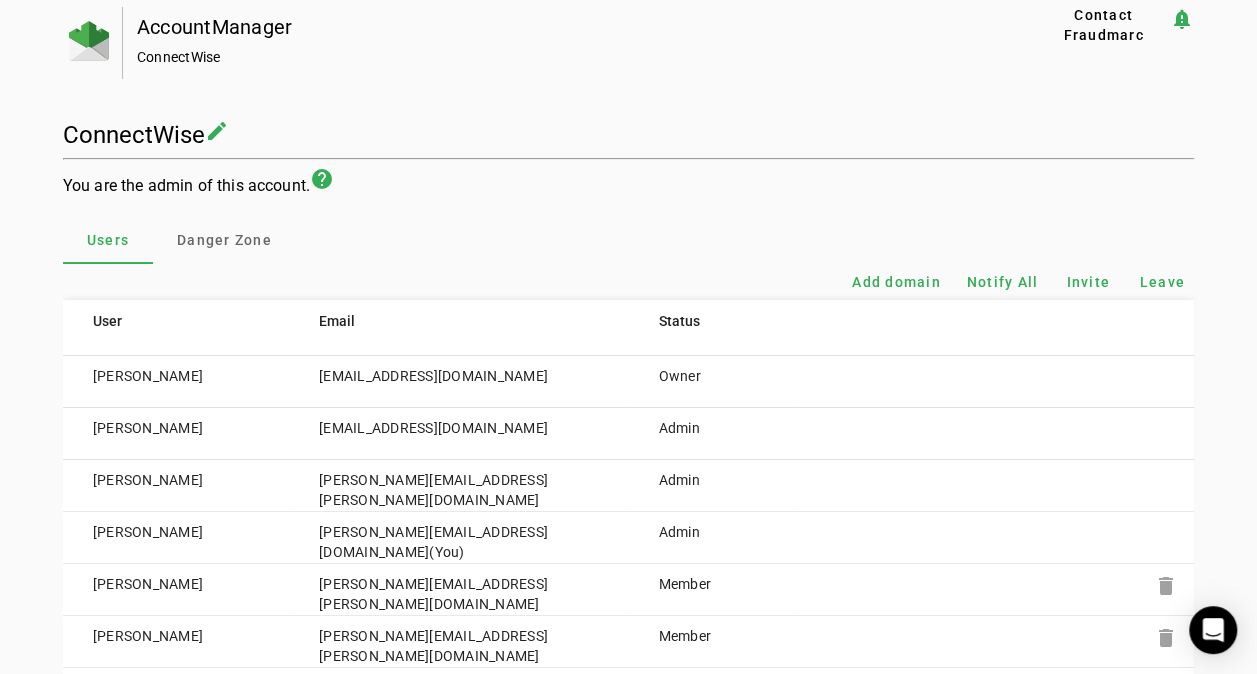 scroll, scrollTop: 0, scrollLeft: 0, axis: both 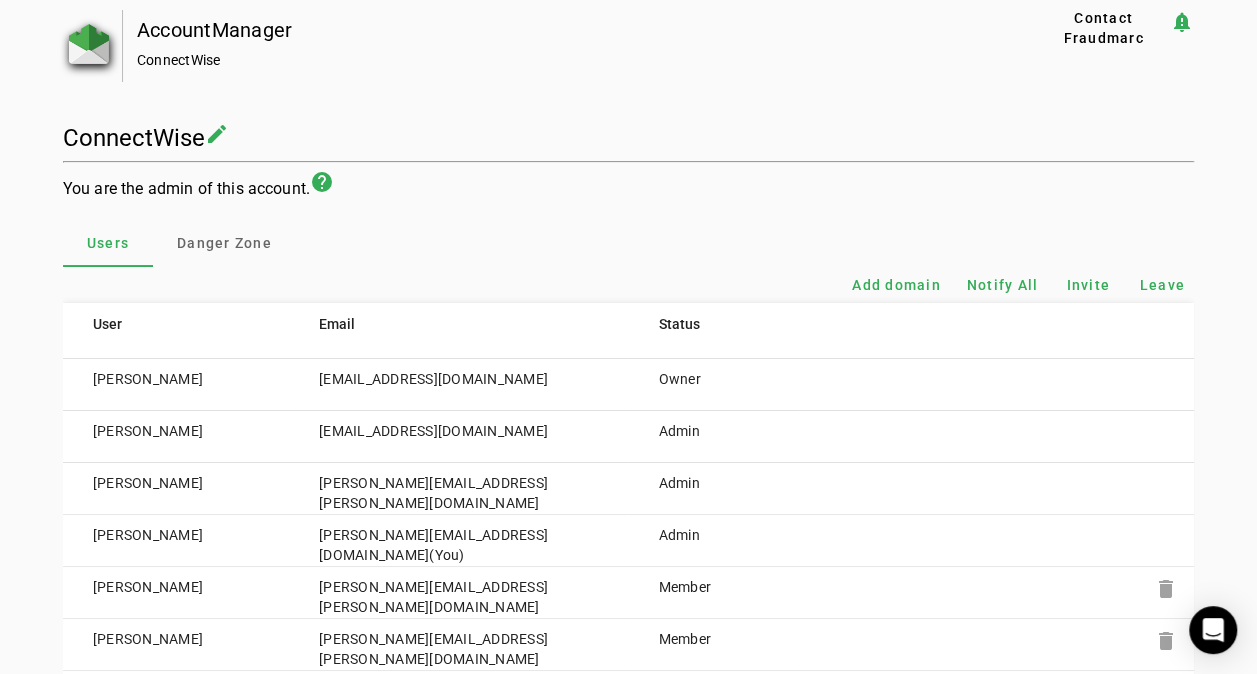 click 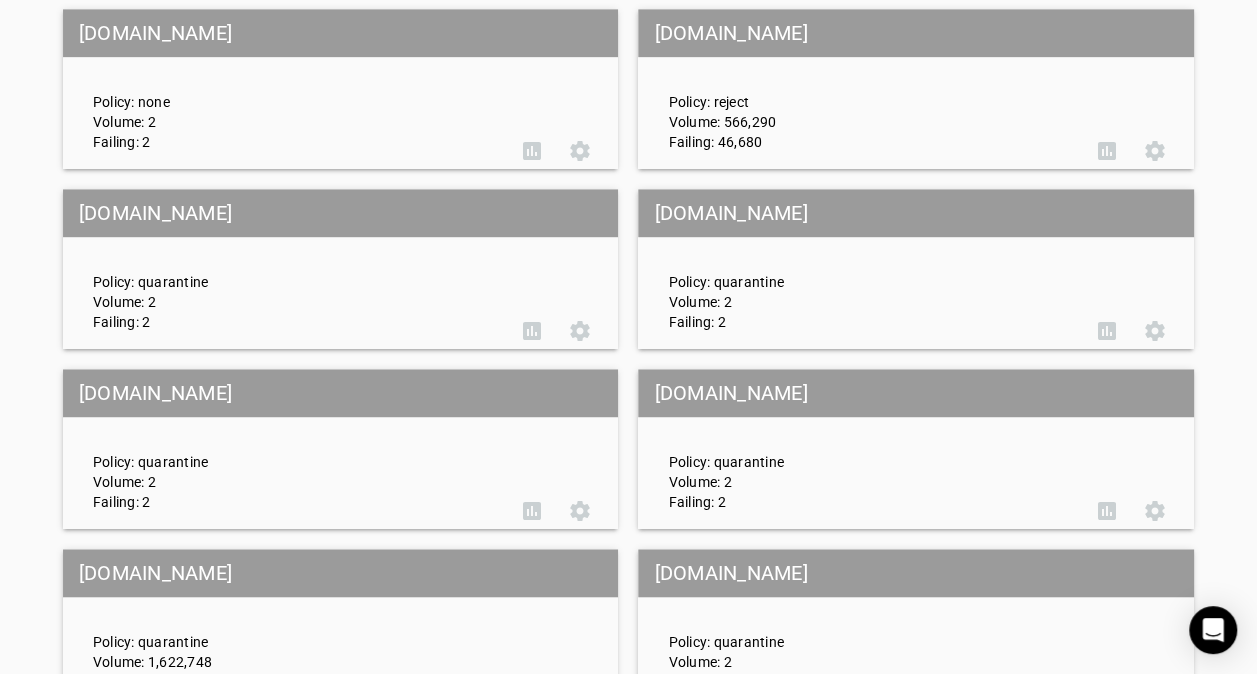 scroll, scrollTop: 500, scrollLeft: 0, axis: vertical 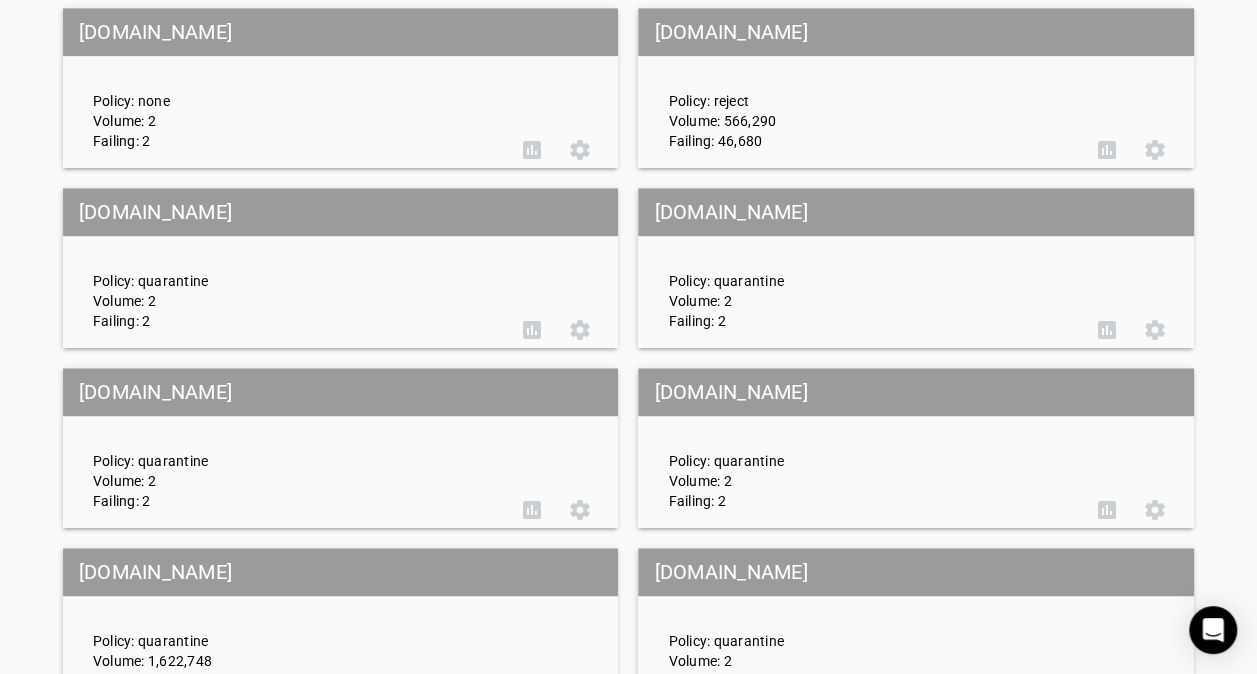 click on "Policy: quarantine   Volume: 2   Failing: 2" 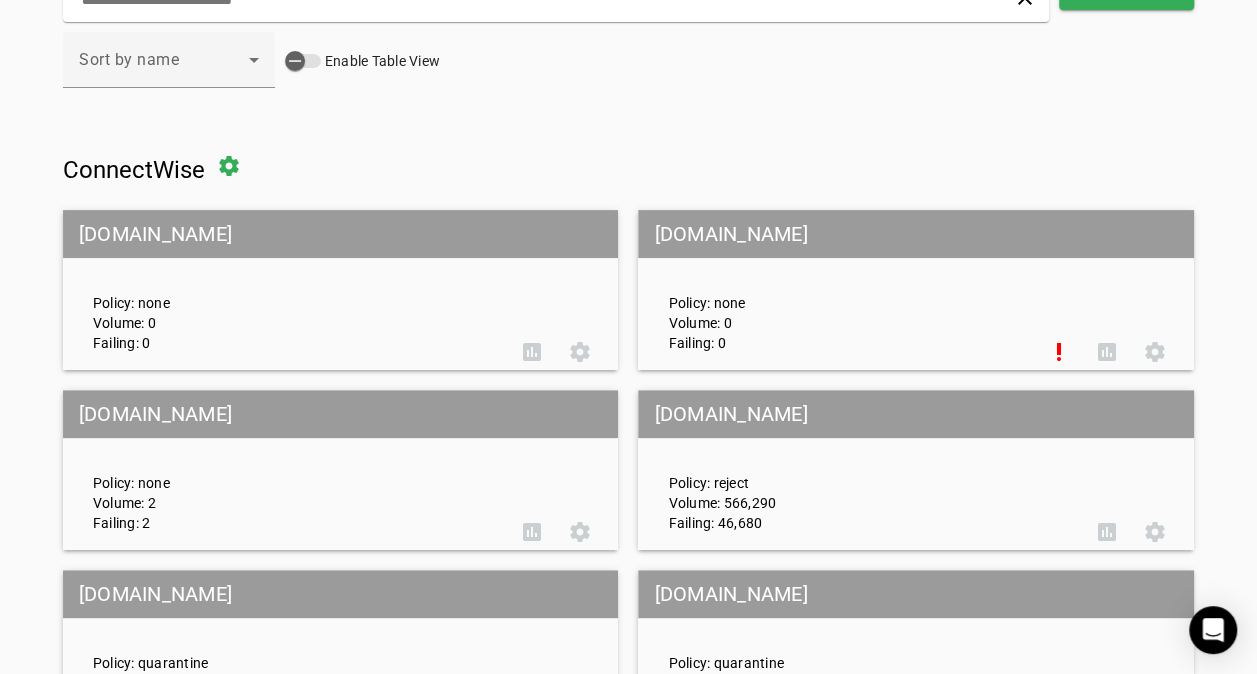 scroll, scrollTop: 0, scrollLeft: 0, axis: both 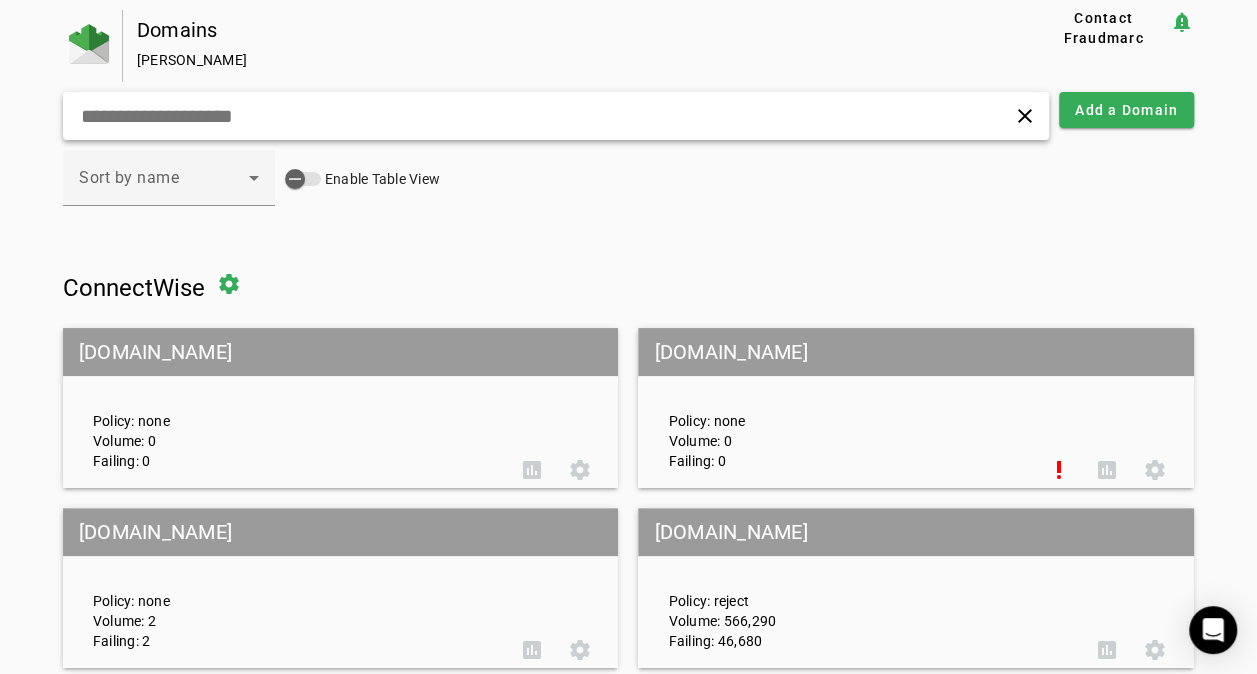 click 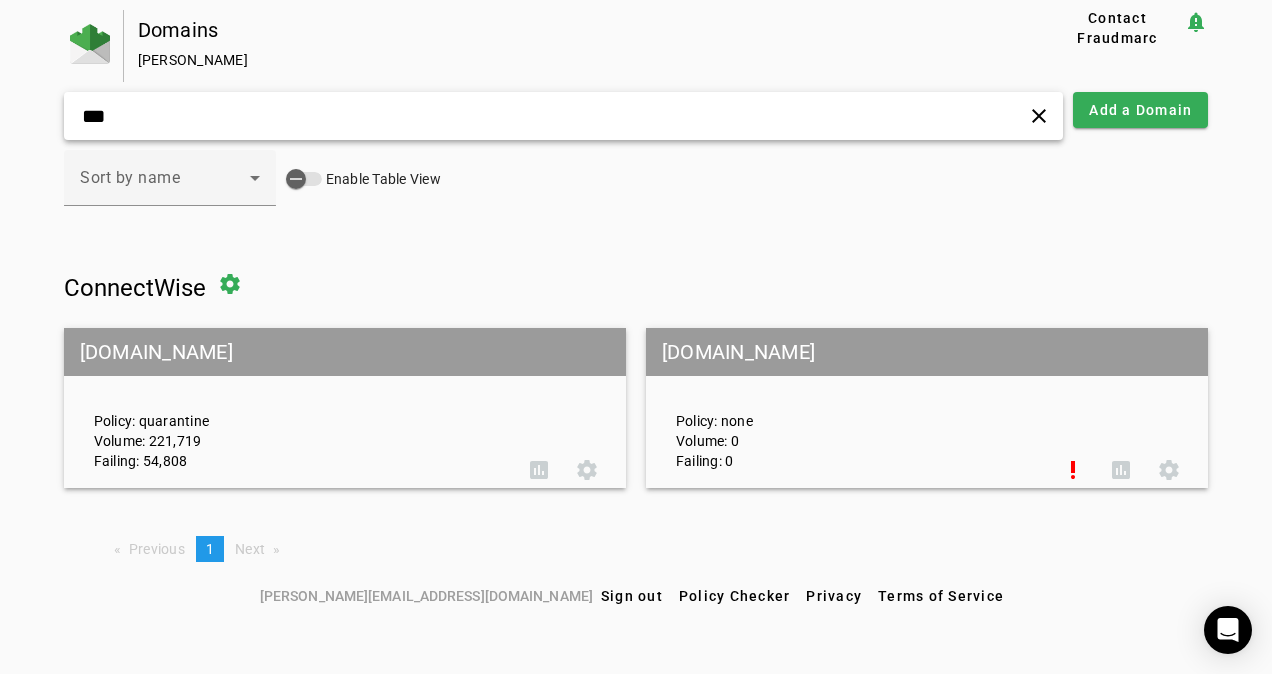 type on "***" 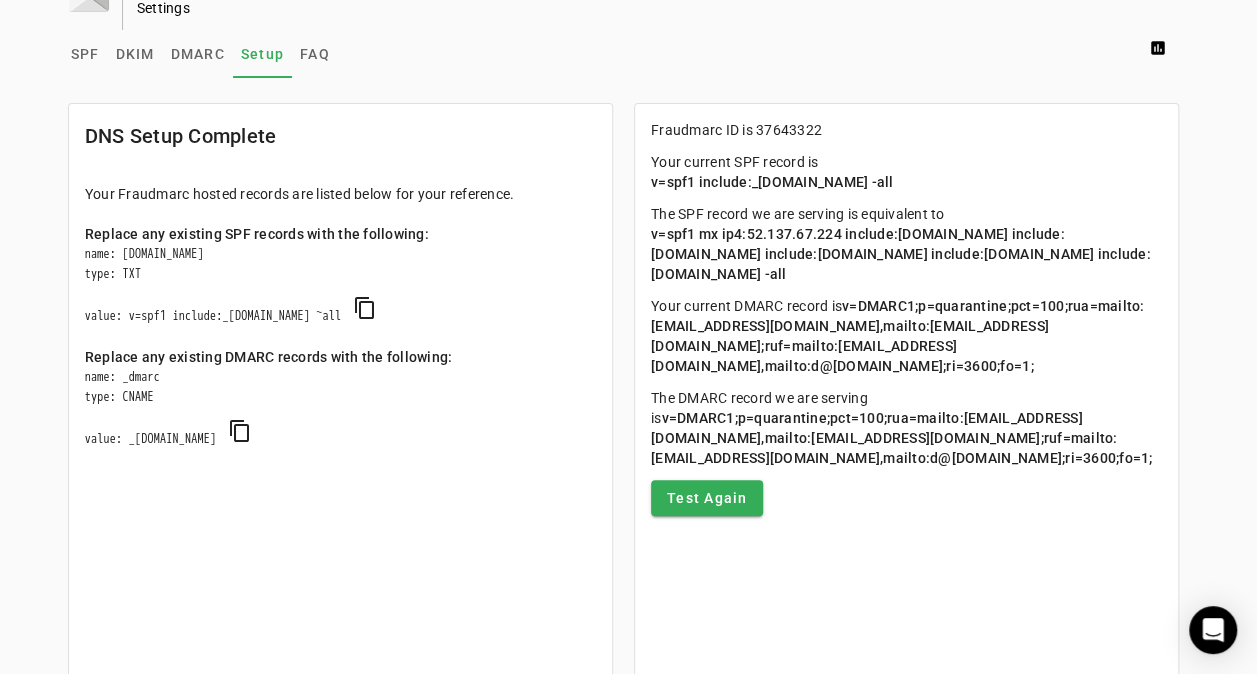 scroll, scrollTop: 0, scrollLeft: 0, axis: both 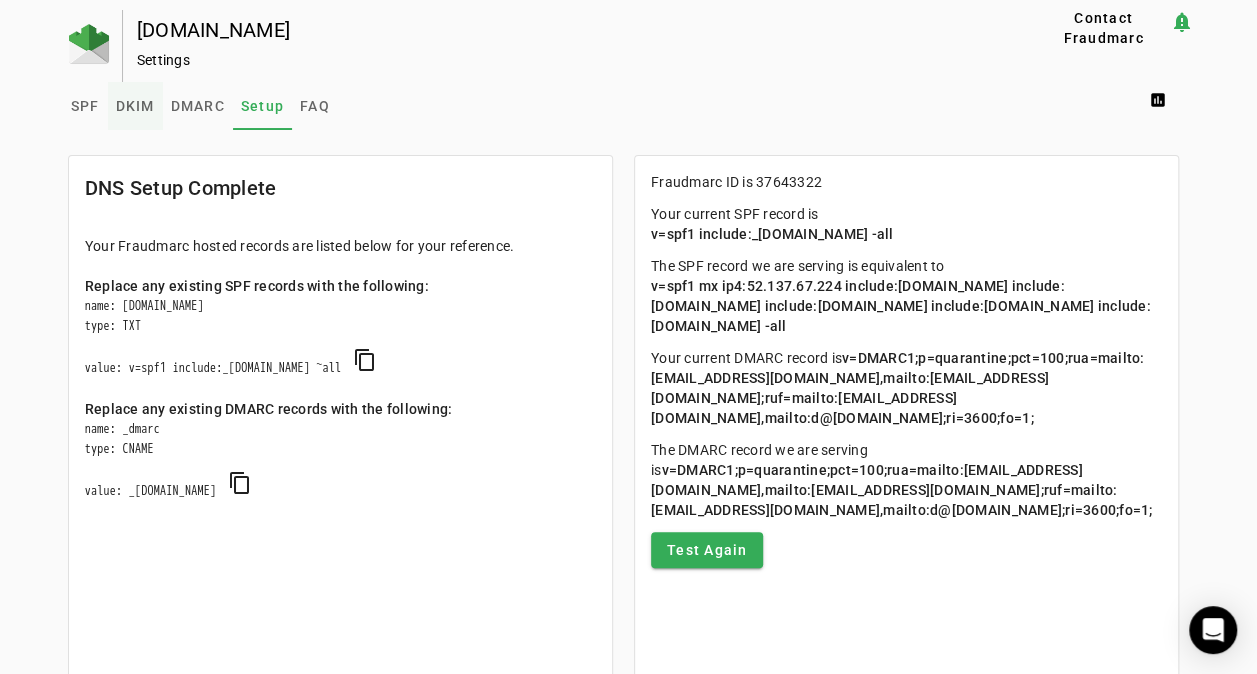click on "DKIM" at bounding box center [135, 106] 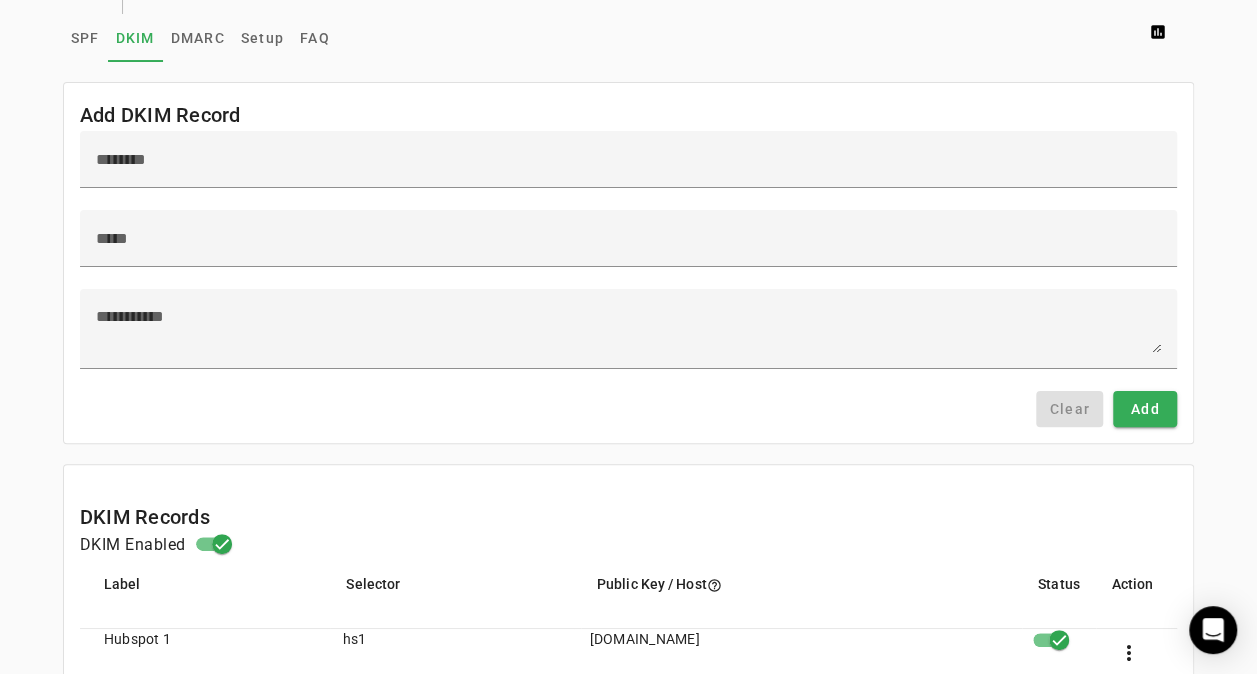 scroll, scrollTop: 0, scrollLeft: 0, axis: both 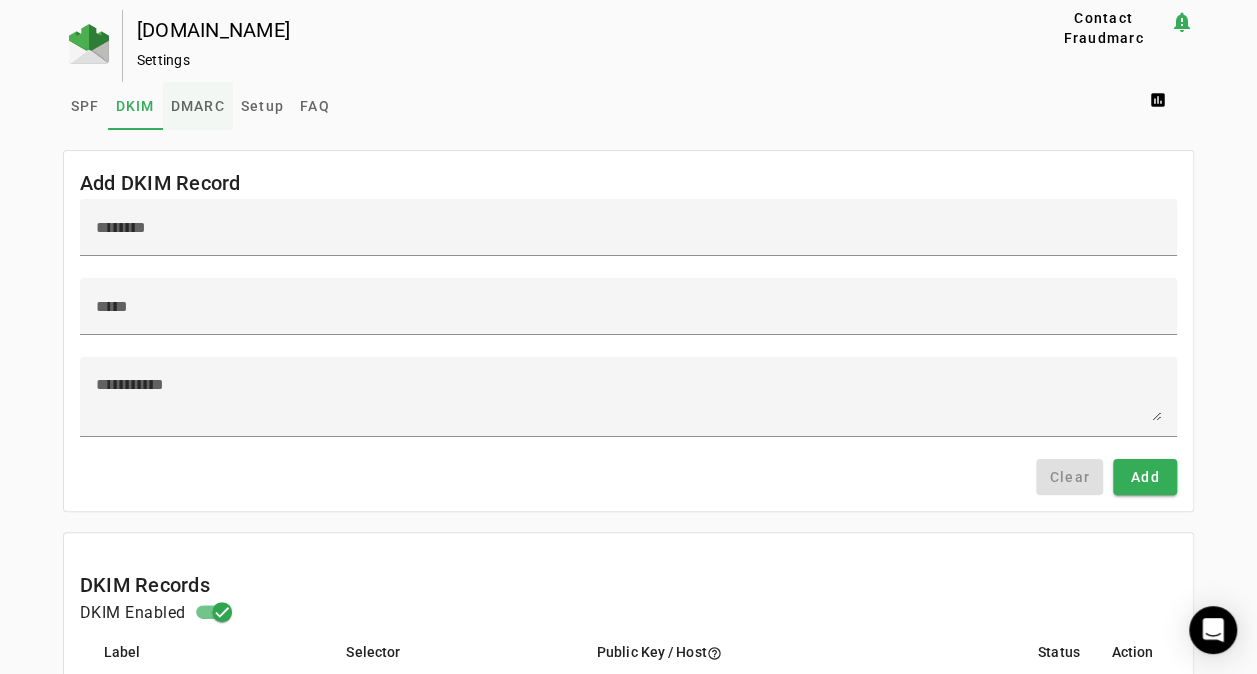 click on "DMARC" at bounding box center [198, 106] 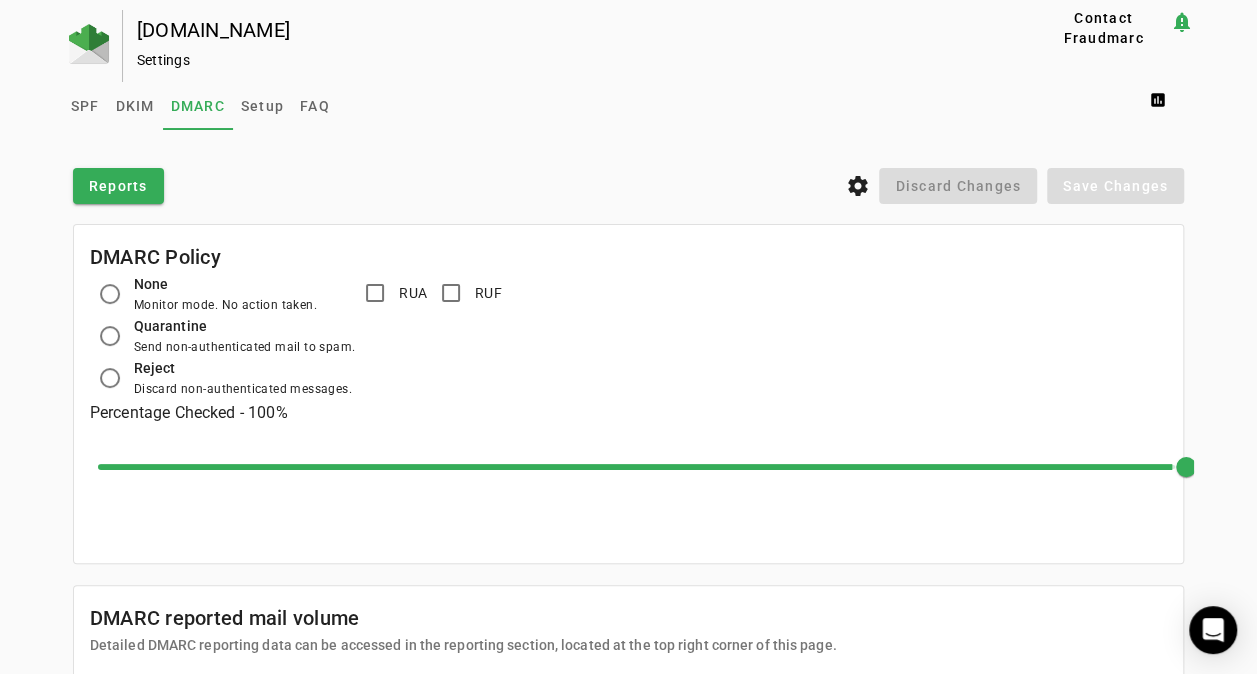 scroll, scrollTop: 311, scrollLeft: 0, axis: vertical 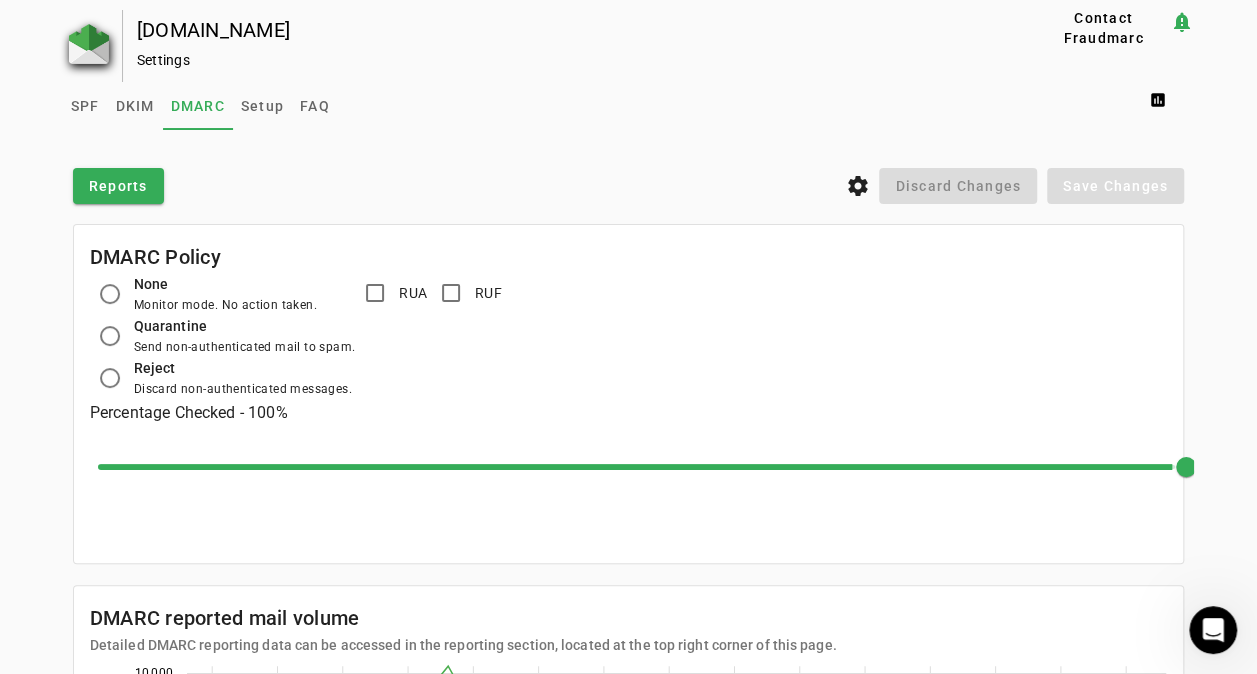click 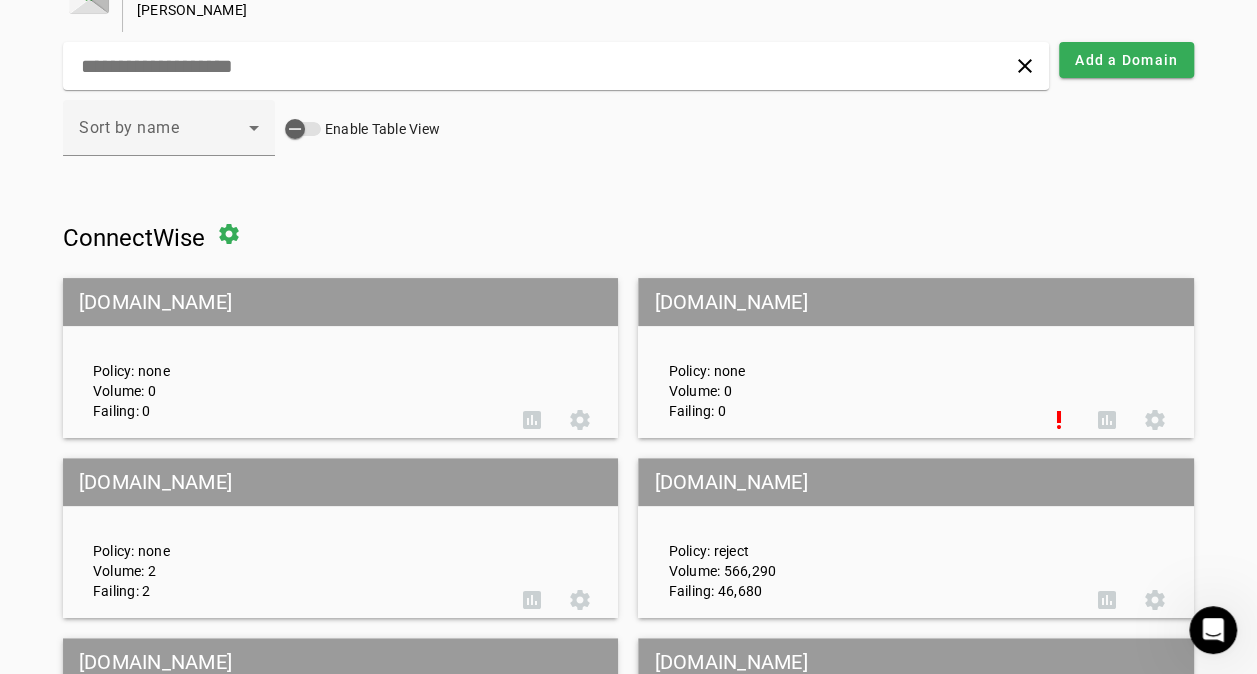 scroll, scrollTop: 0, scrollLeft: 0, axis: both 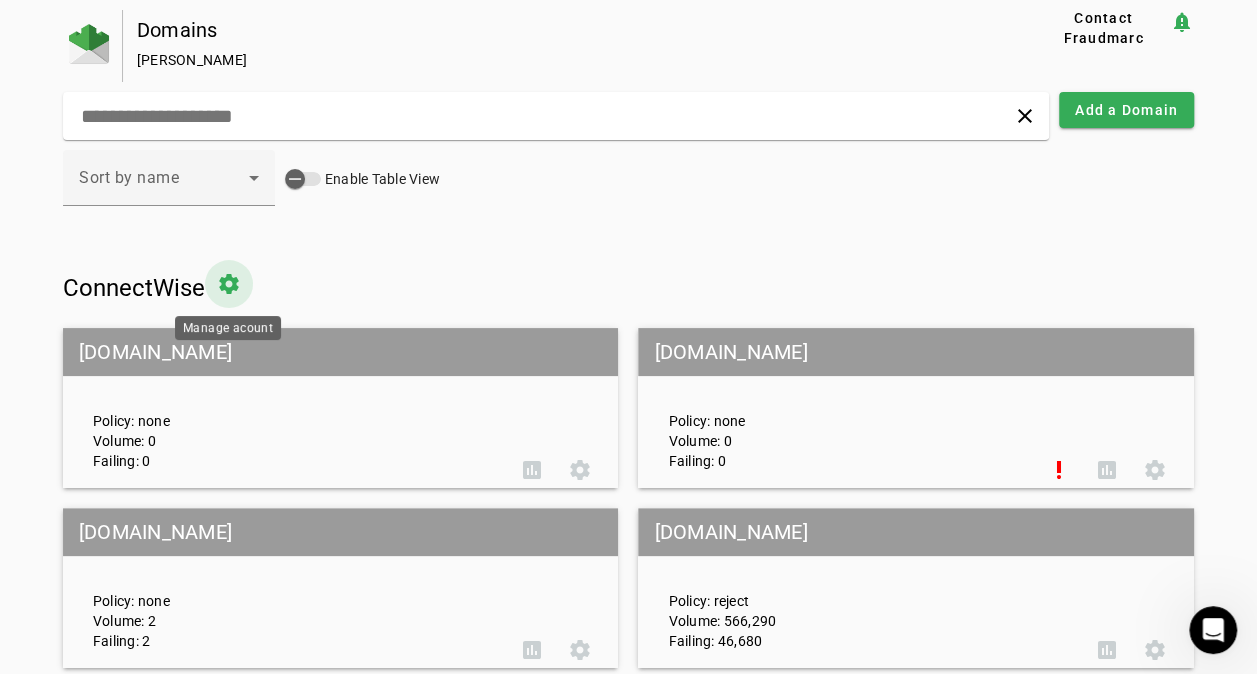 click 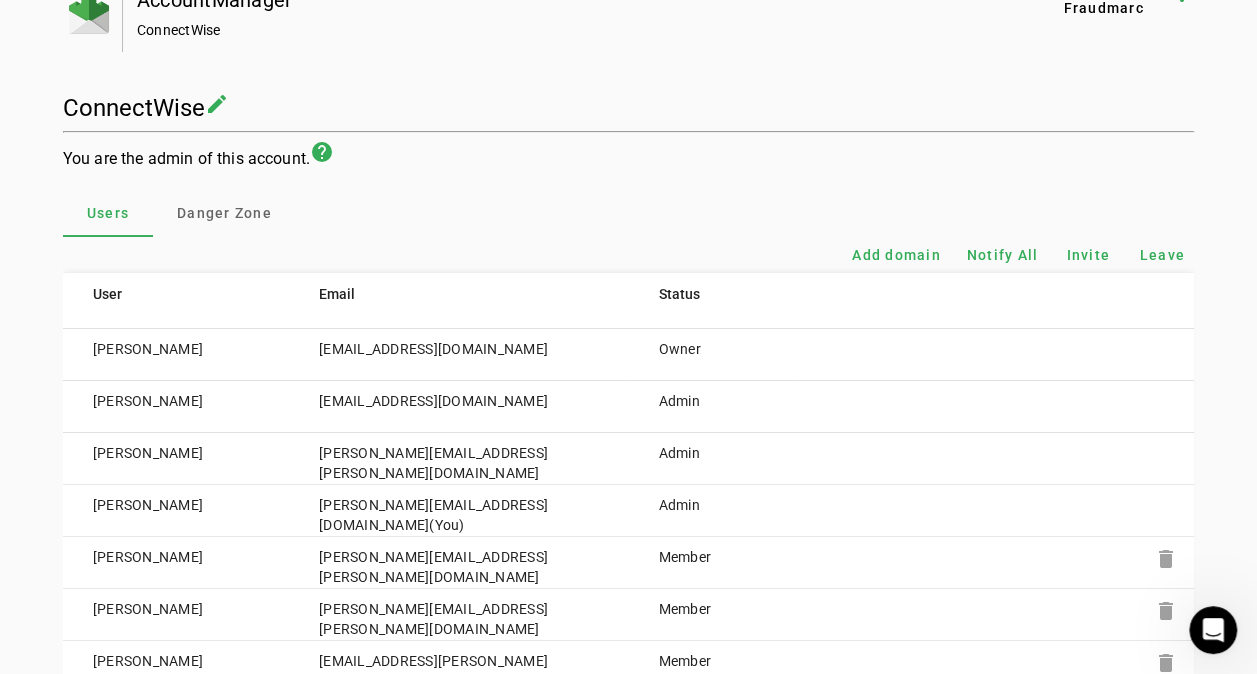 scroll, scrollTop: 0, scrollLeft: 0, axis: both 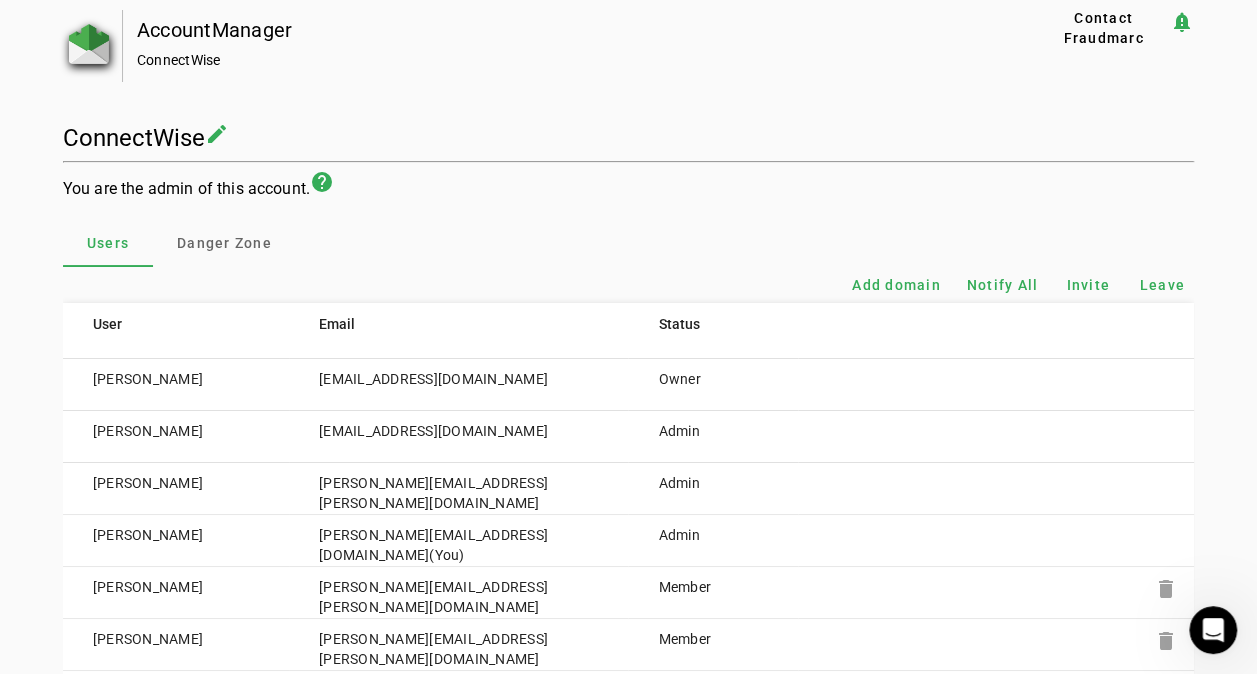 click 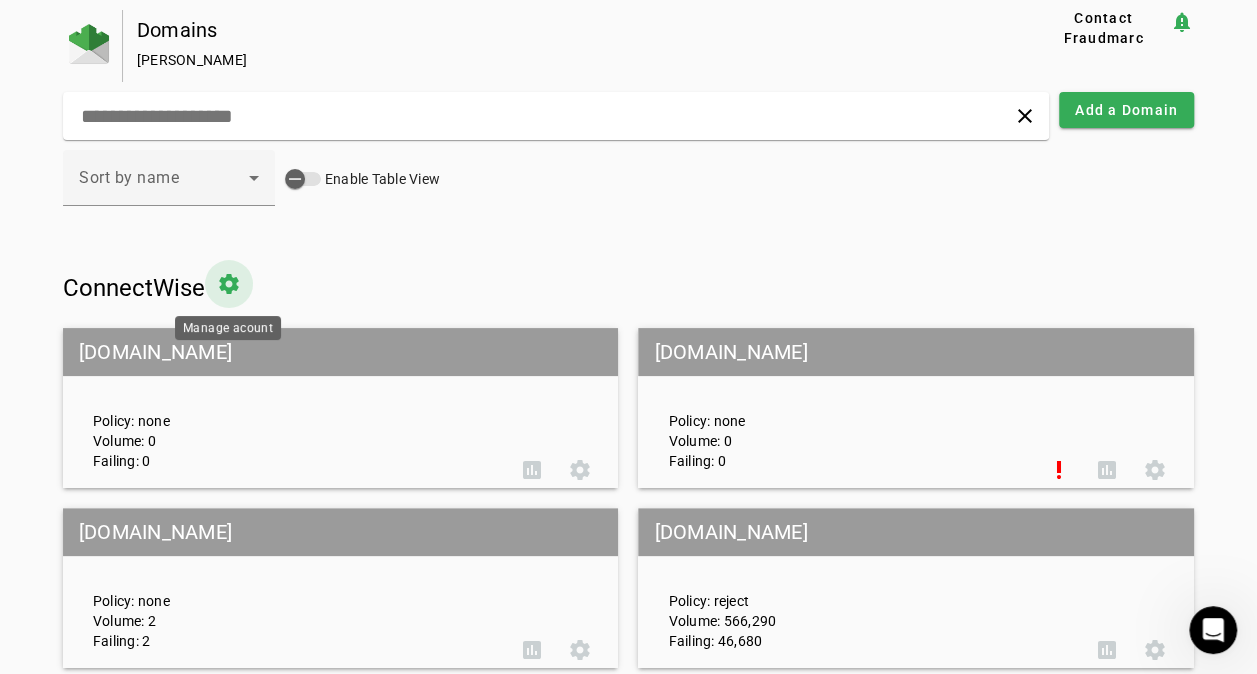 click 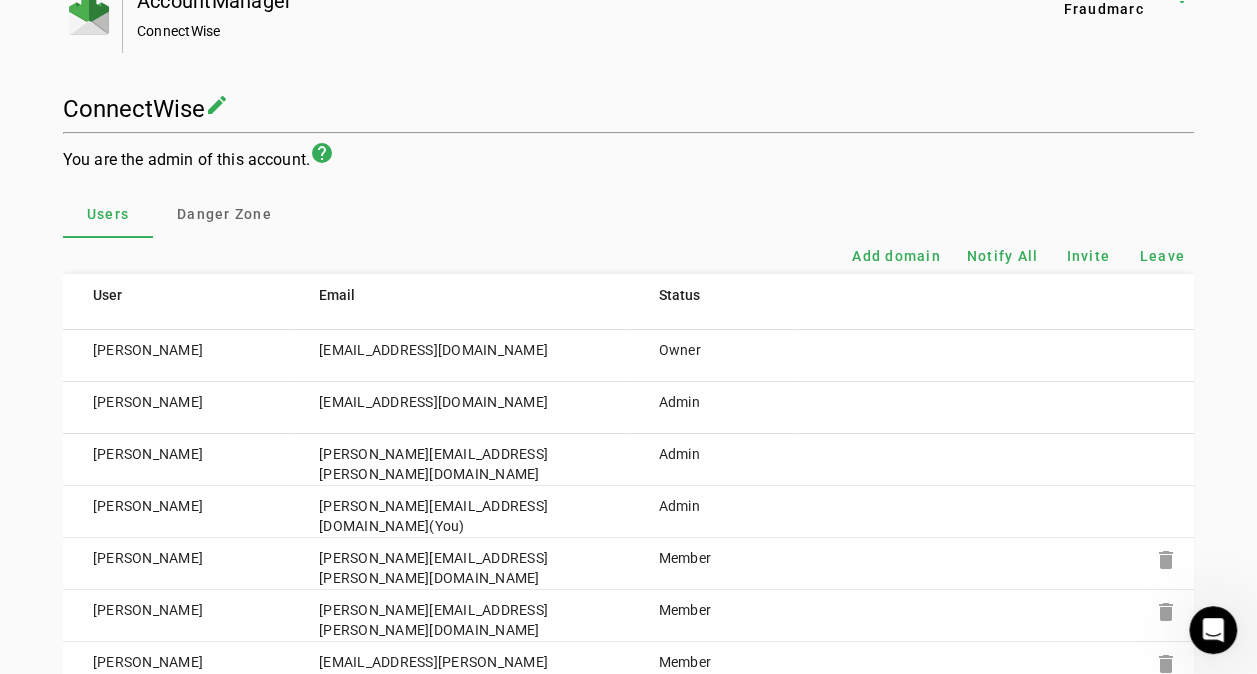 scroll, scrollTop: 0, scrollLeft: 0, axis: both 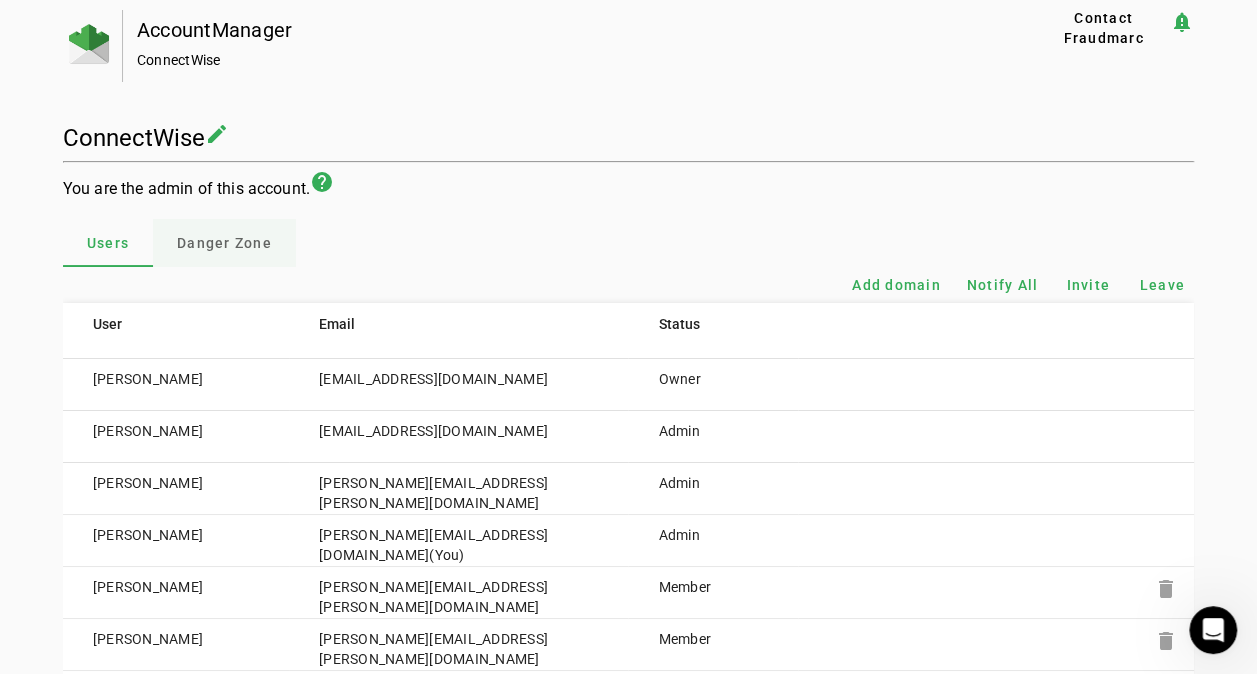 click on "Danger Zone" at bounding box center [224, 243] 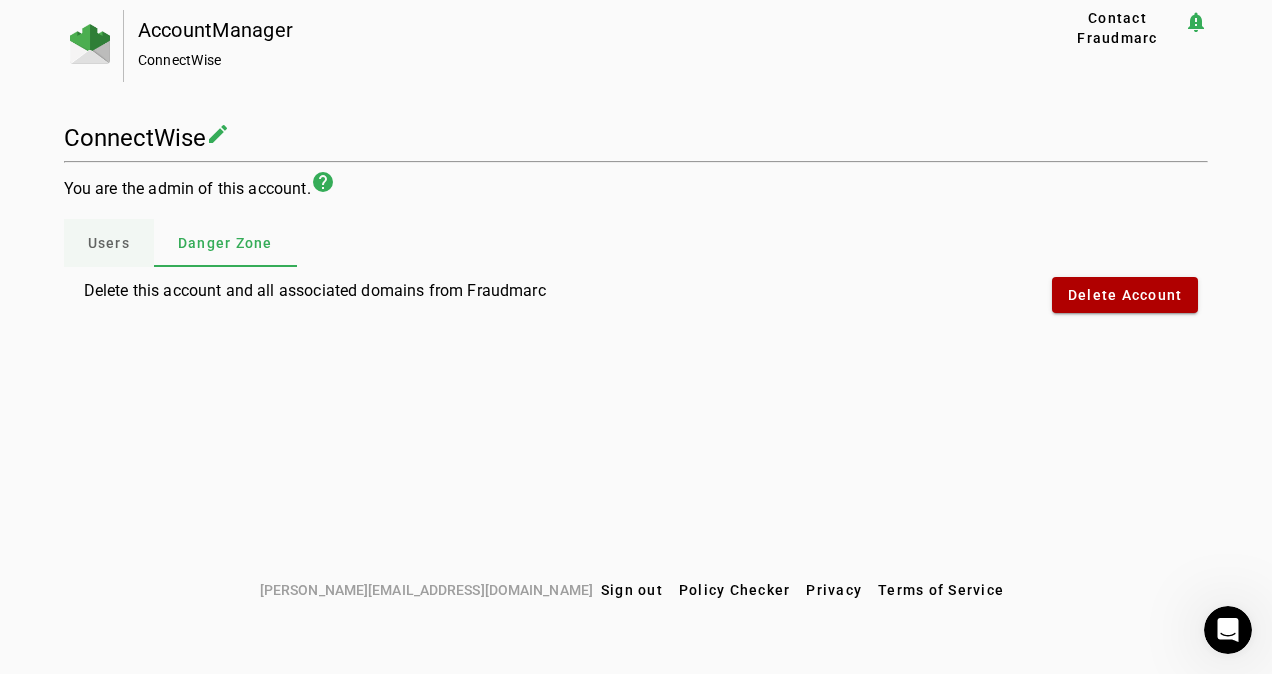 click on "Users" at bounding box center [109, 243] 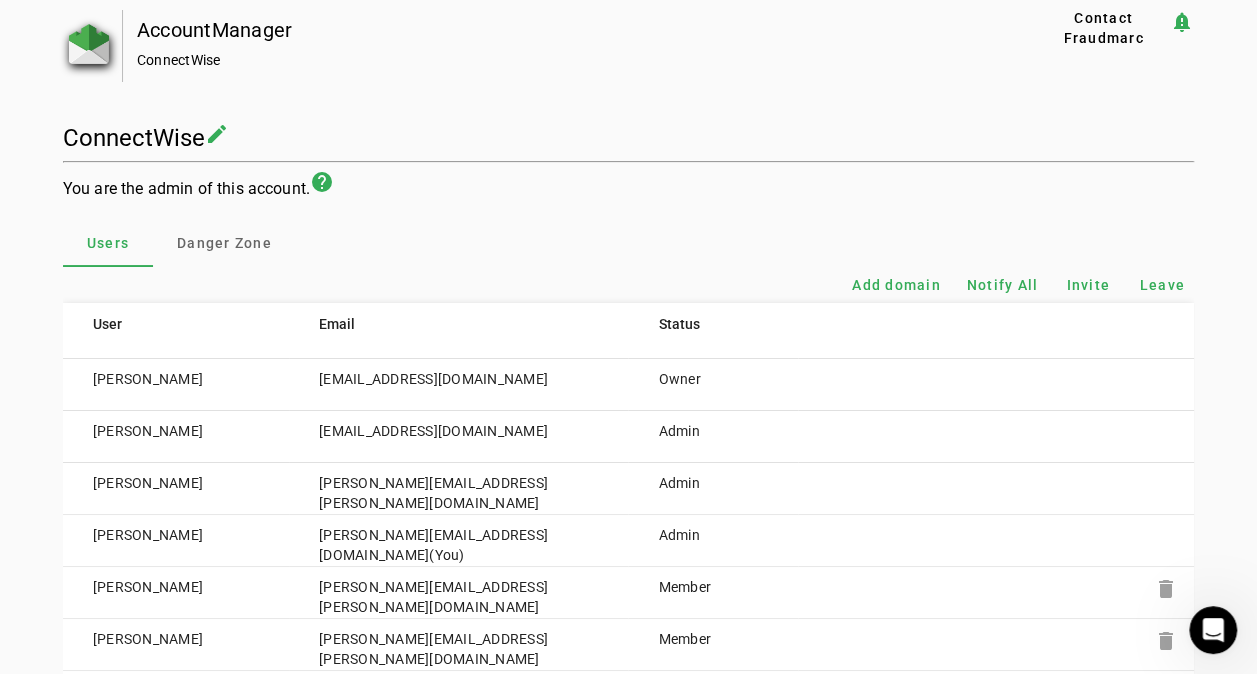 click 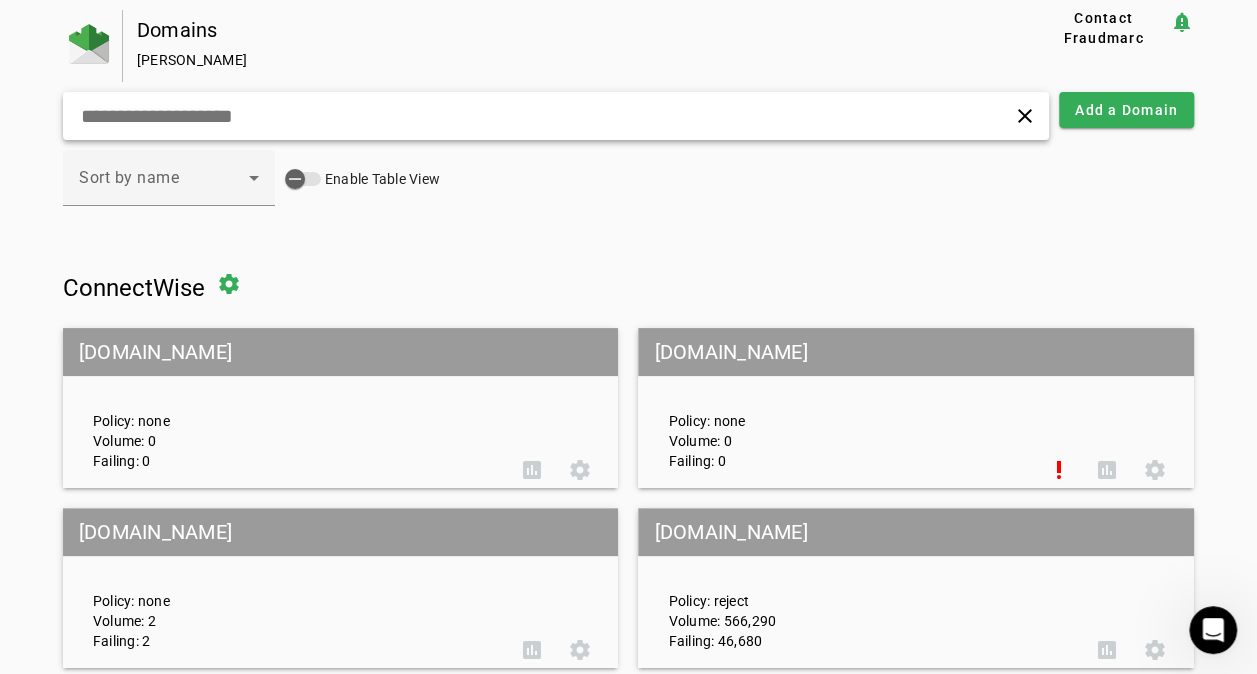 click 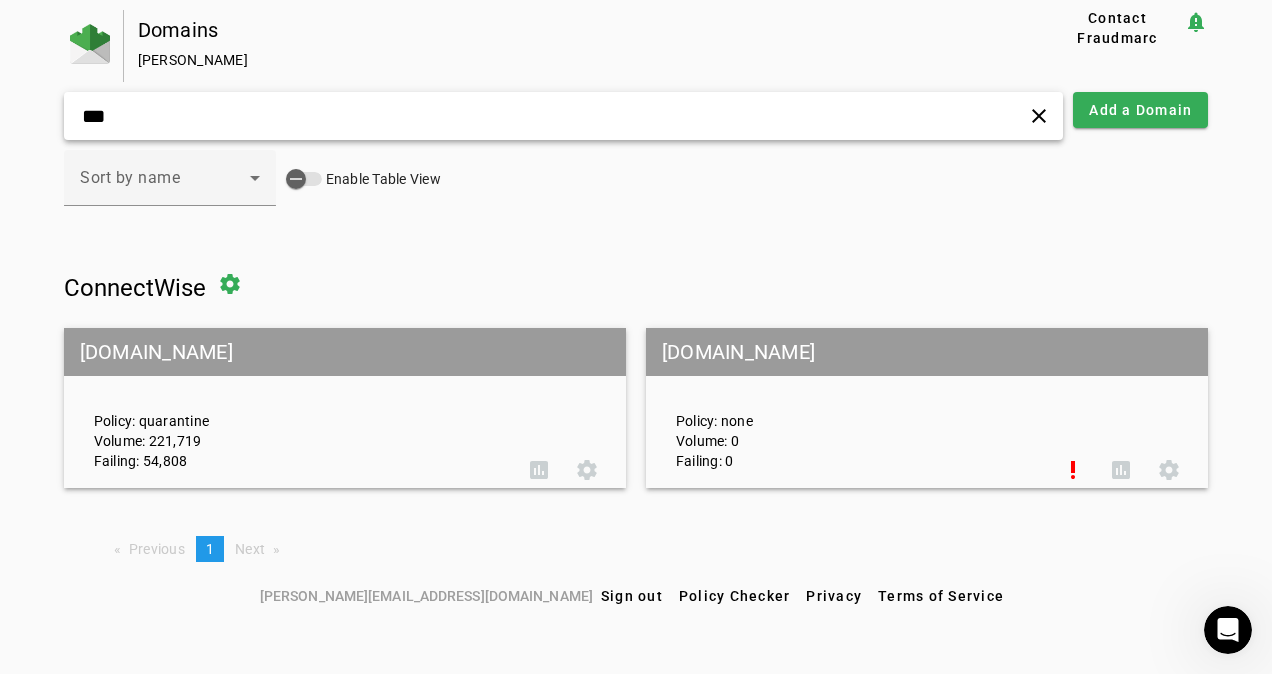 type on "***" 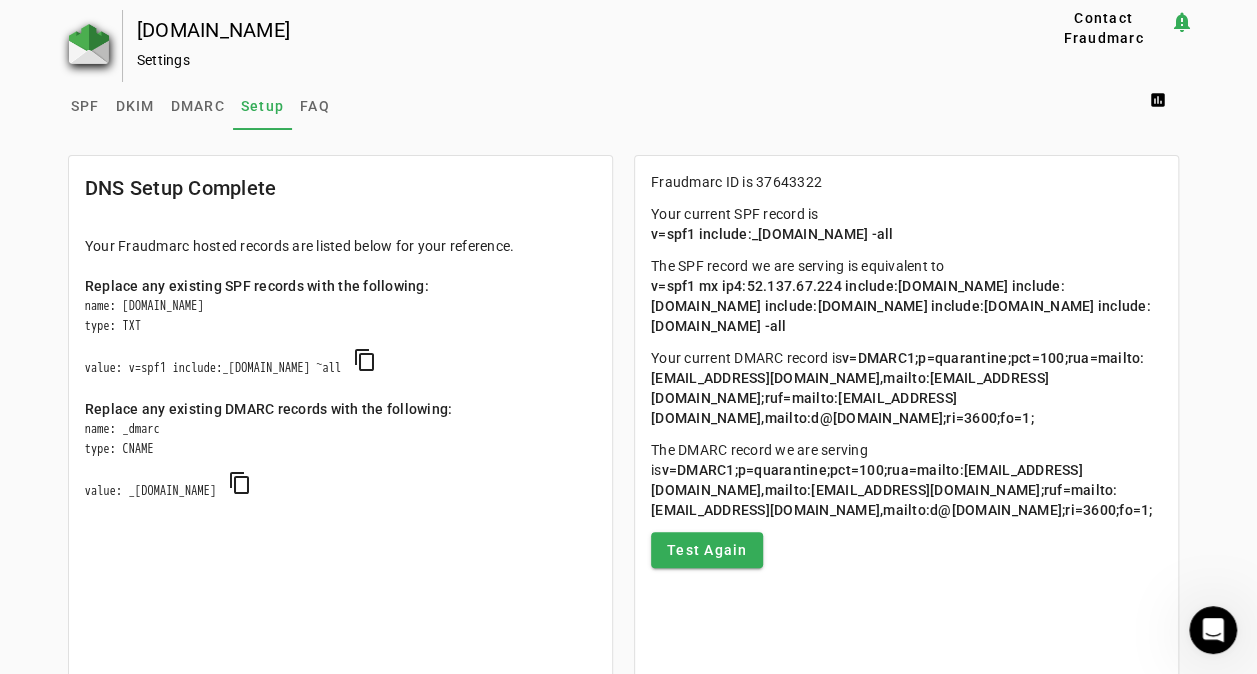 click 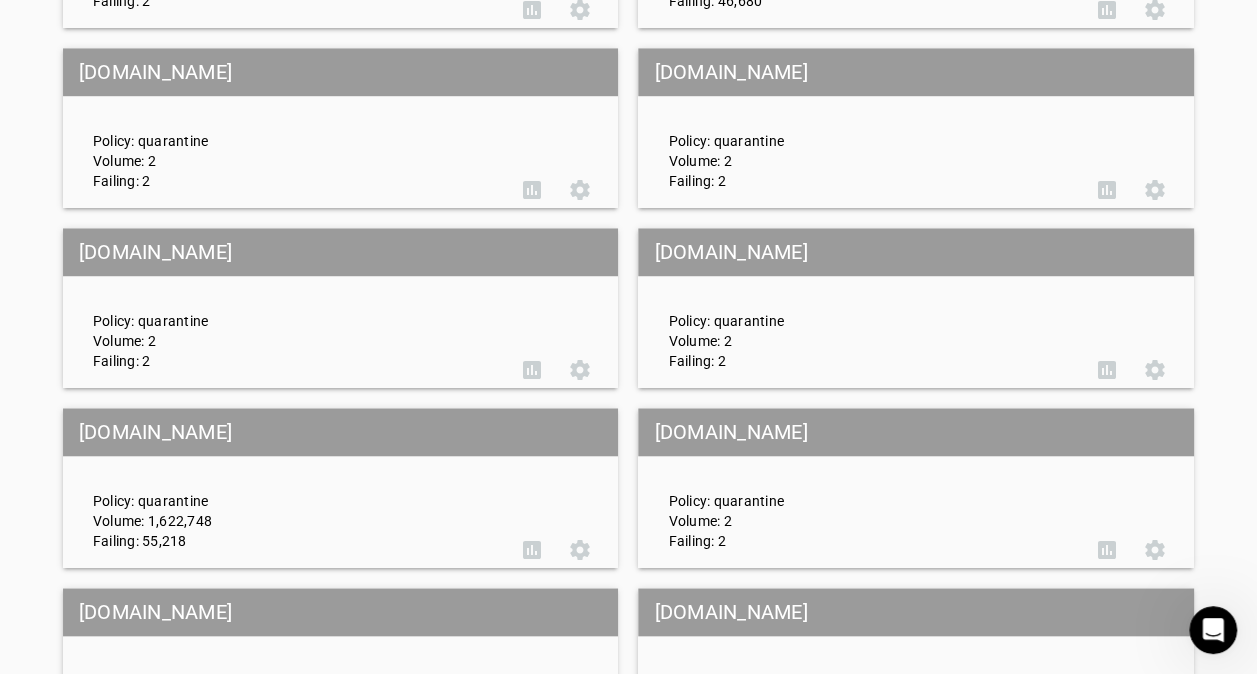 scroll, scrollTop: 0, scrollLeft: 0, axis: both 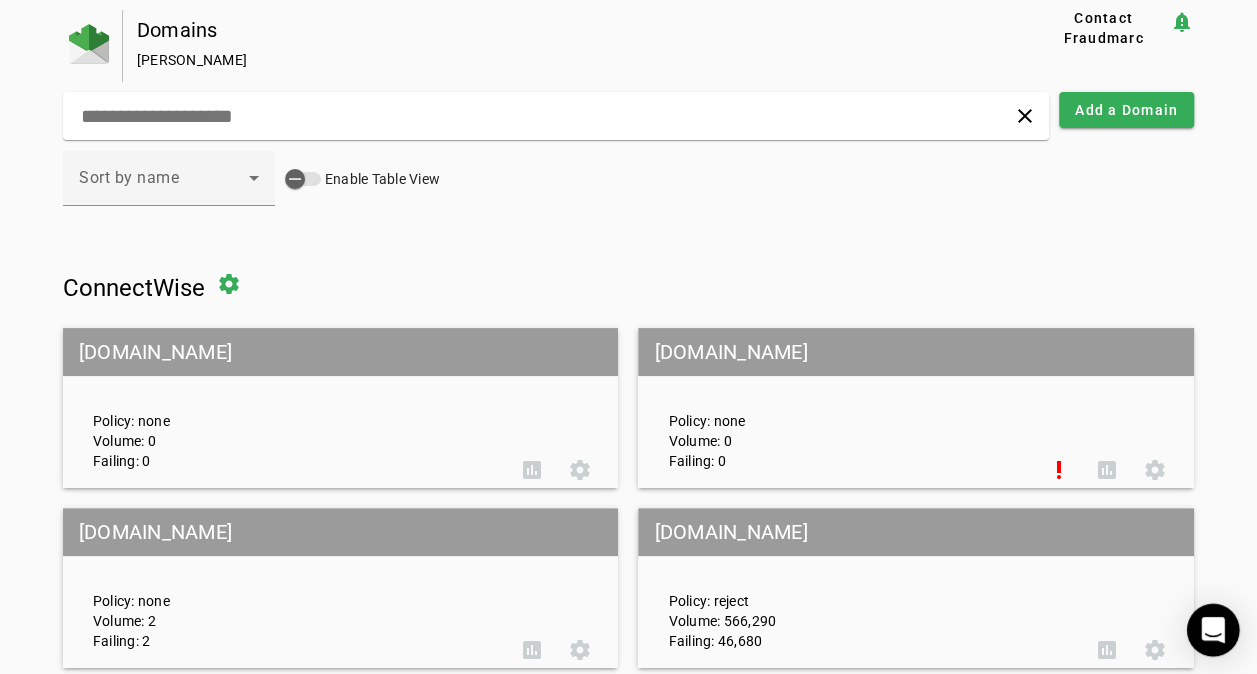 click 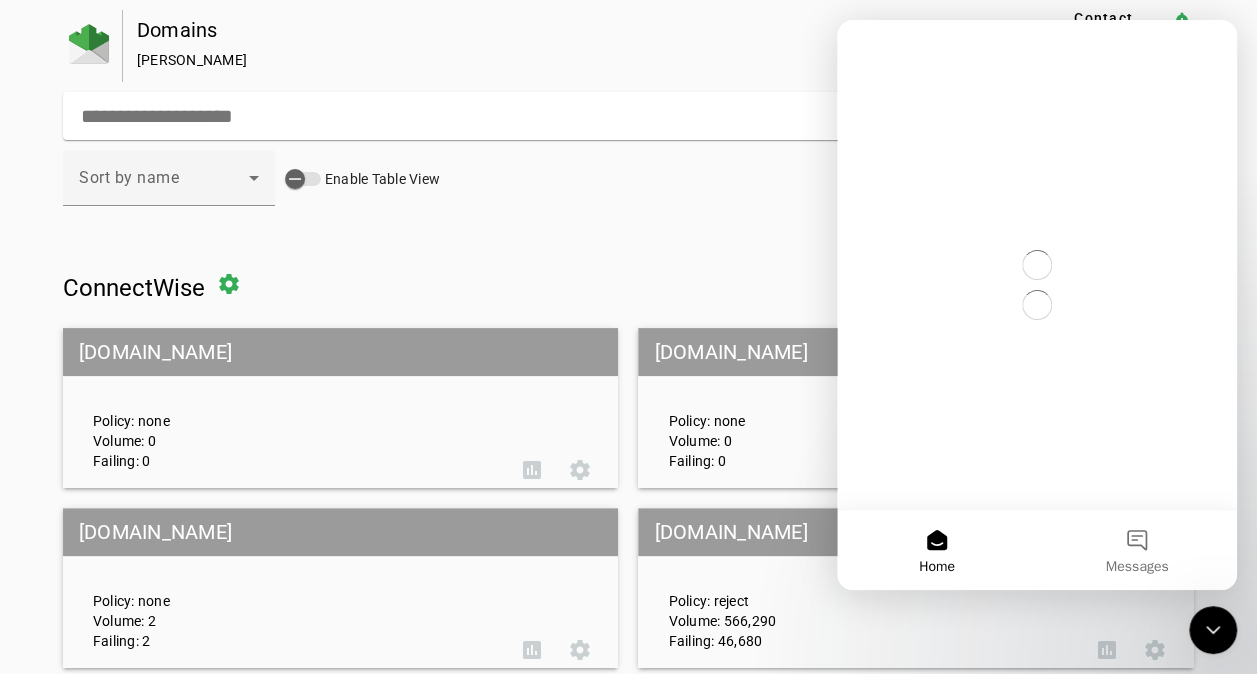 scroll, scrollTop: 0, scrollLeft: 0, axis: both 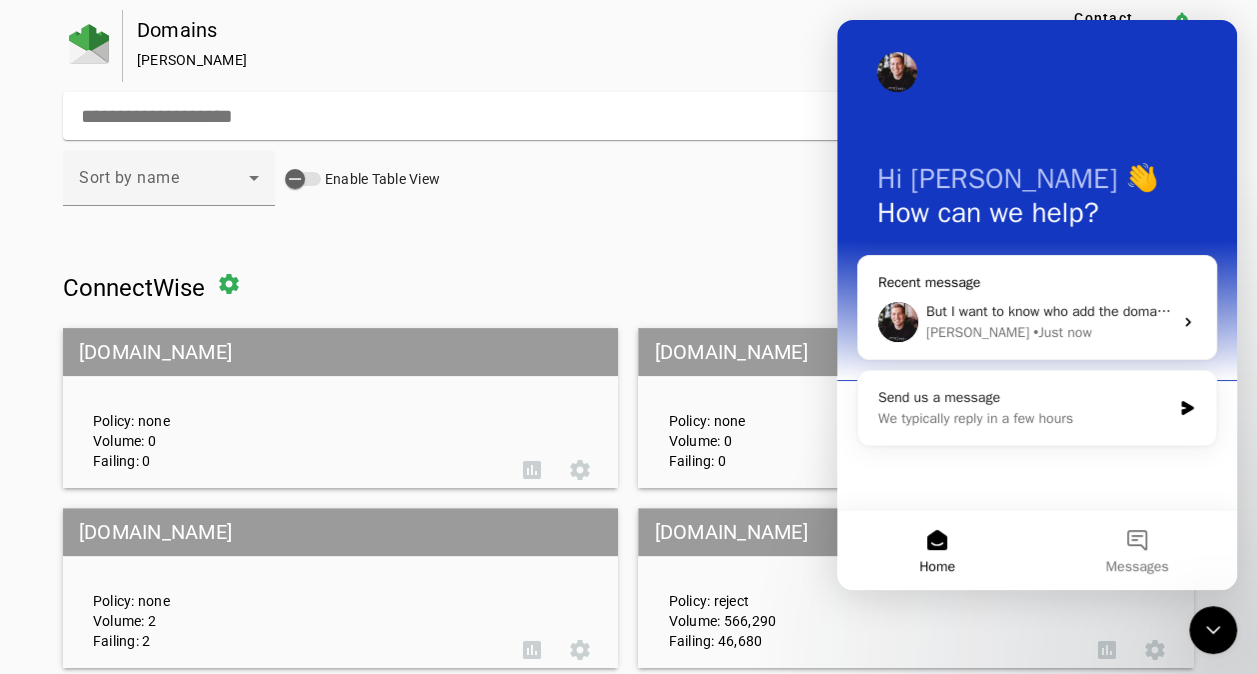 click on "But I want to know who add the domain to fraudmarc" at bounding box center (1088, 311) 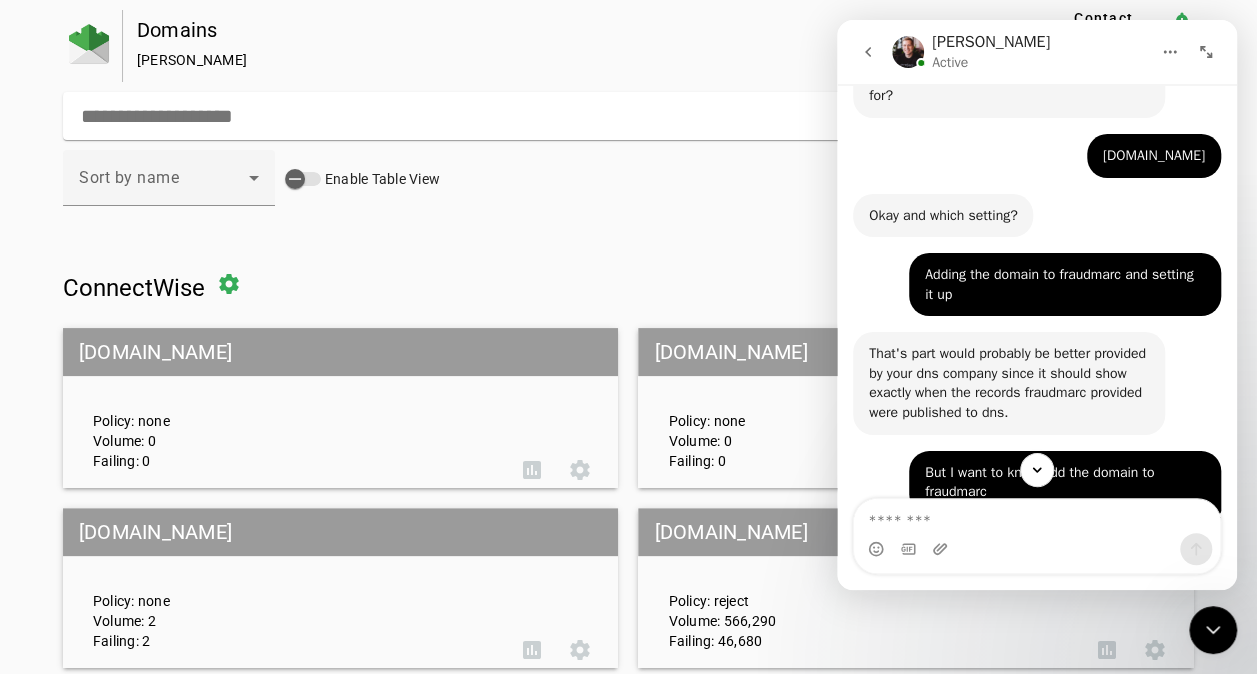 scroll, scrollTop: 682, scrollLeft: 0, axis: vertical 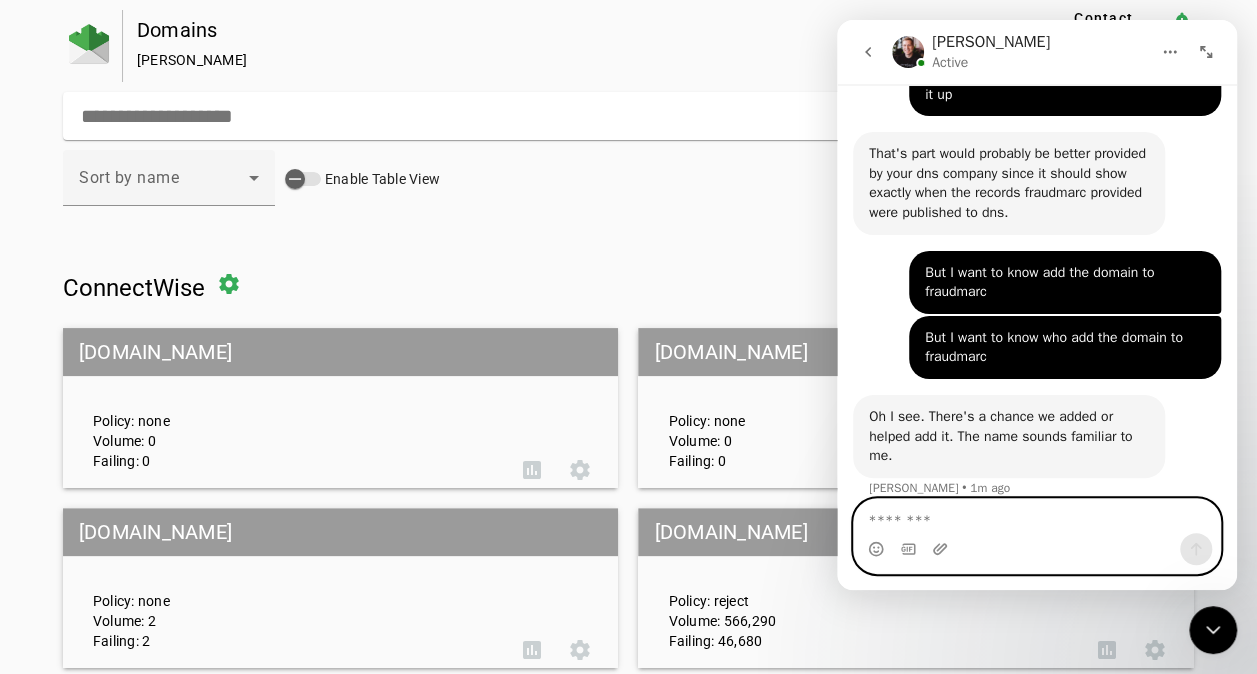 click at bounding box center (1037, 516) 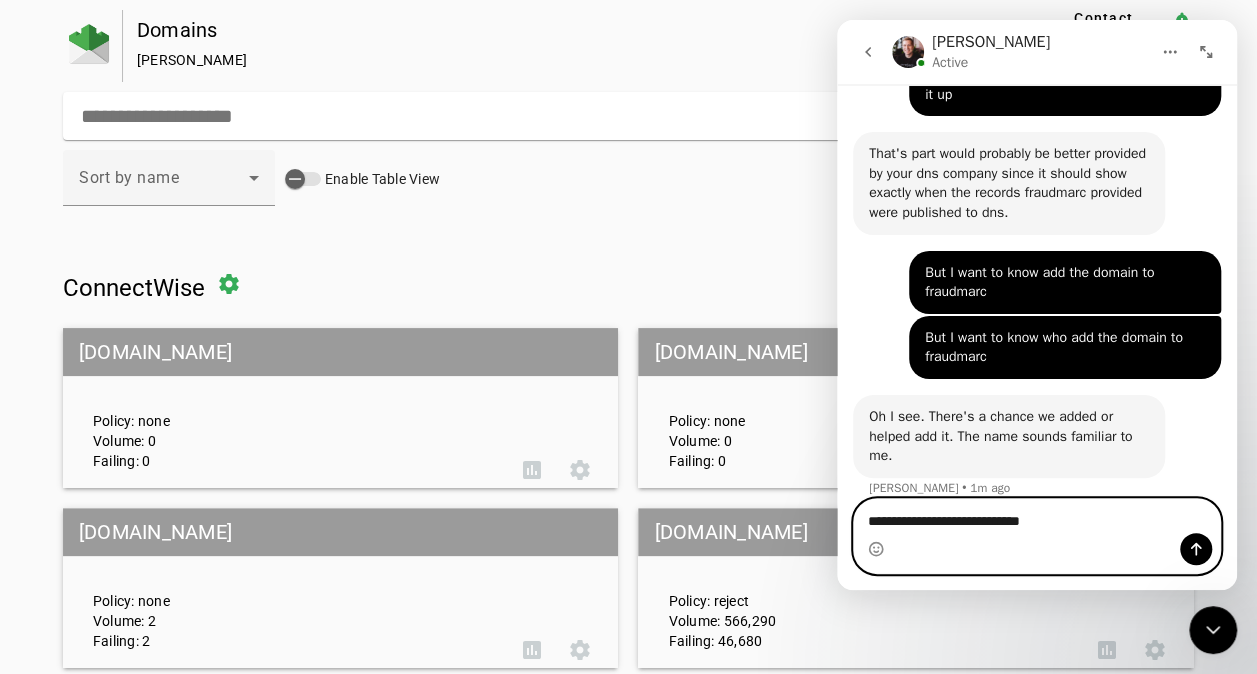 type on "**********" 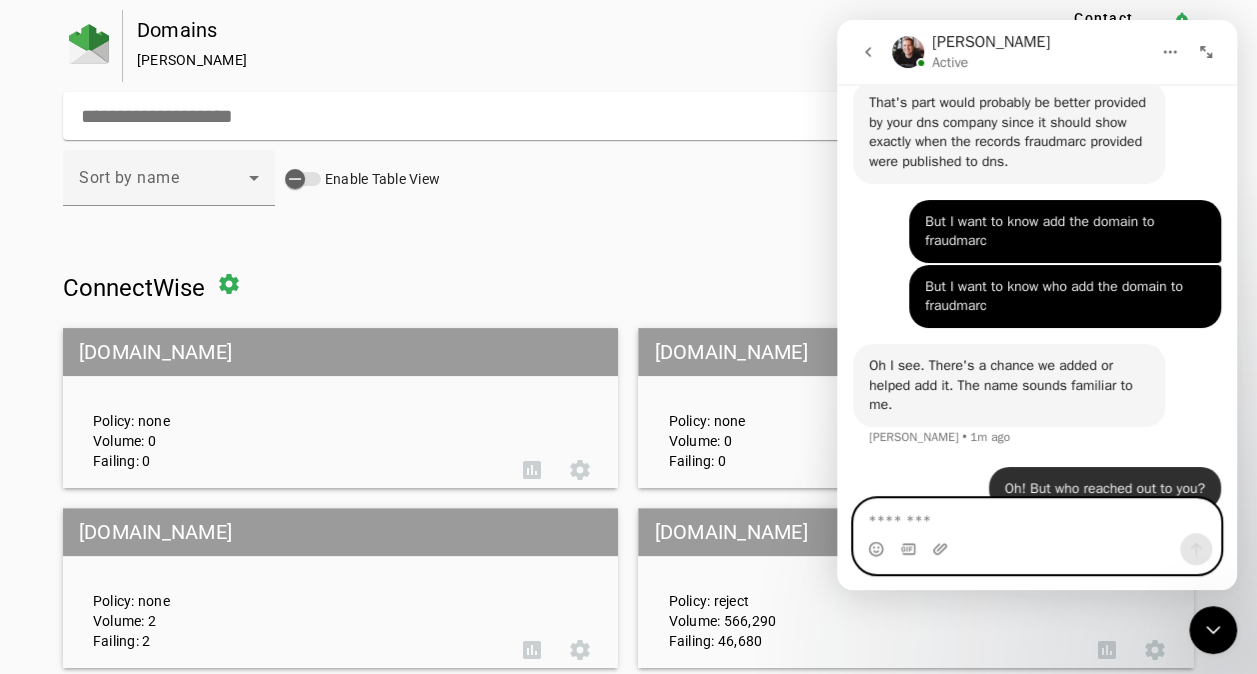 scroll, scrollTop: 742, scrollLeft: 0, axis: vertical 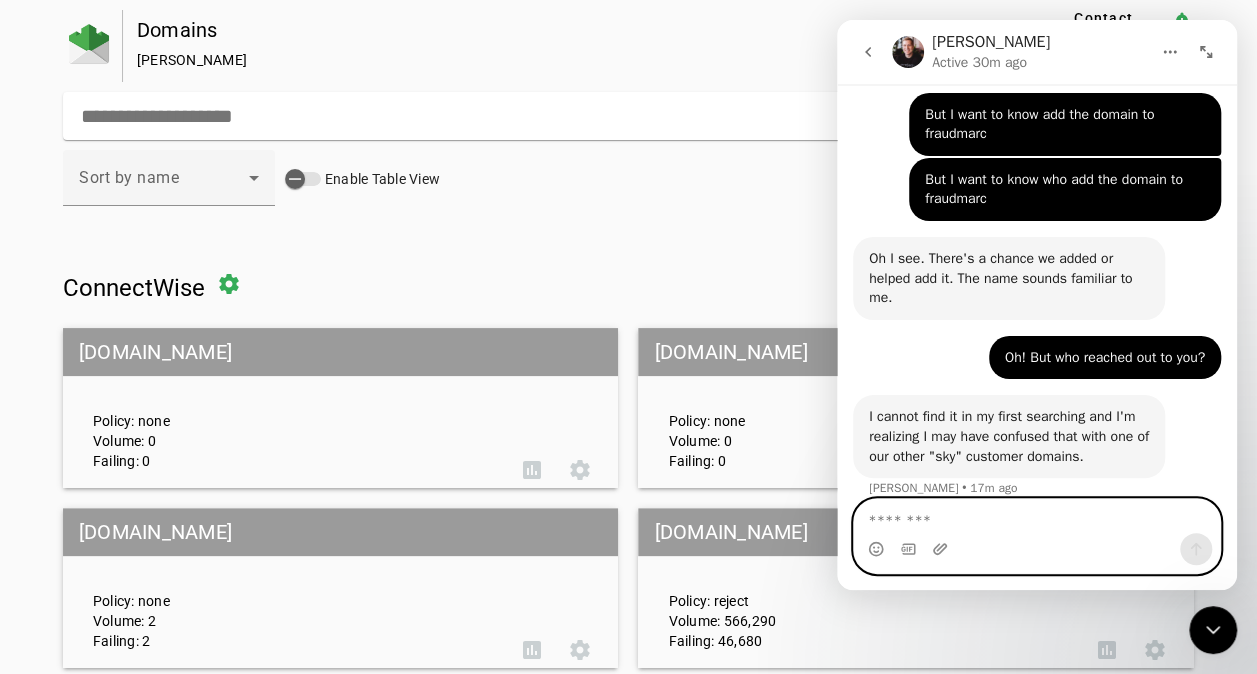 click at bounding box center (1037, 516) 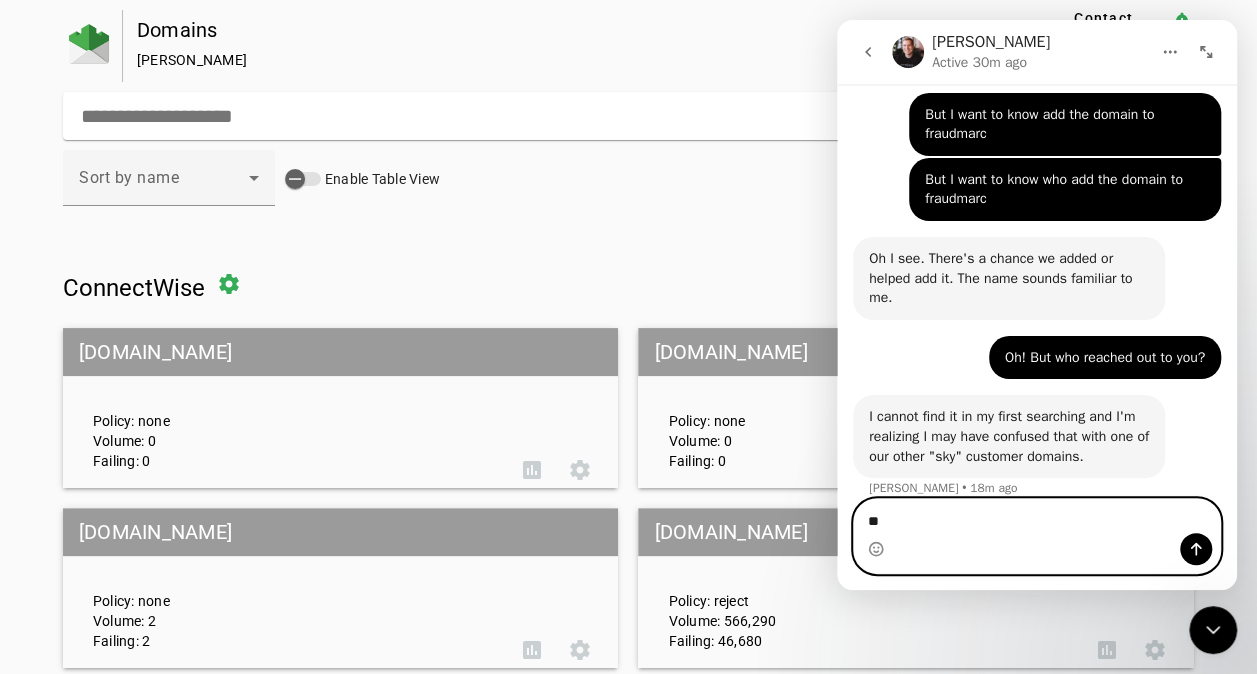 type on "*" 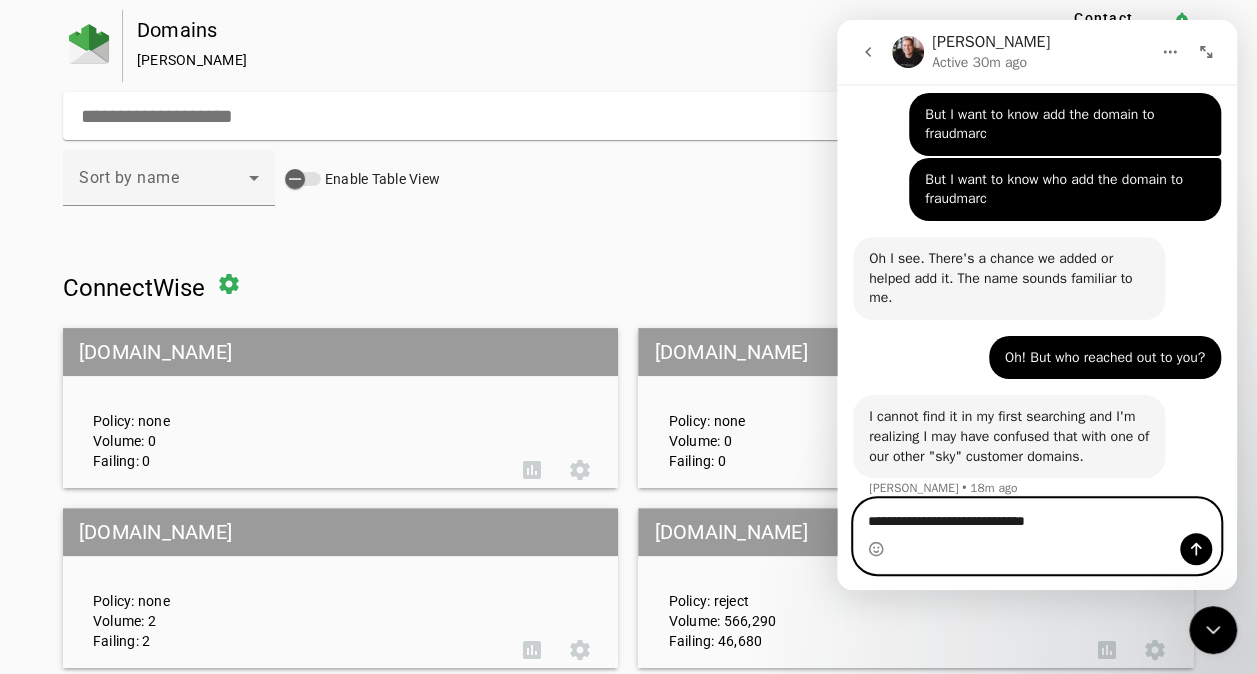 type on "**********" 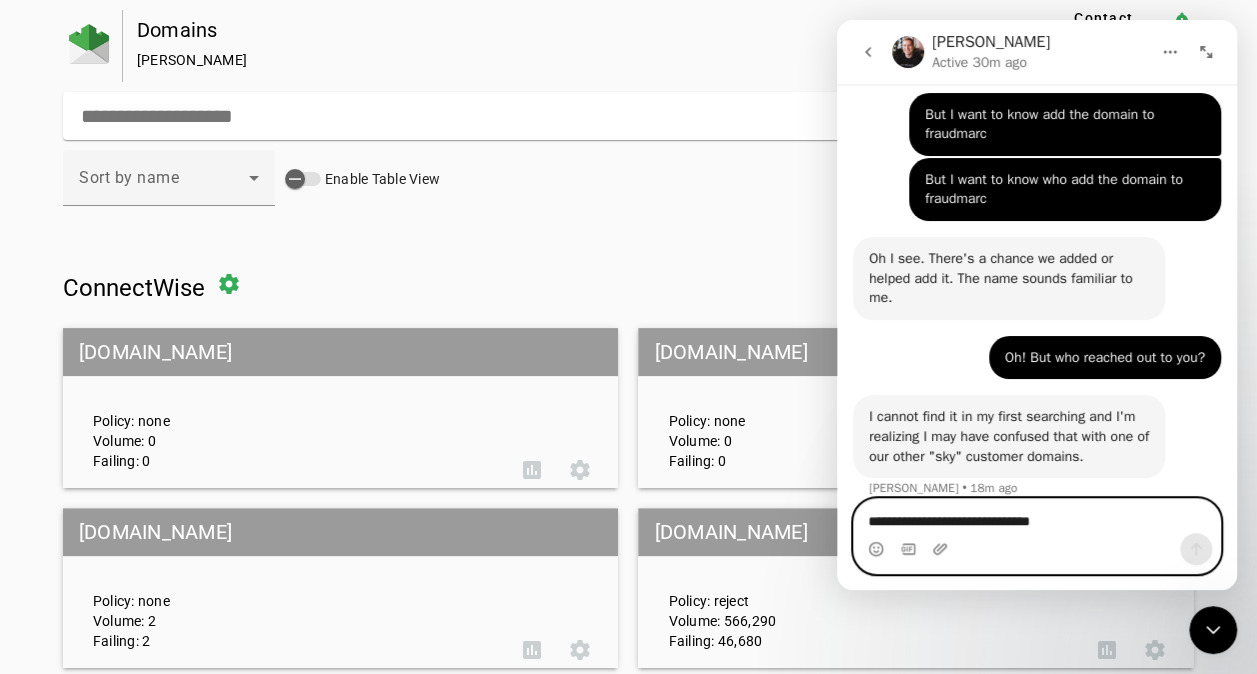 type 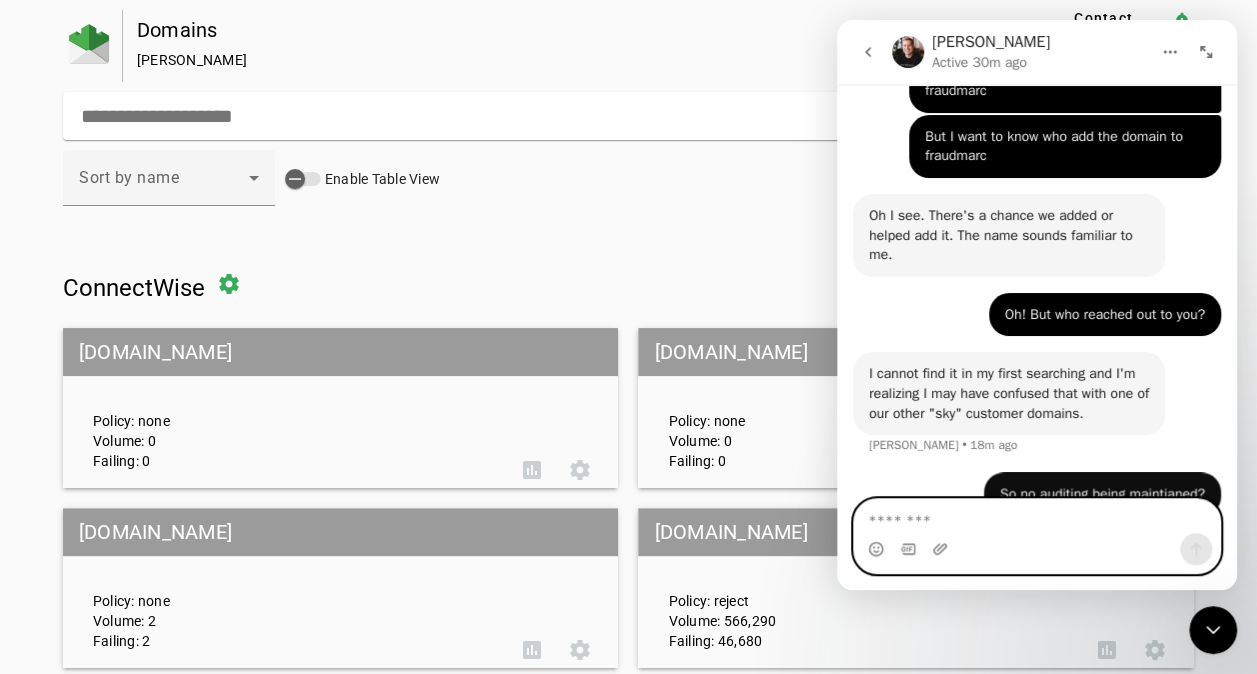 scroll, scrollTop: 900, scrollLeft: 0, axis: vertical 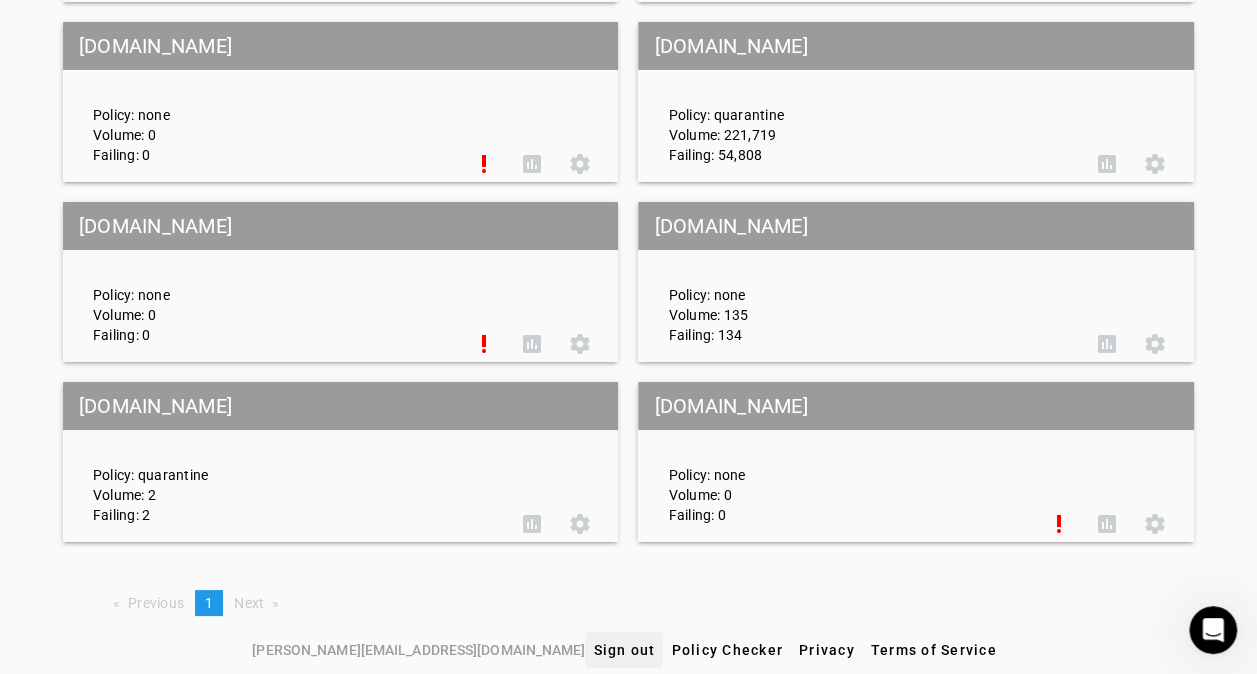 click on "Sign out" 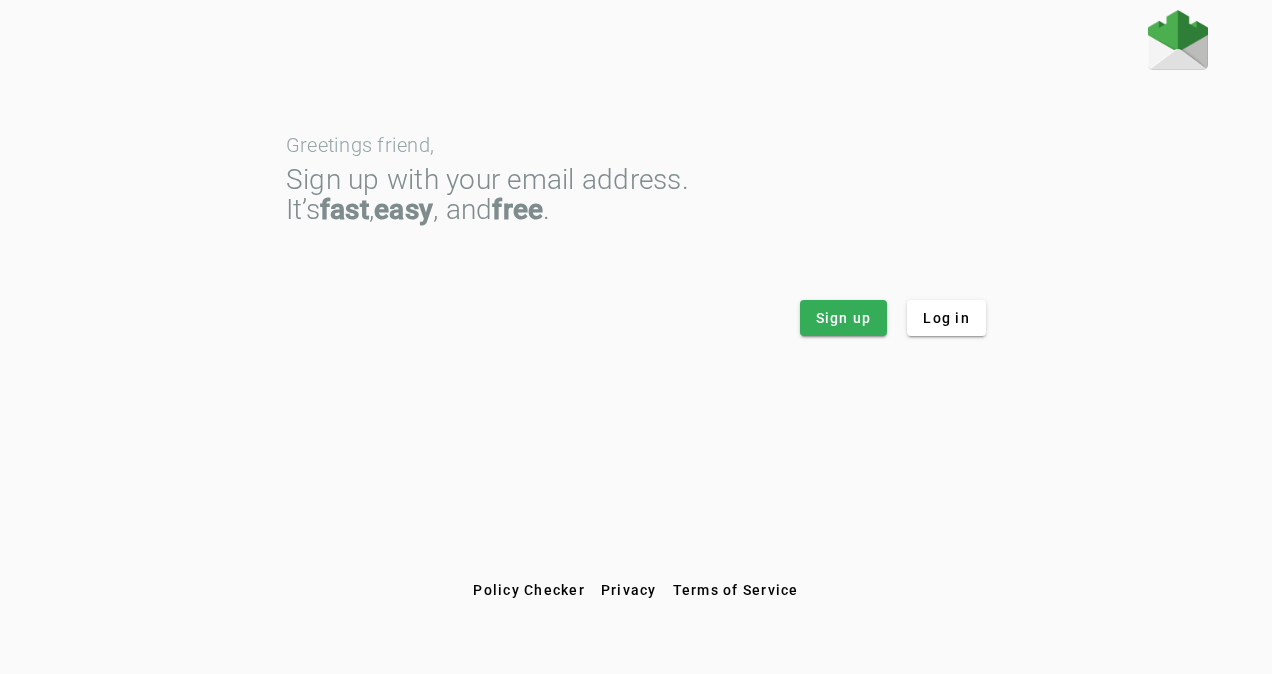 scroll, scrollTop: 0, scrollLeft: 0, axis: both 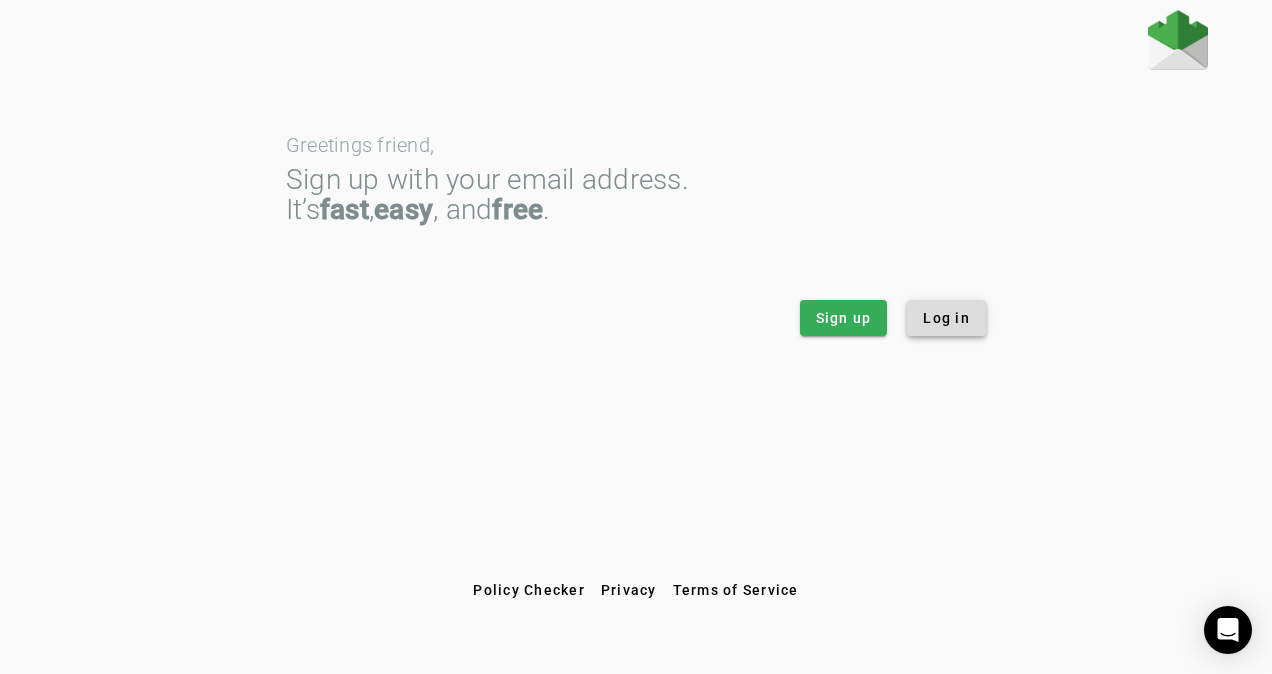 click on "Log in" 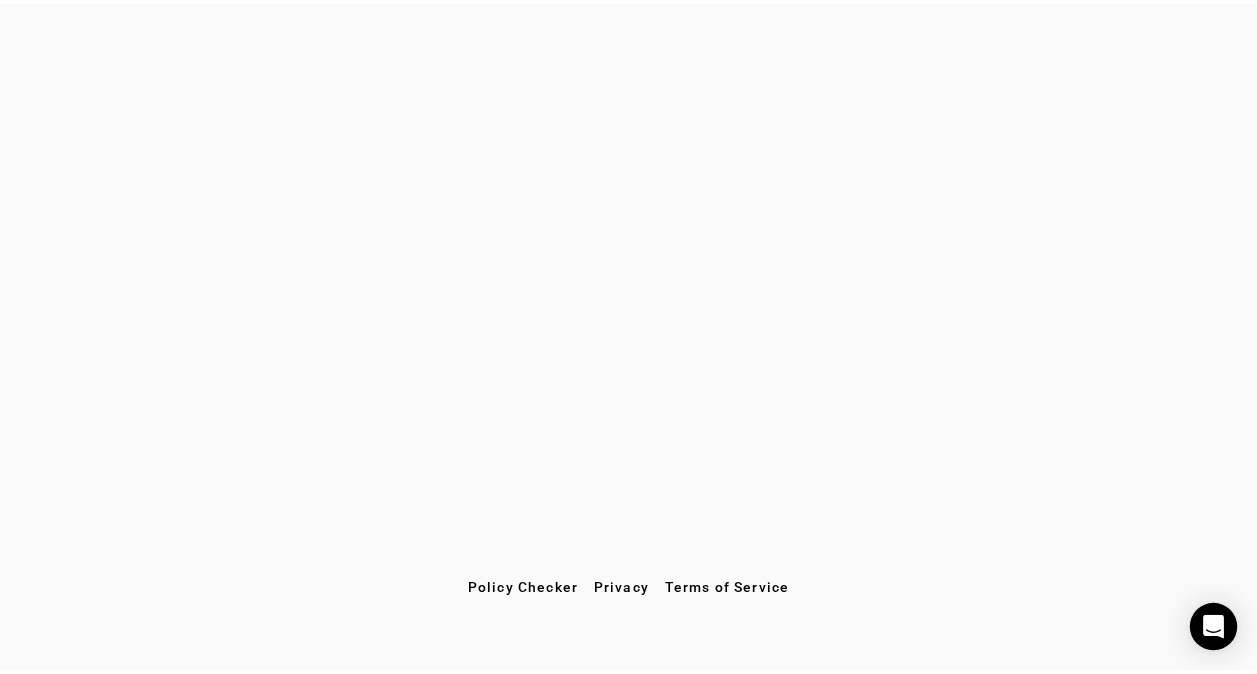 scroll, scrollTop: 0, scrollLeft: 0, axis: both 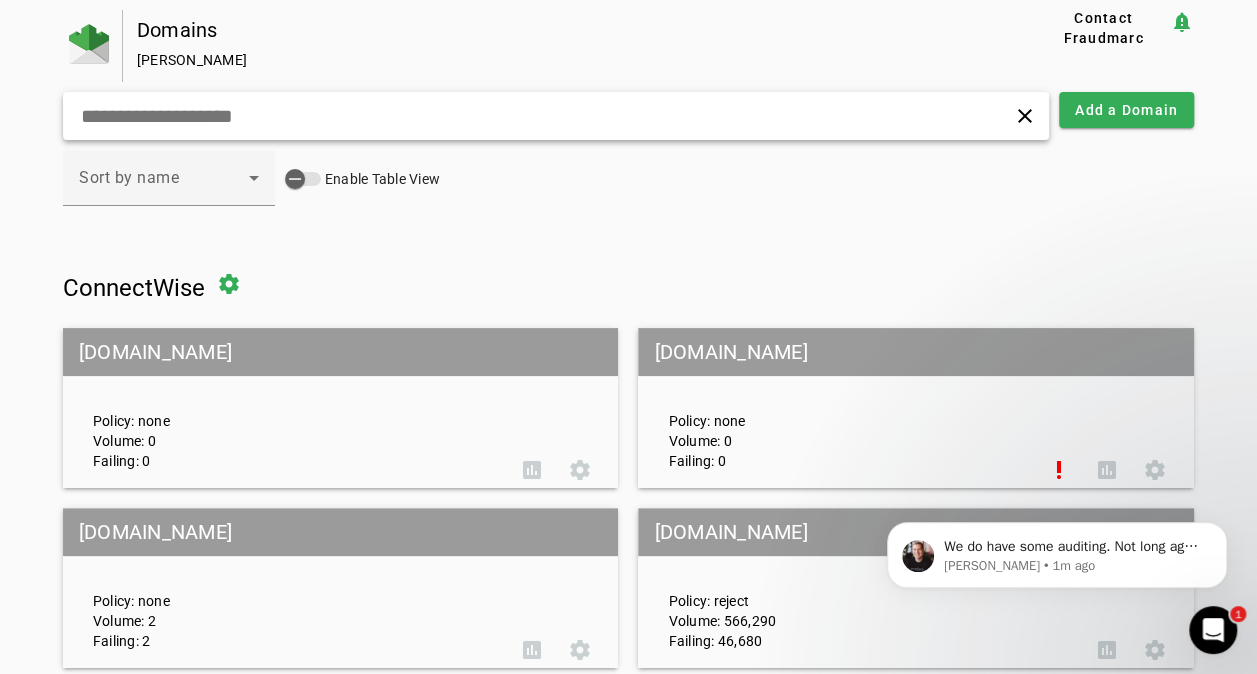 click 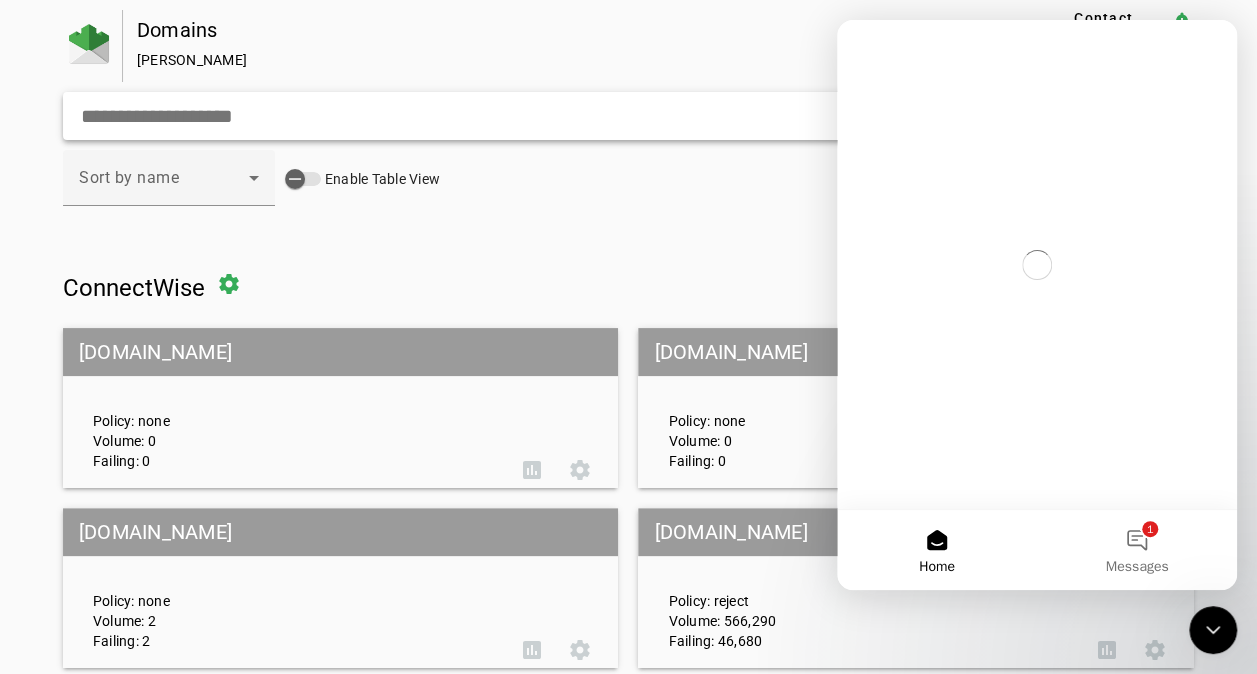 scroll, scrollTop: 0, scrollLeft: 0, axis: both 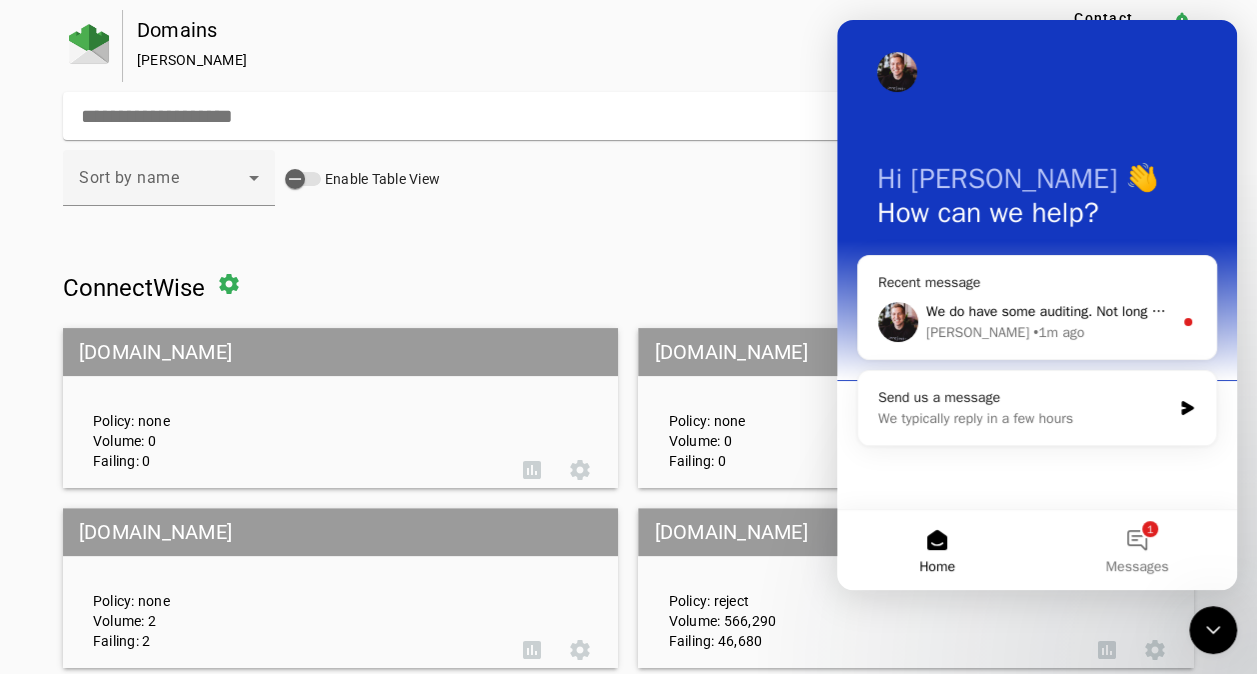 click on "We do have some auditing. Not long ago we got received our SOC2 compliance audit for example. But the history logs that were once available in the dashboard were removed because it wasn't important to clients at the time." at bounding box center [1616, 311] 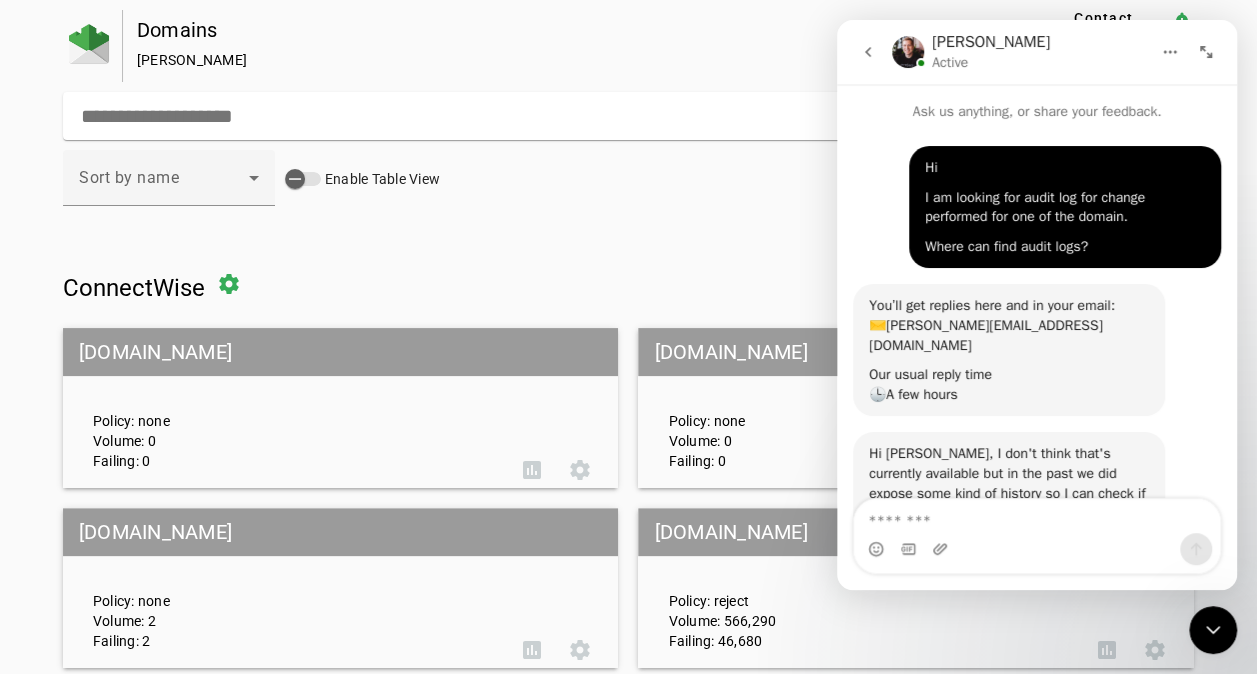 scroll, scrollTop: 3, scrollLeft: 0, axis: vertical 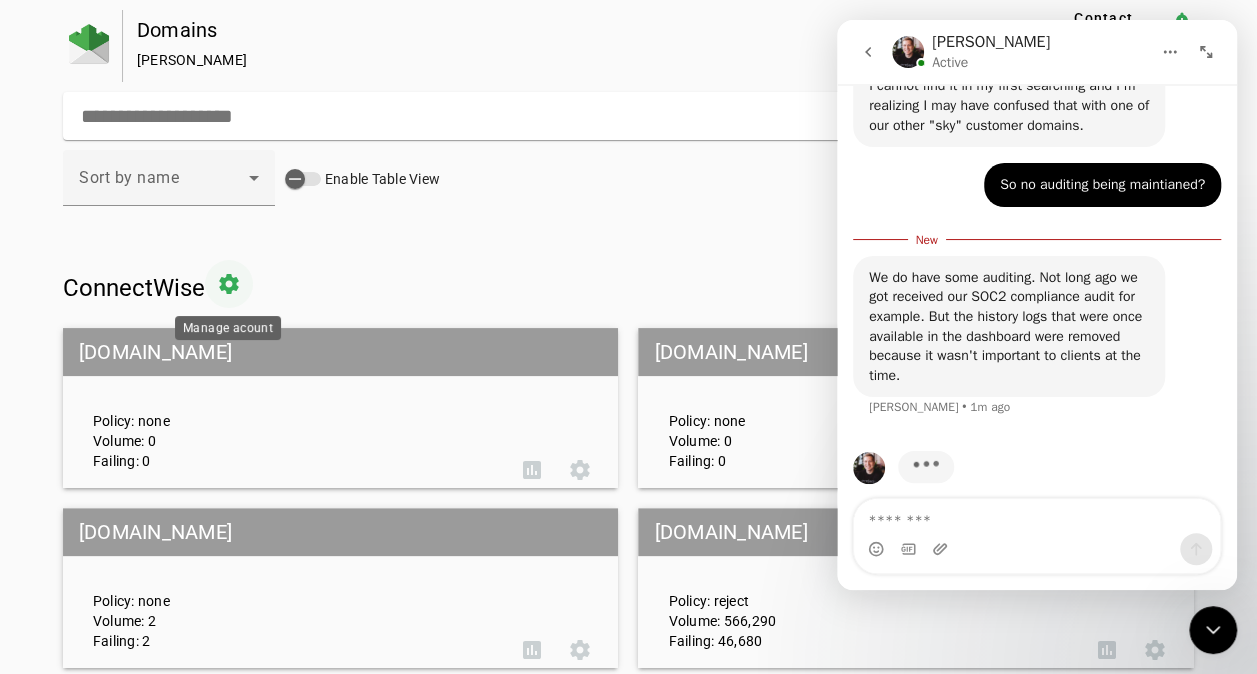 click 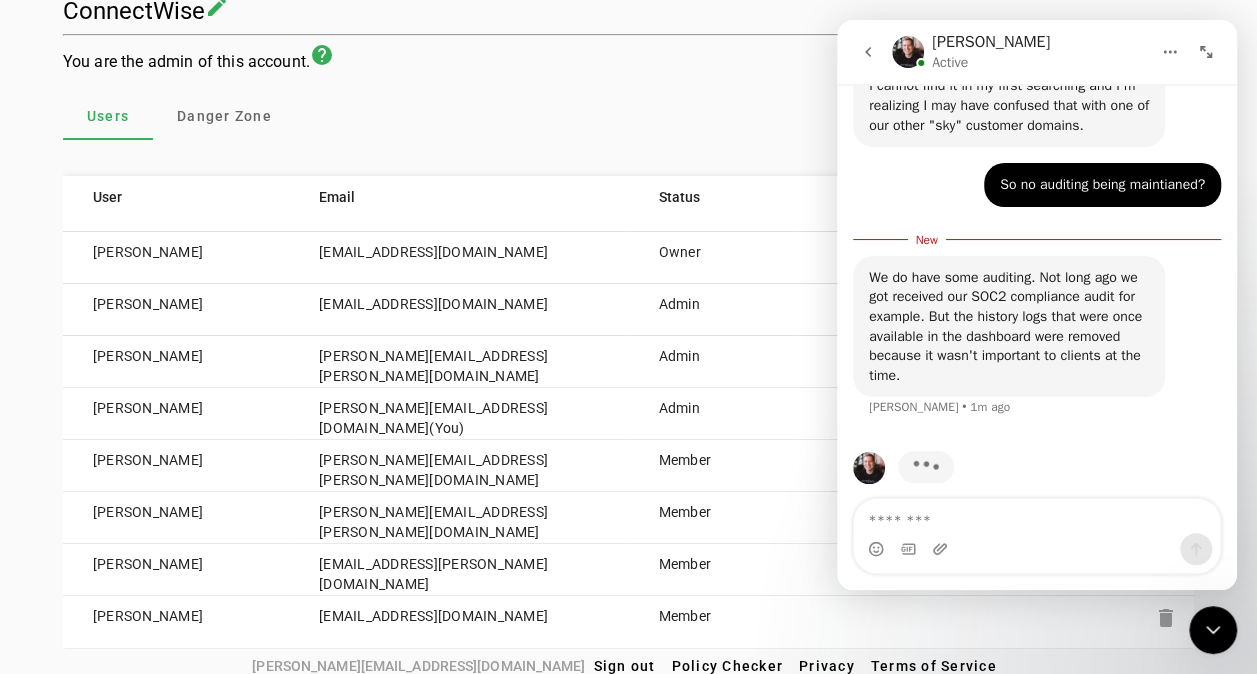 scroll, scrollTop: 142, scrollLeft: 0, axis: vertical 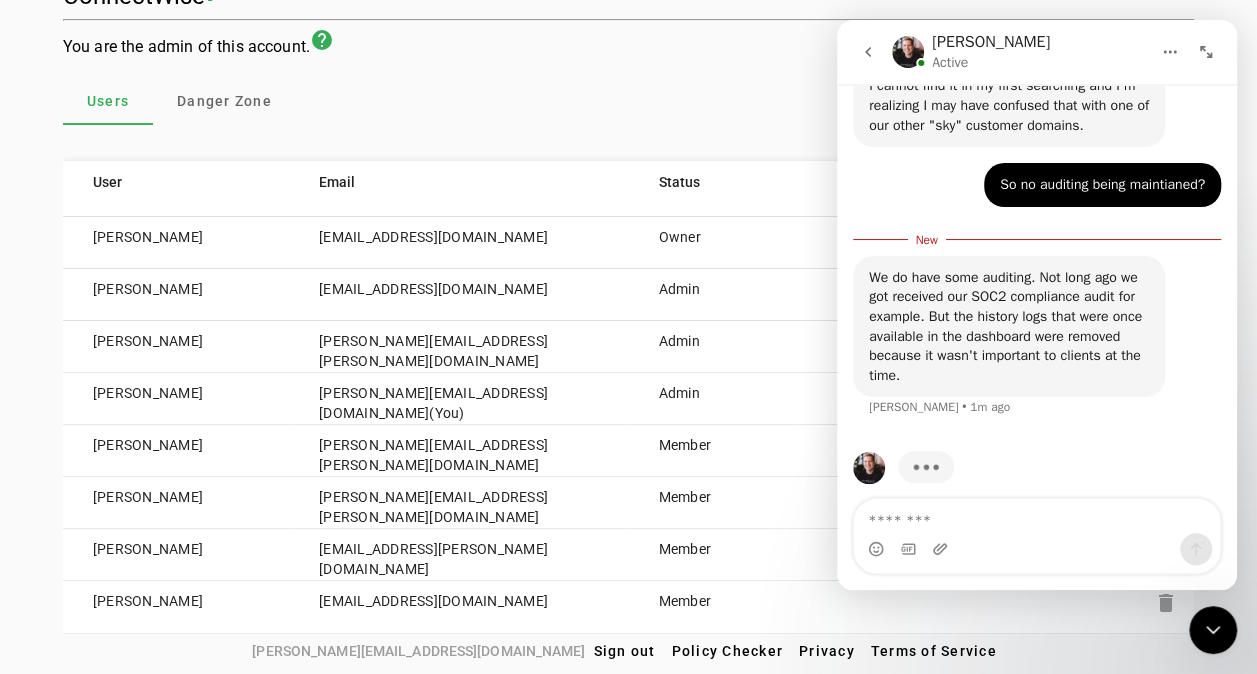 click on "Jayesh Mhatre" at bounding box center (176, 347) 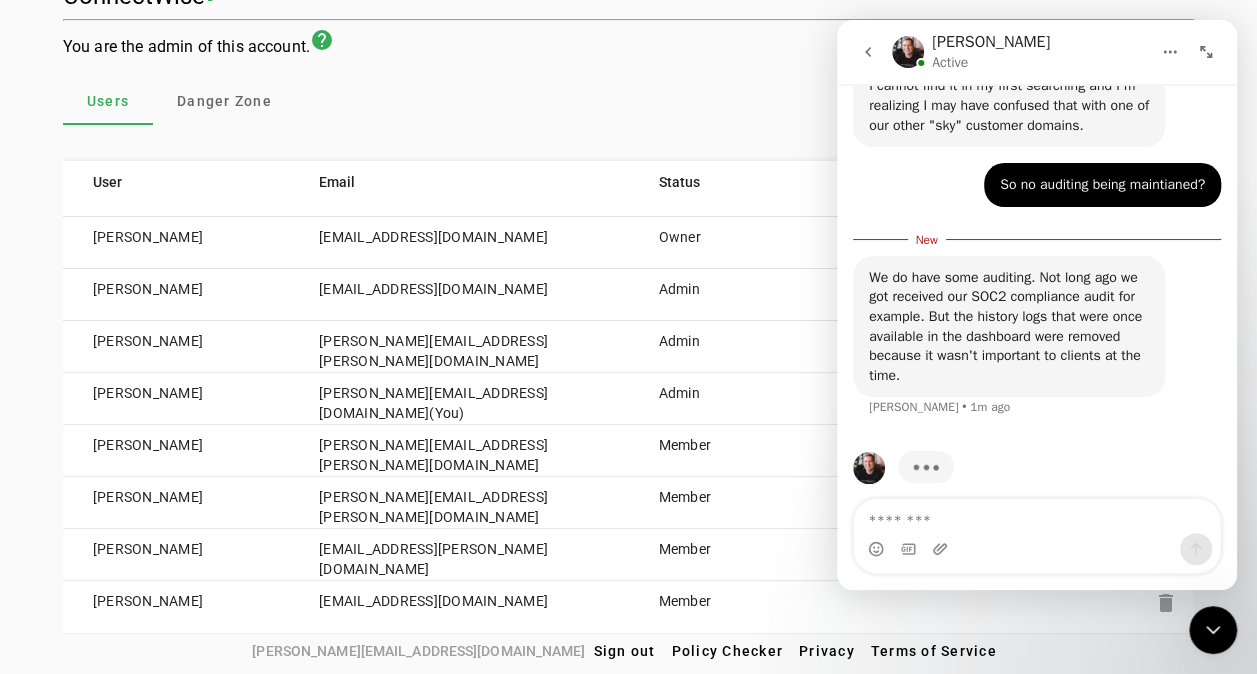 click on "Isaac Epperson" at bounding box center (176, 295) 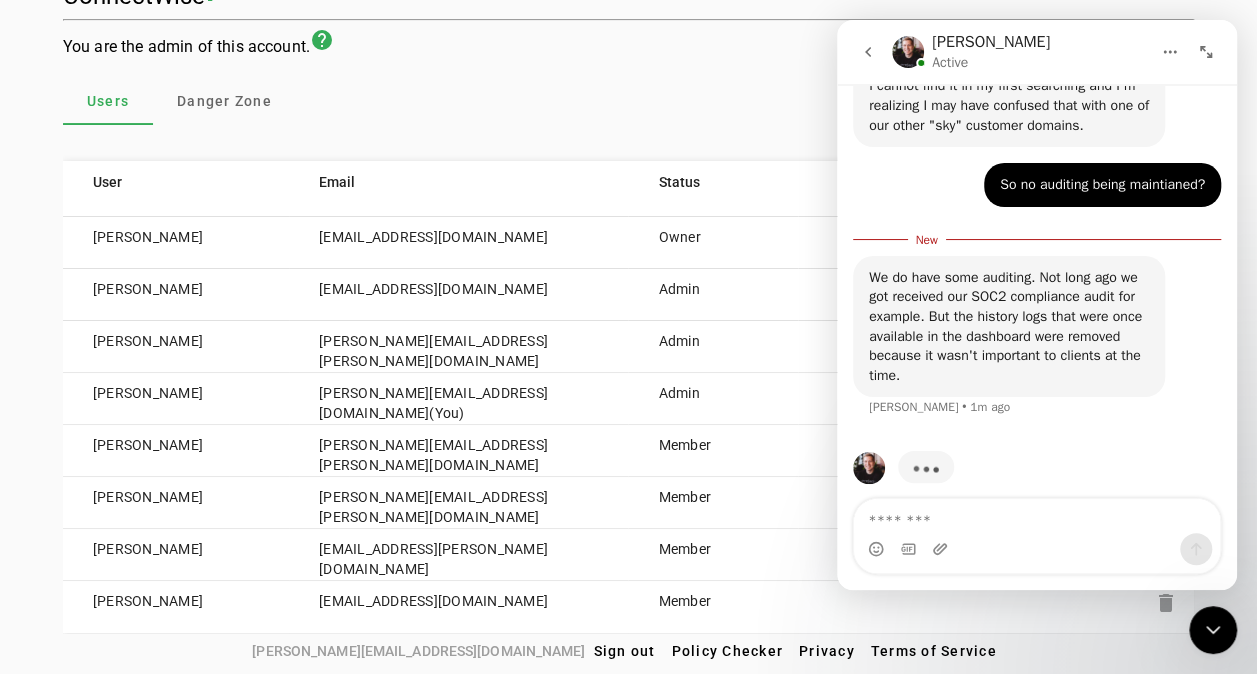 click on "Dominic Villella" at bounding box center [176, 243] 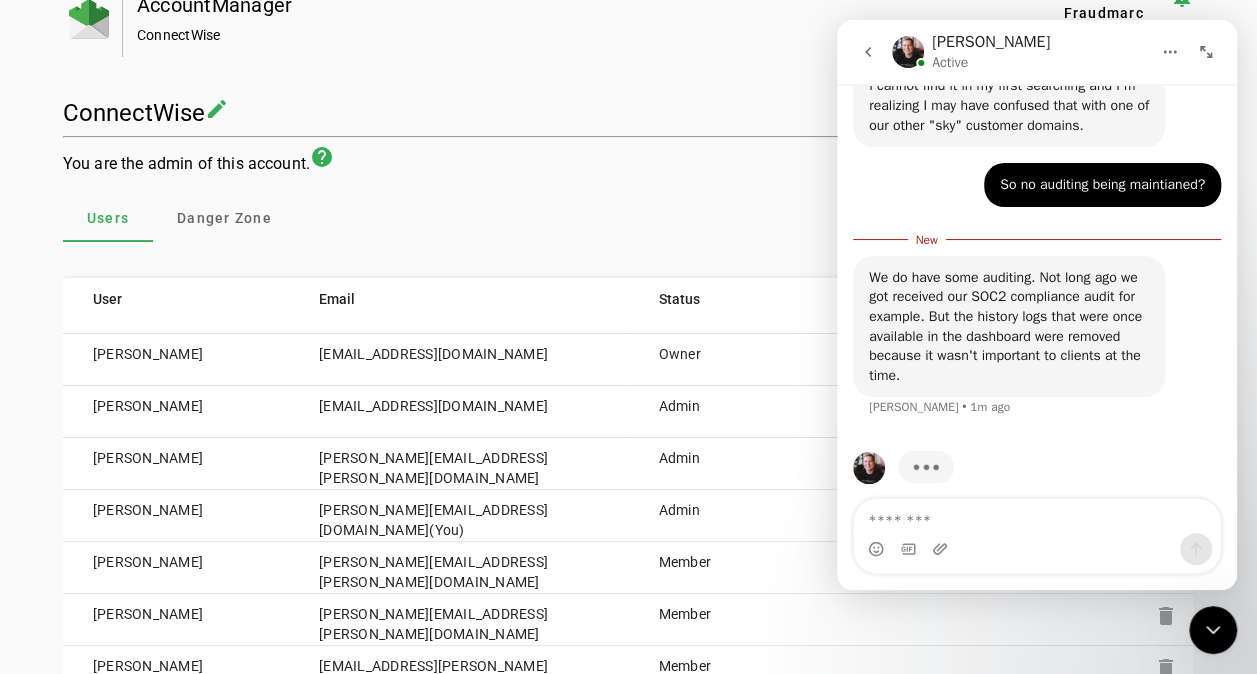 scroll, scrollTop: 0, scrollLeft: 0, axis: both 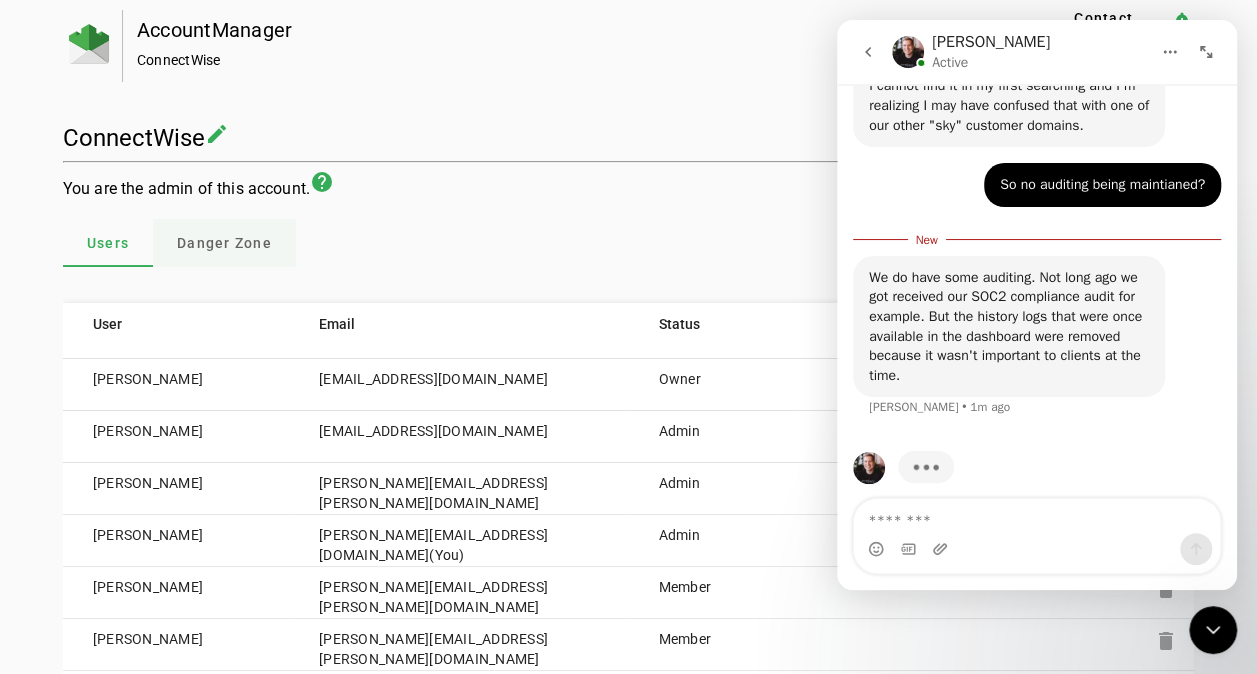 click on "Danger Zone" at bounding box center [224, 243] 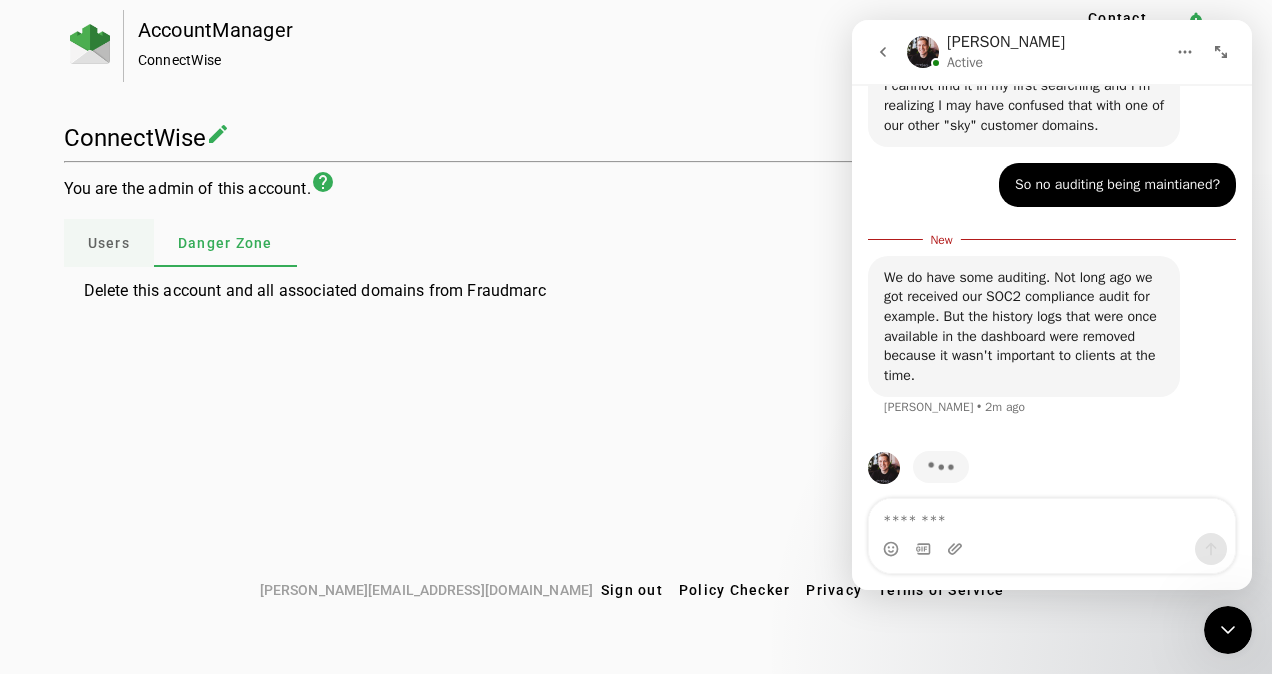 click on "Users" at bounding box center (109, 243) 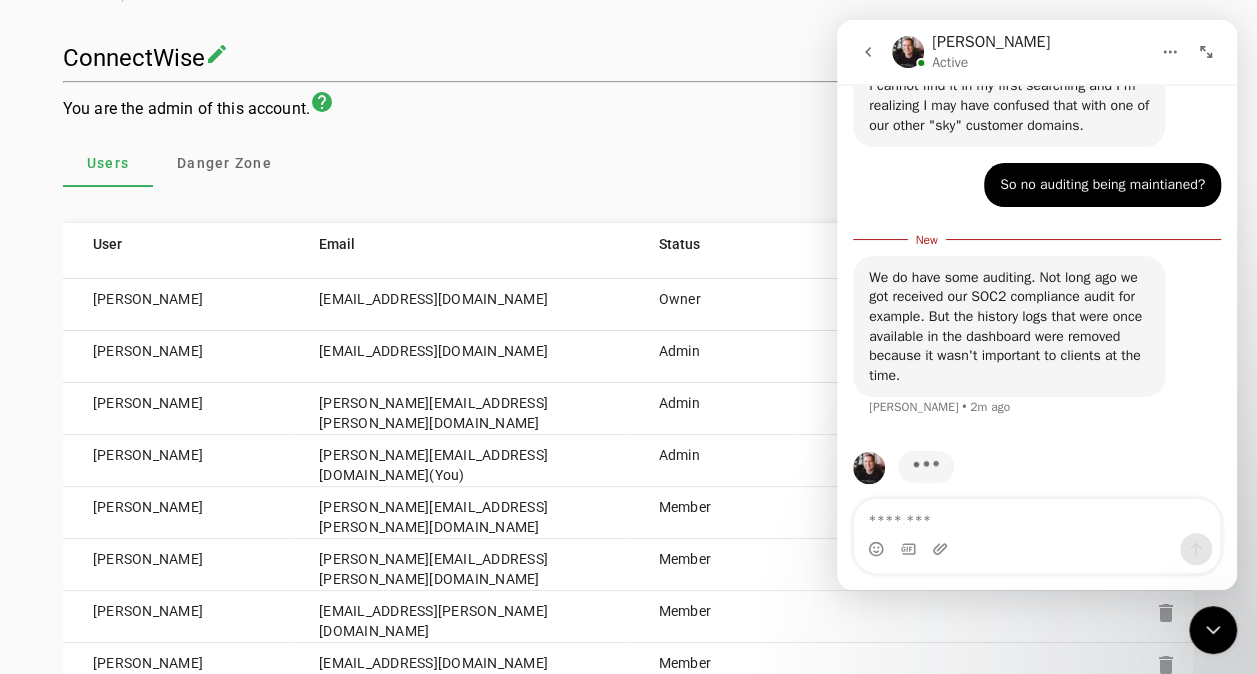 scroll, scrollTop: 142, scrollLeft: 0, axis: vertical 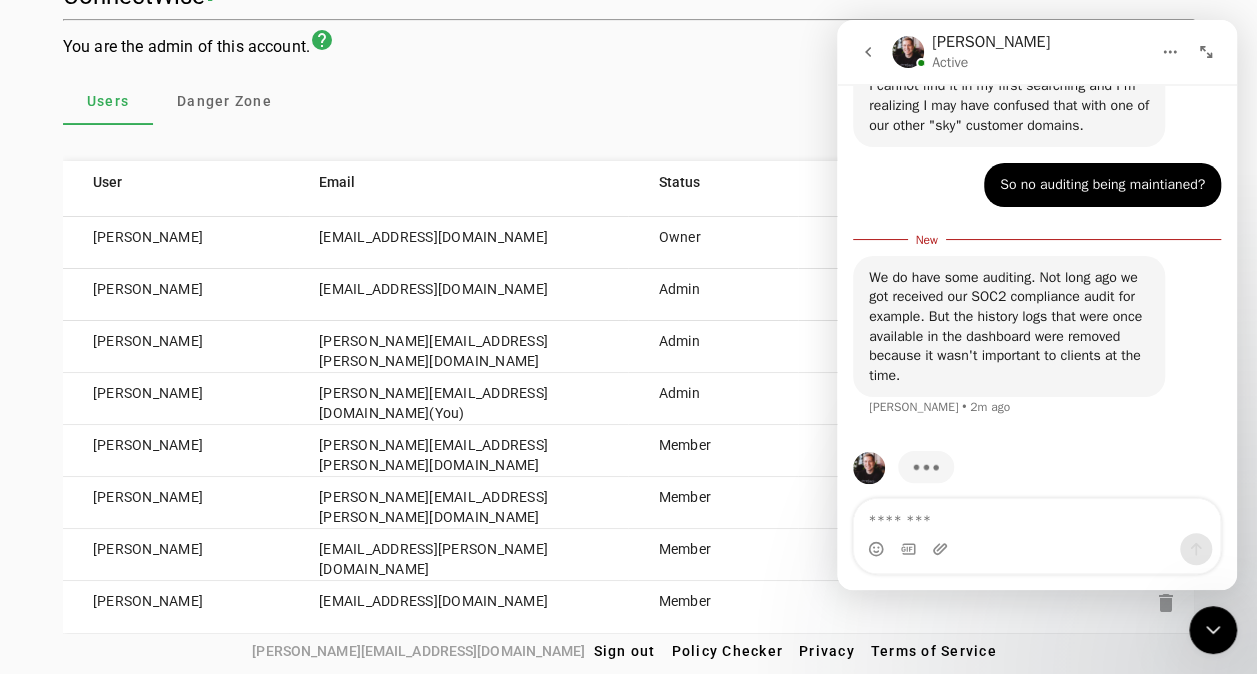 drag, startPoint x: 81, startPoint y: 234, endPoint x: 238, endPoint y: 380, distance: 214.3945 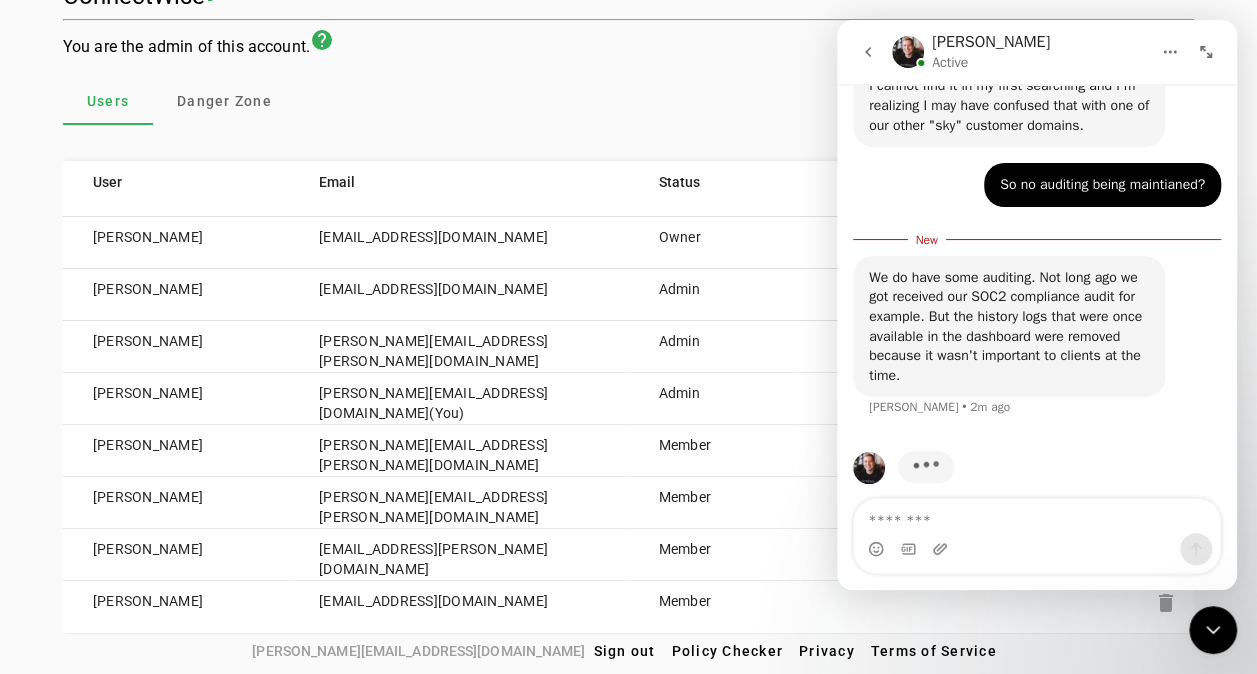click on "Dominic Villella   dvillella@connectwise.com   Owner   Isaac Epperson   IEpperson@ConnectWise.com   Admin   Jayesh Mhatre   jayesh.mhatre@connectwise.com   Admin   Shreedhar Ette   shreedhar.ette@connectwise.com  (You)  Admin   Janak Majithiya   Janak.Majithiya@connectwise.com   Member  delete  Jennifer Oliver   Jennifer.Oliver@ConnectWise.com   Member  delete  Sanjay Kamble   sanjay.kamble@connectwise.com   Member  delete  Subramaniam Jagadeesan   Subramaniam.J@connectwise.com   Member  delete" at bounding box center [628, 425] 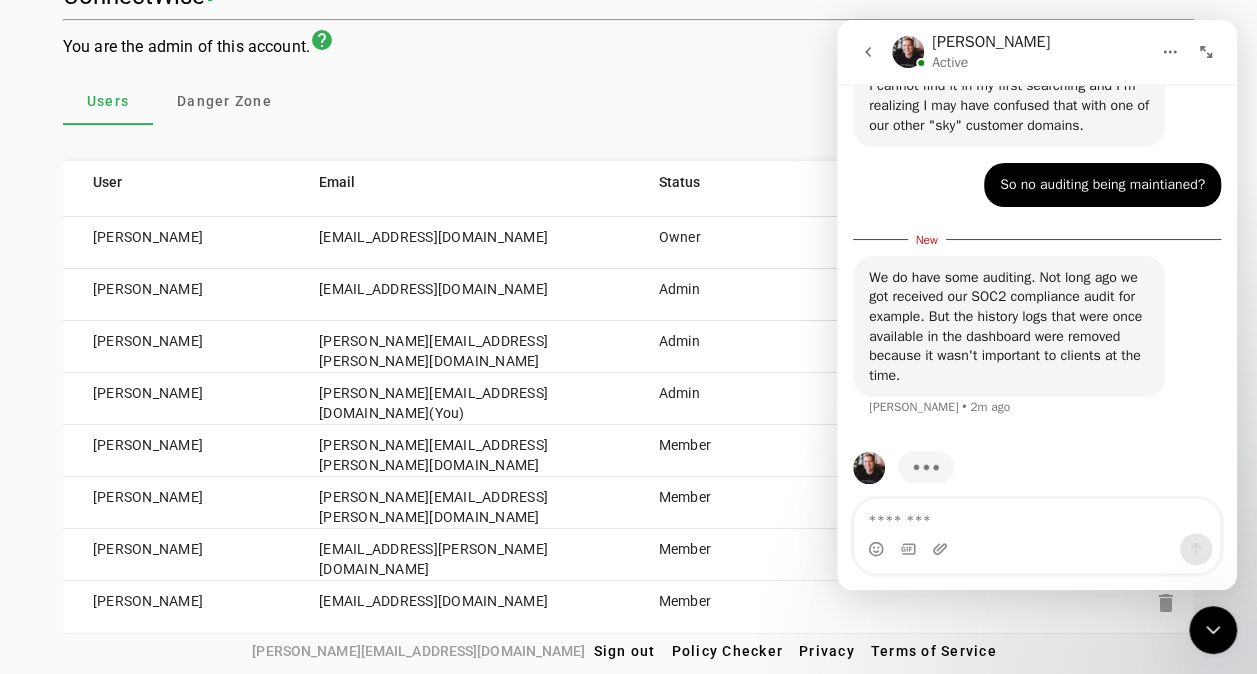 drag, startPoint x: 238, startPoint y: 380, endPoint x: 273, endPoint y: 374, distance: 35.510563 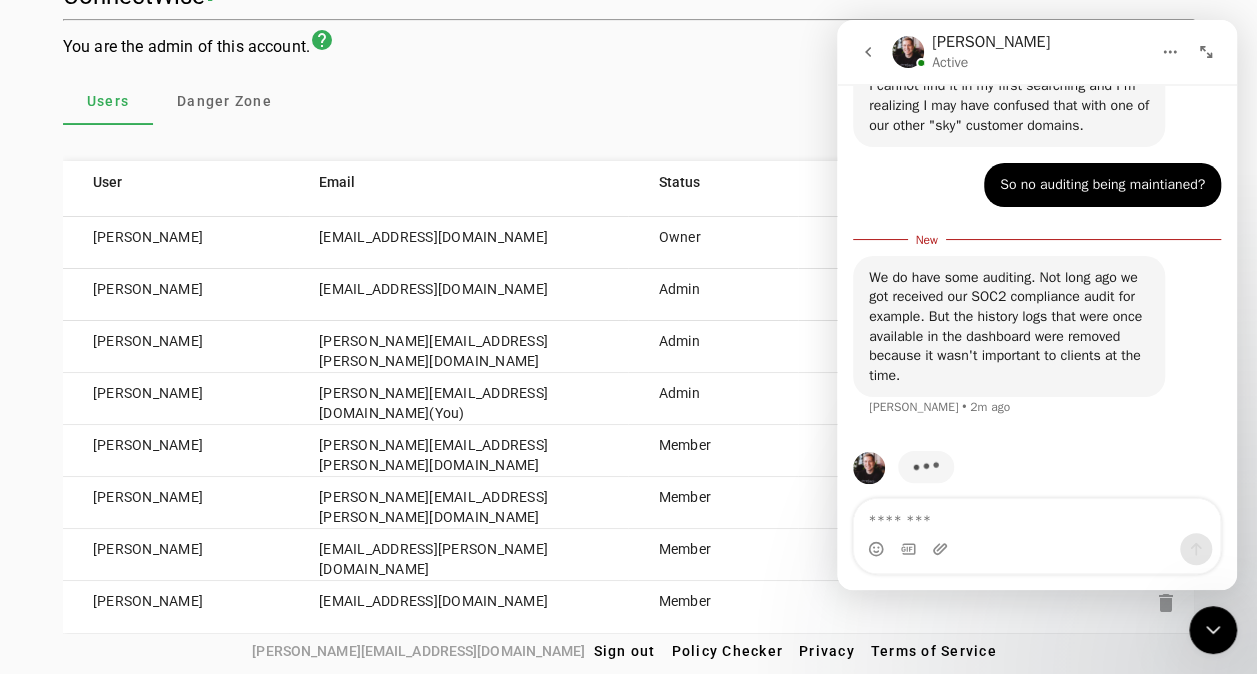 click on "Shreedhar Ette" at bounding box center (176, 399) 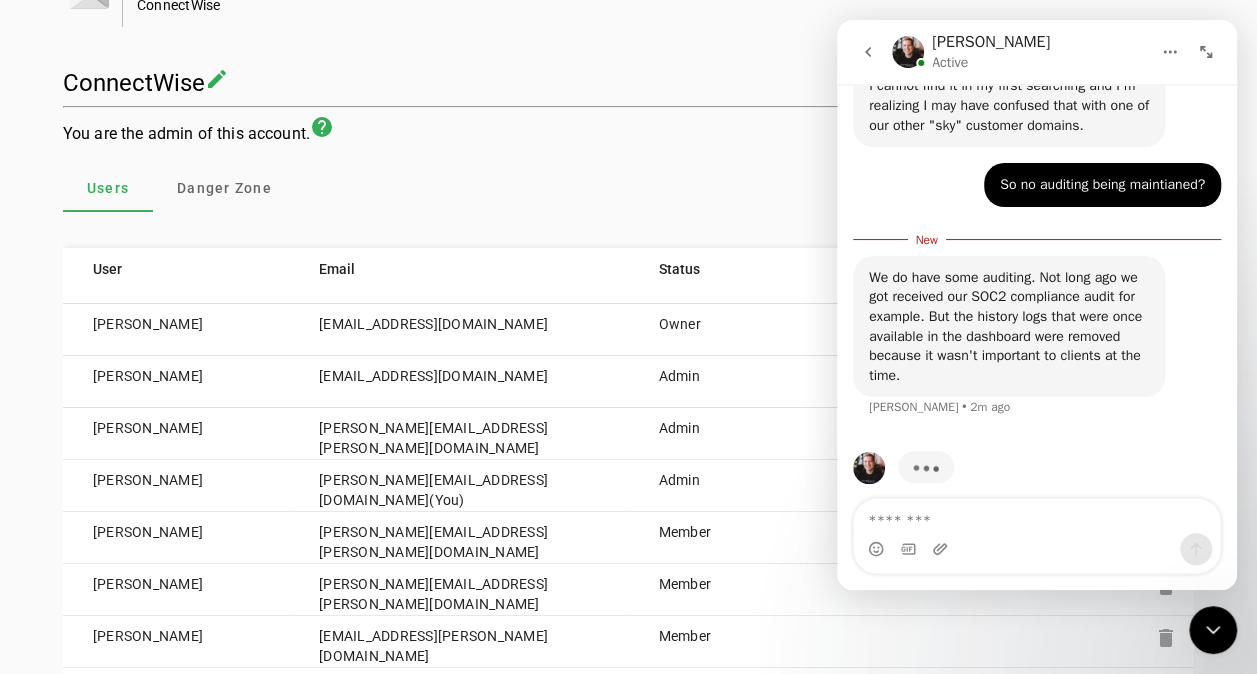 scroll, scrollTop: 0, scrollLeft: 0, axis: both 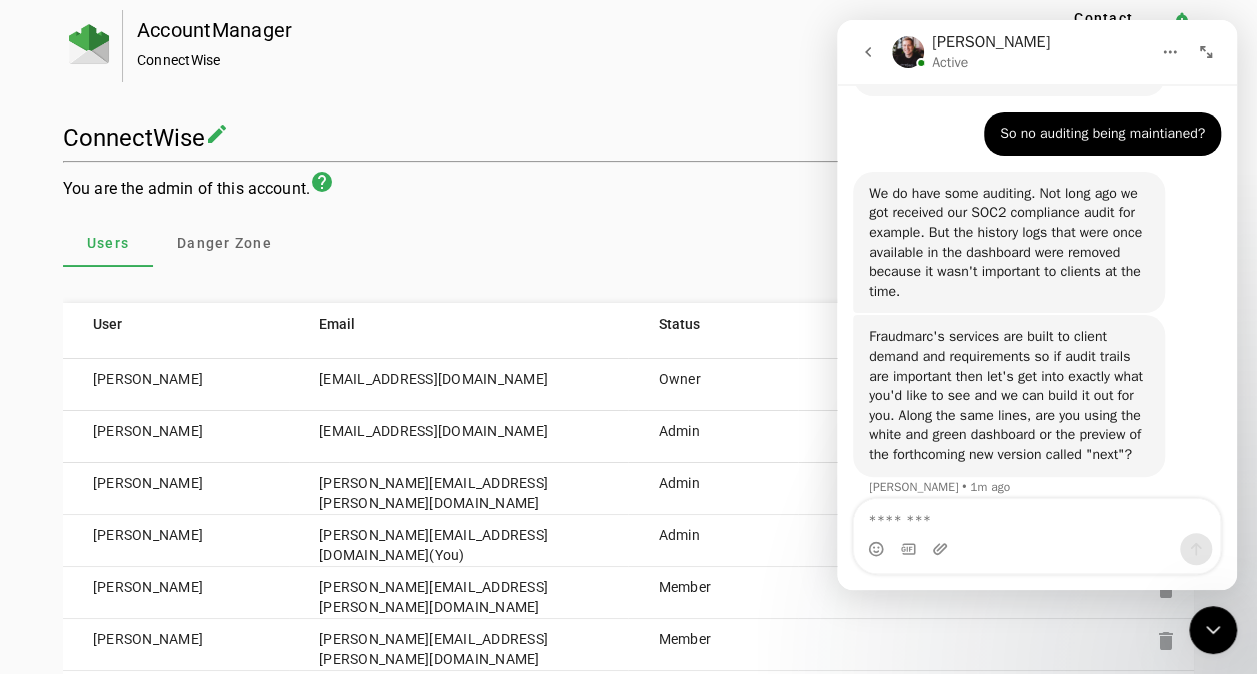 click on "ConnectWise create You are the admin of this account. help   Users   Danger Zone   Add domain   Notify All   Invite   Leave  User  Email  Status   Dominic Villella   dvillella@connectwise.com   Owner   Isaac Epperson   IEpperson@ConnectWise.com   Admin   Jayesh Mhatre   jayesh.mhatre@connectwise.com   Admin   Shreedhar Ette   shreedhar.ette@connectwise.com  (You)  Admin   Janak Majithiya   Janak.Majithiya@connectwise.com   Member  delete  Jennifer Oliver   Jennifer.Oliver@ConnectWise.com   Member  delete  Sanjay Kamble   sanjay.kamble@connectwise.com   Member  delete  Subramaniam Jagadeesan   Subramaniam.J@connectwise.com   Member  delete" 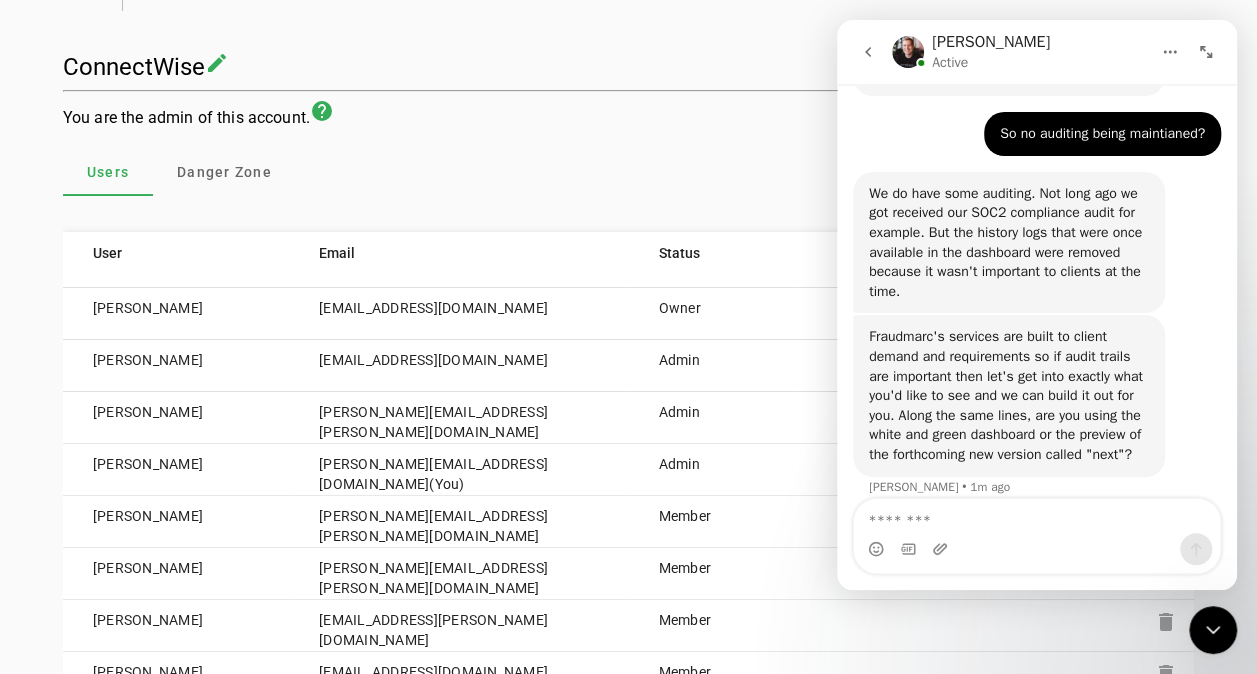 scroll, scrollTop: 100, scrollLeft: 0, axis: vertical 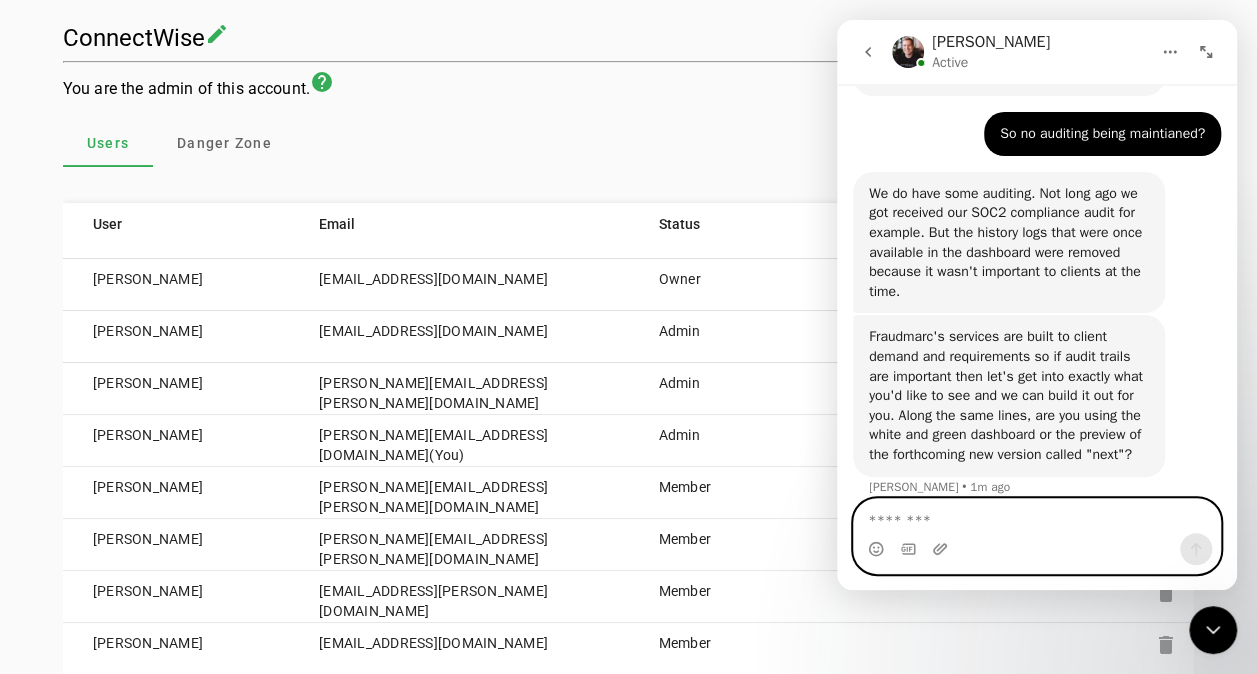 click at bounding box center [1037, 516] 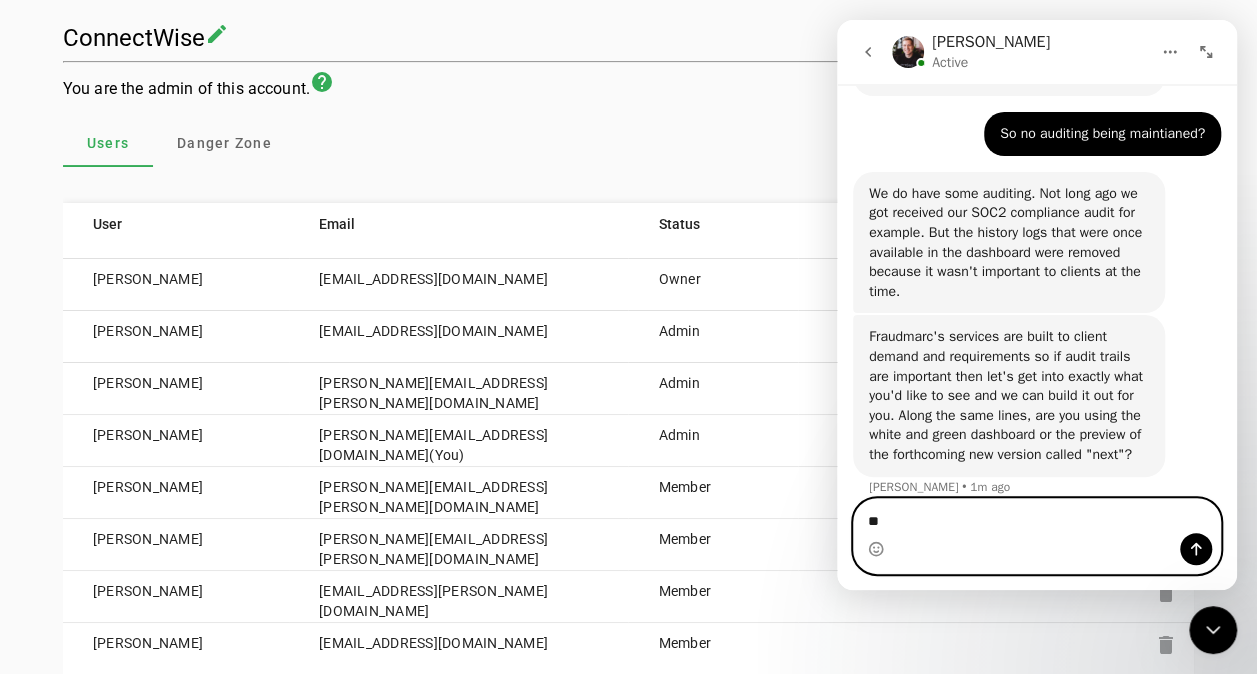 type on "*" 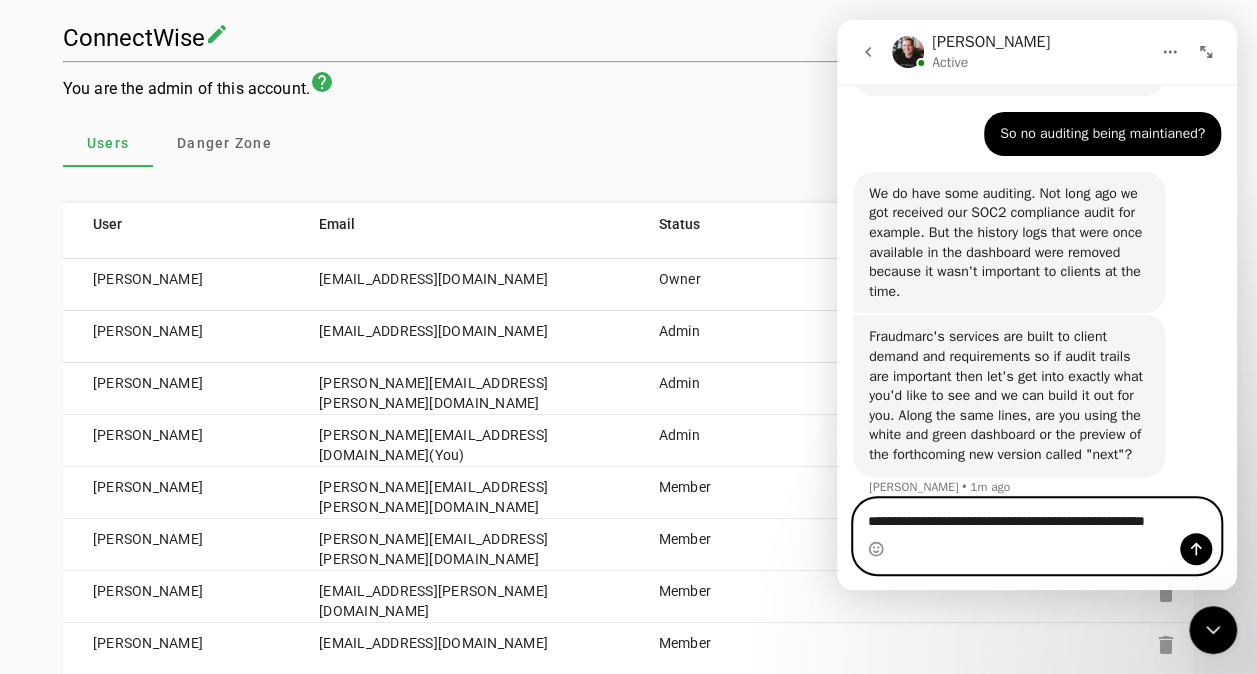 scroll, scrollTop: 1240, scrollLeft: 0, axis: vertical 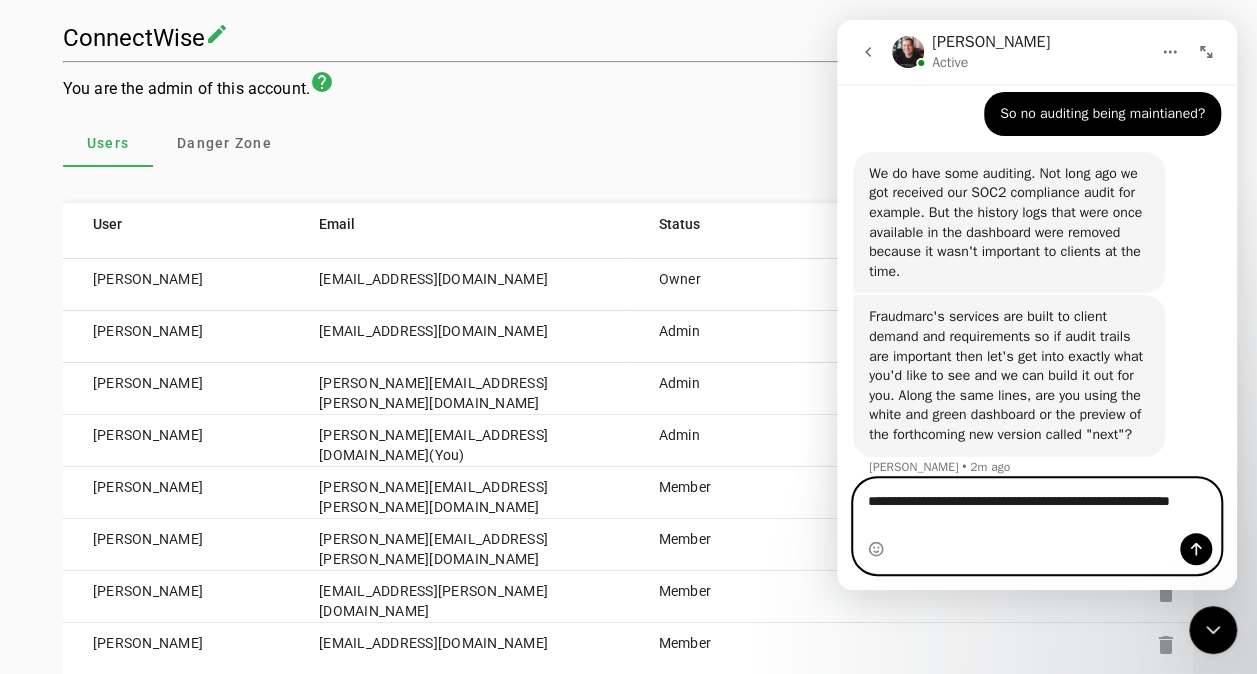 click on "**********" at bounding box center (1037, 506) 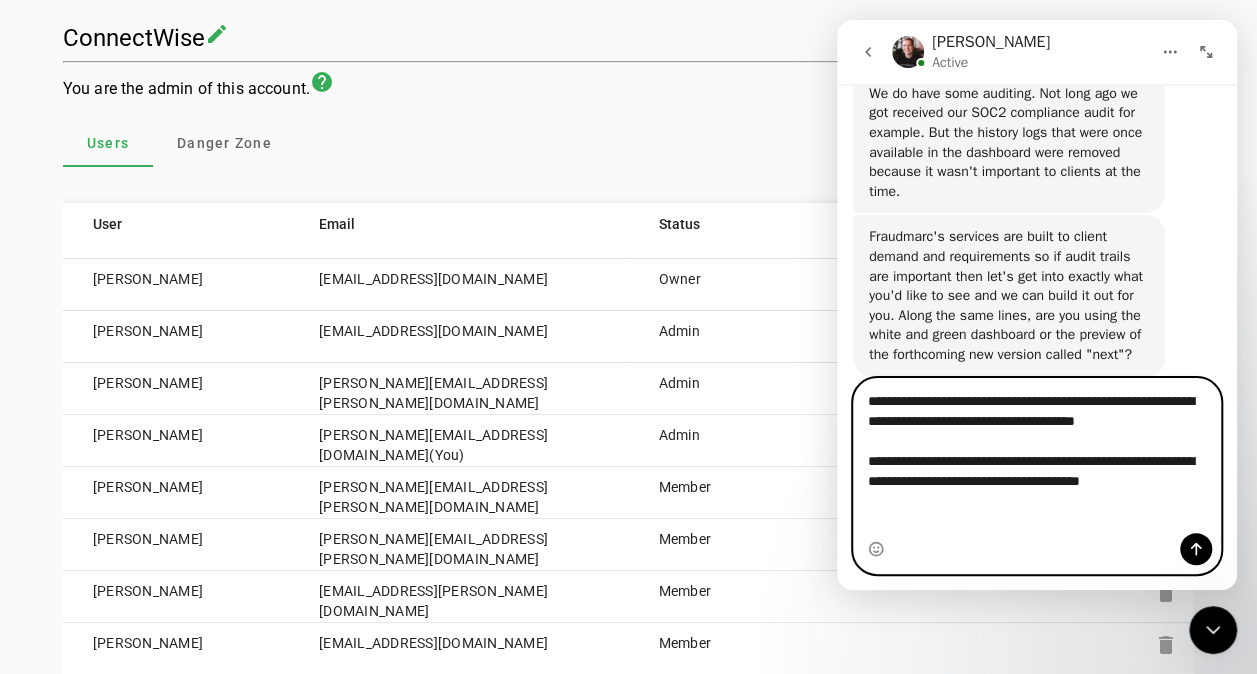 scroll, scrollTop: 1340, scrollLeft: 0, axis: vertical 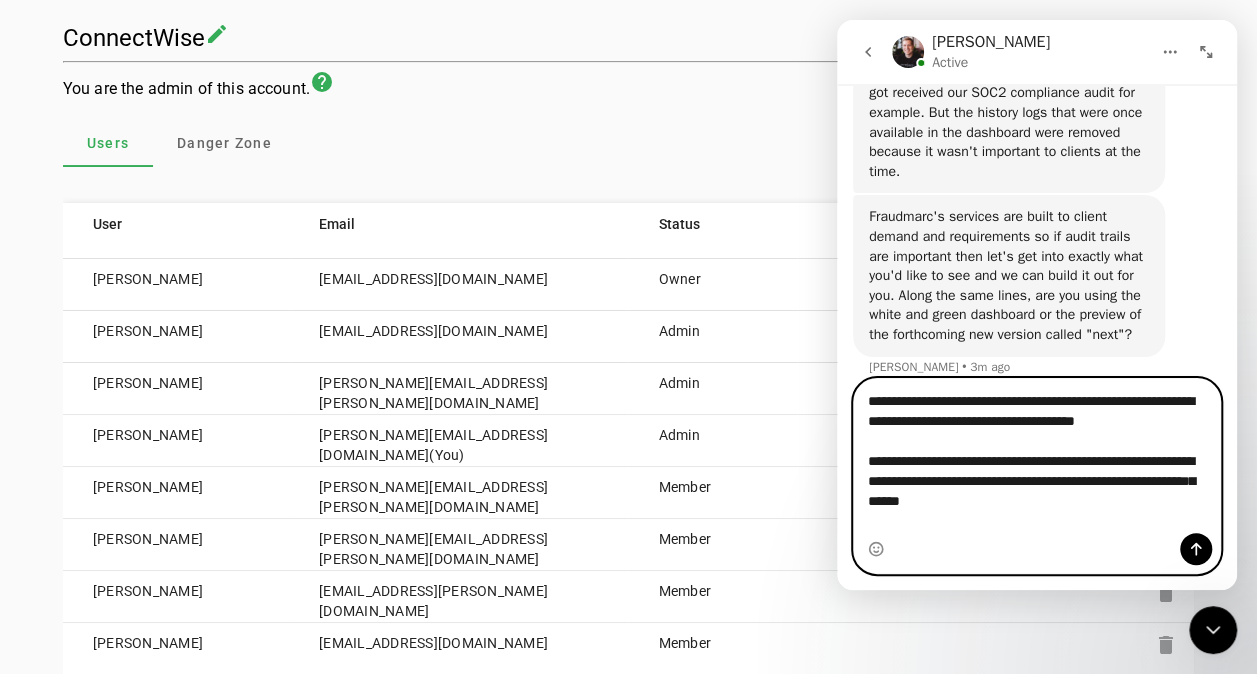 type on "**********" 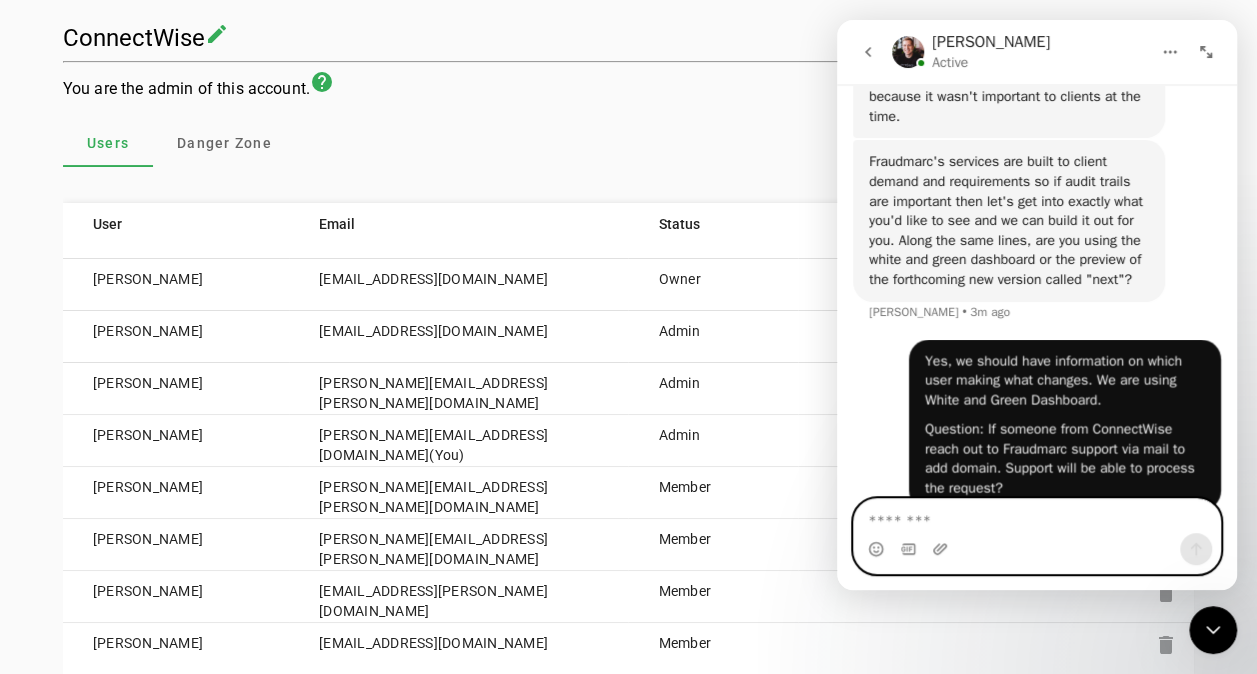 scroll, scrollTop: 1408, scrollLeft: 0, axis: vertical 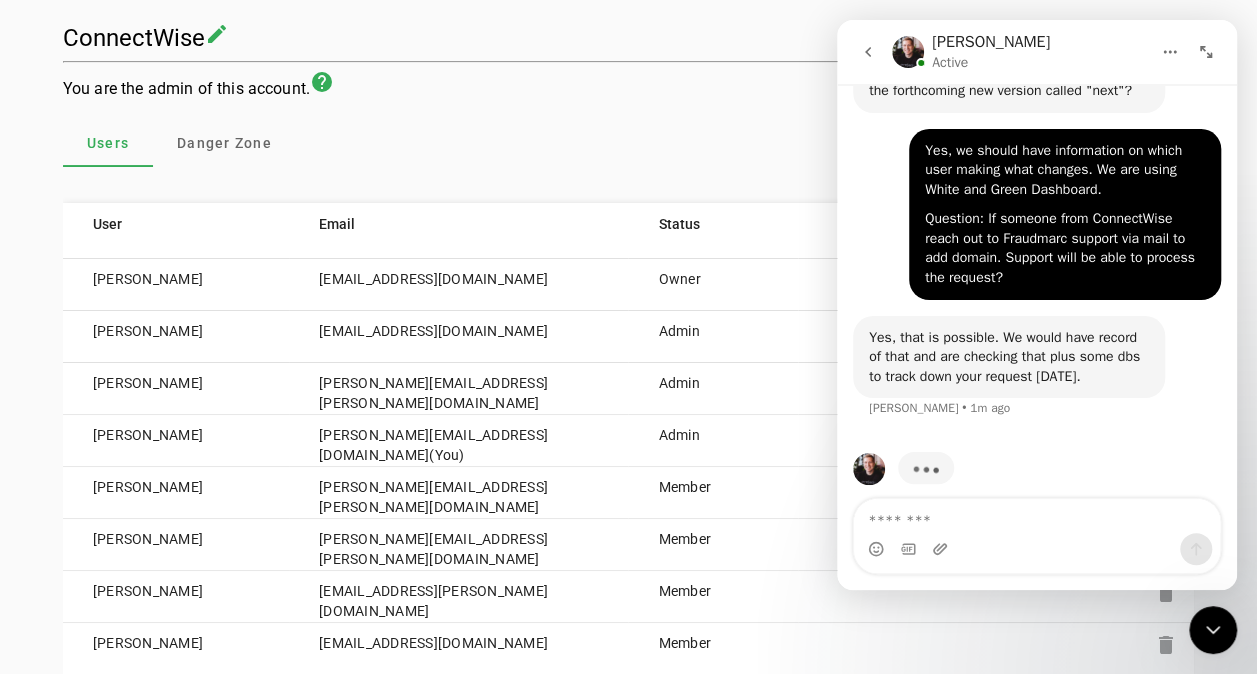 click on "Yes, that is possible. We would have record of that and are checking that plus some dbs to track down your request today." at bounding box center [1009, 357] 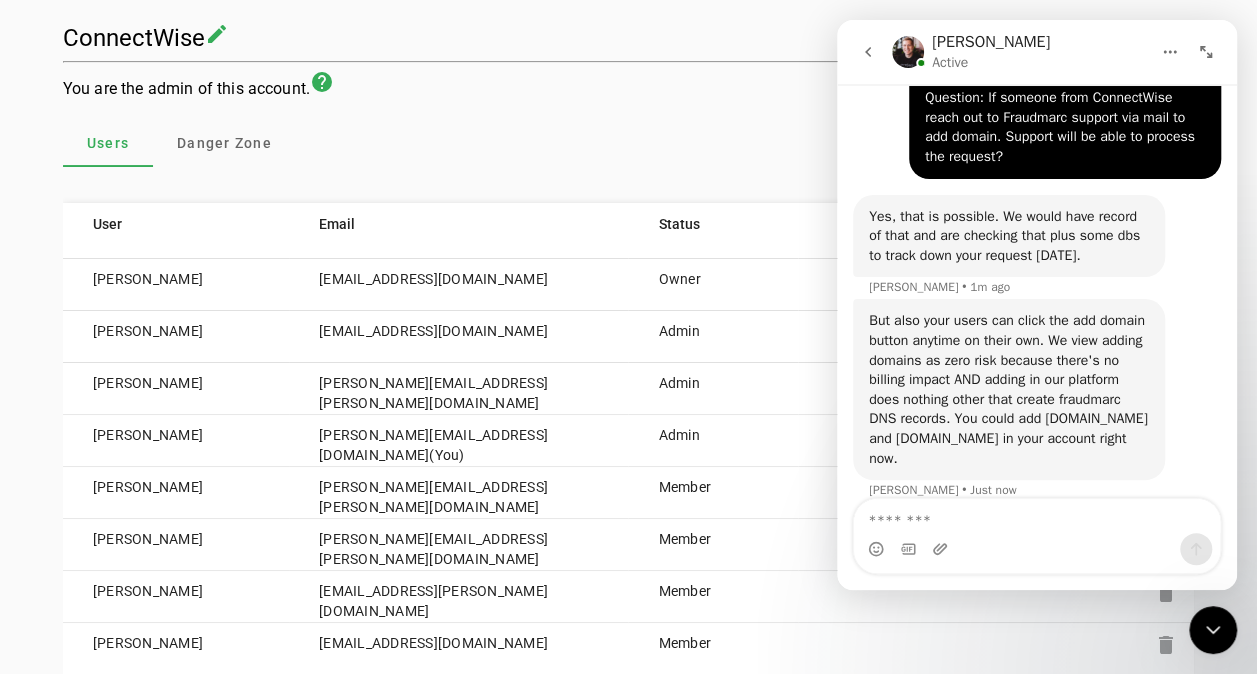scroll, scrollTop: 1709, scrollLeft: 0, axis: vertical 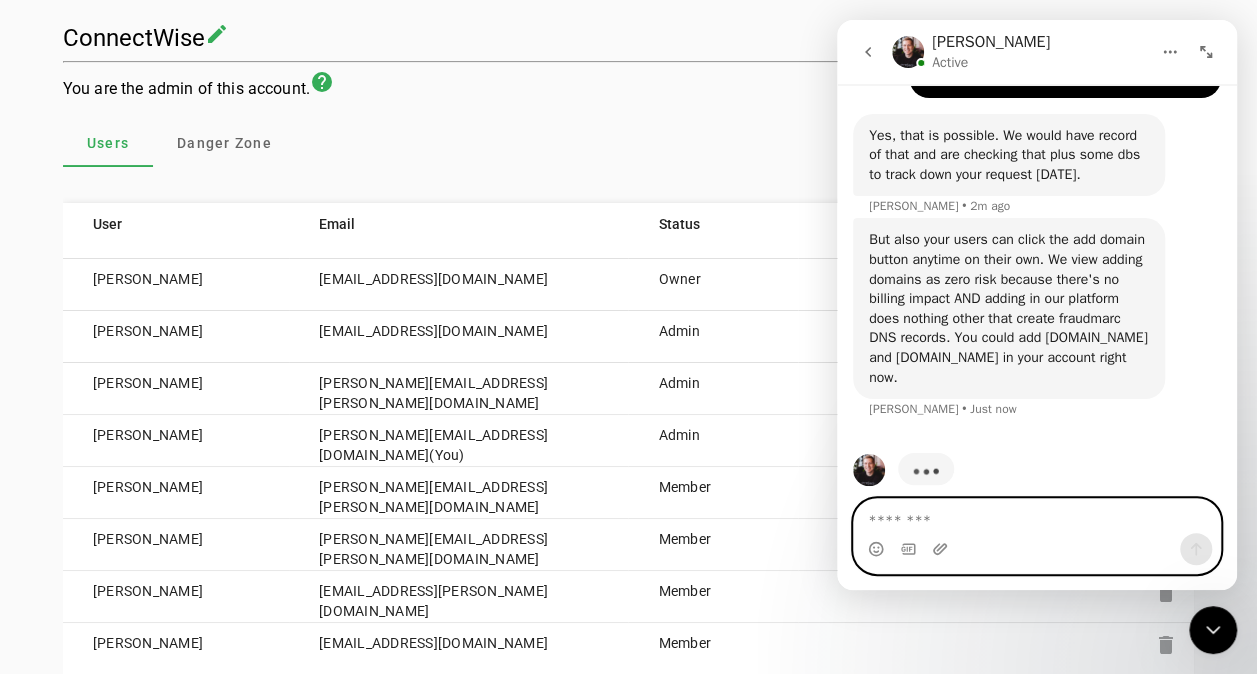 click at bounding box center (1037, 516) 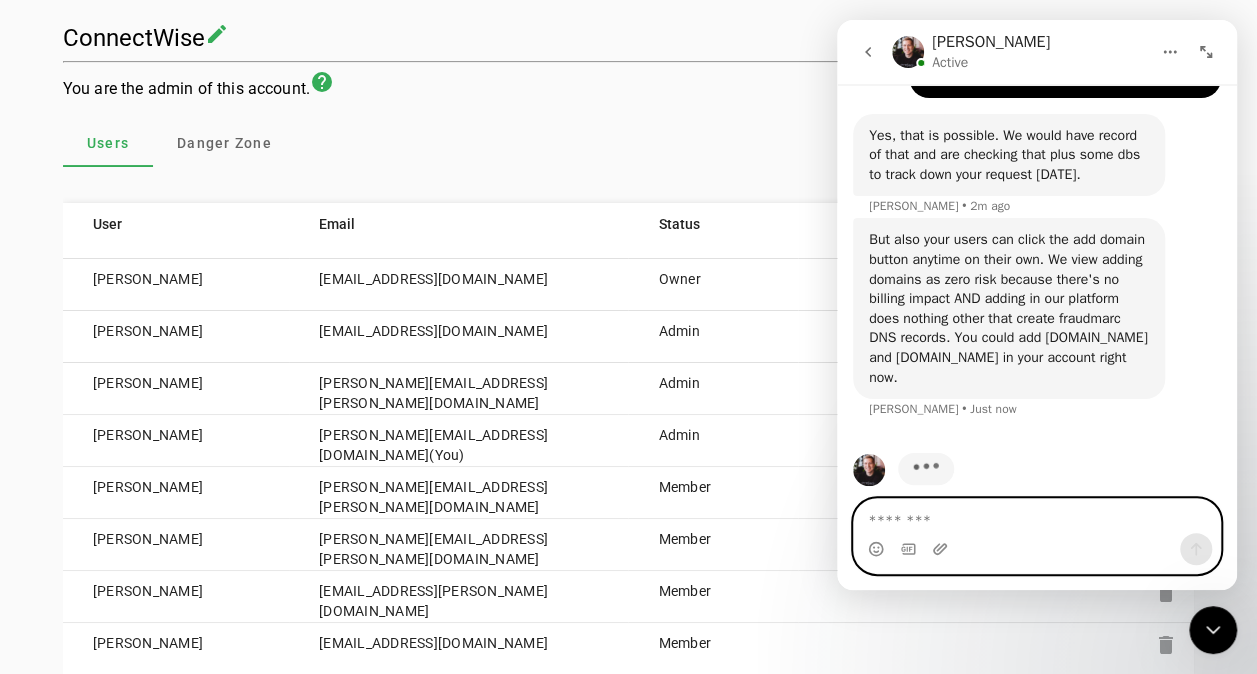 click at bounding box center [1037, 516] 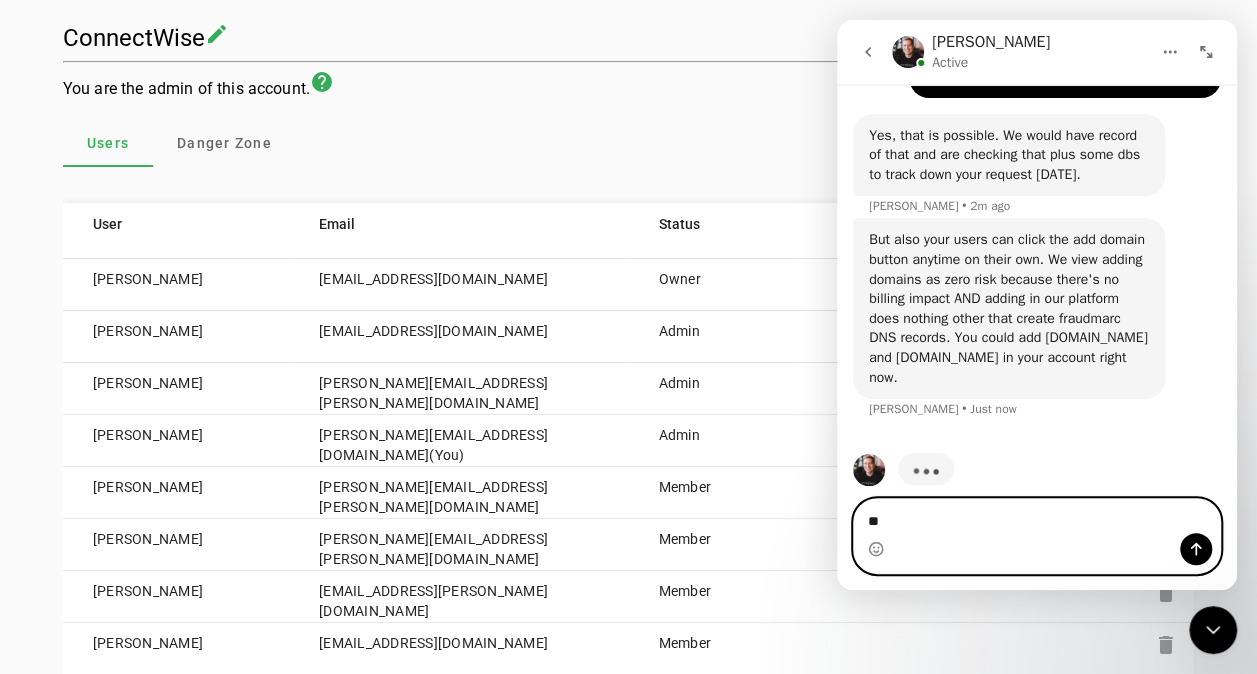 type on "*" 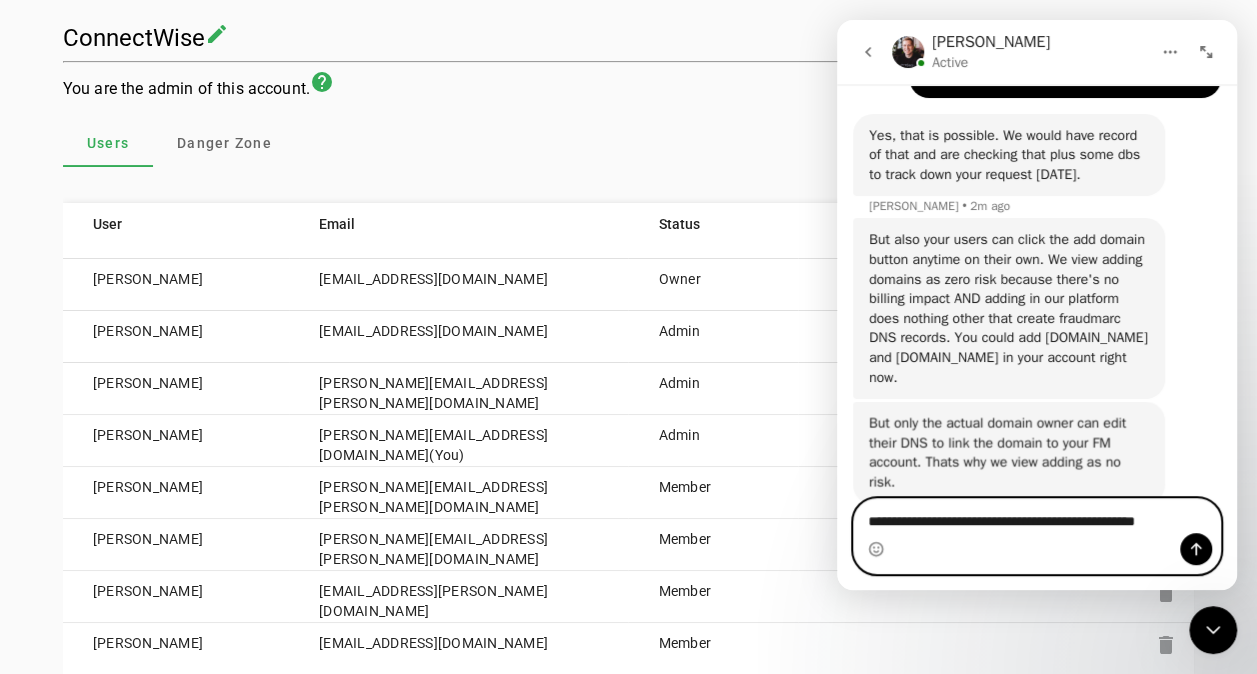 scroll, scrollTop: 1814, scrollLeft: 0, axis: vertical 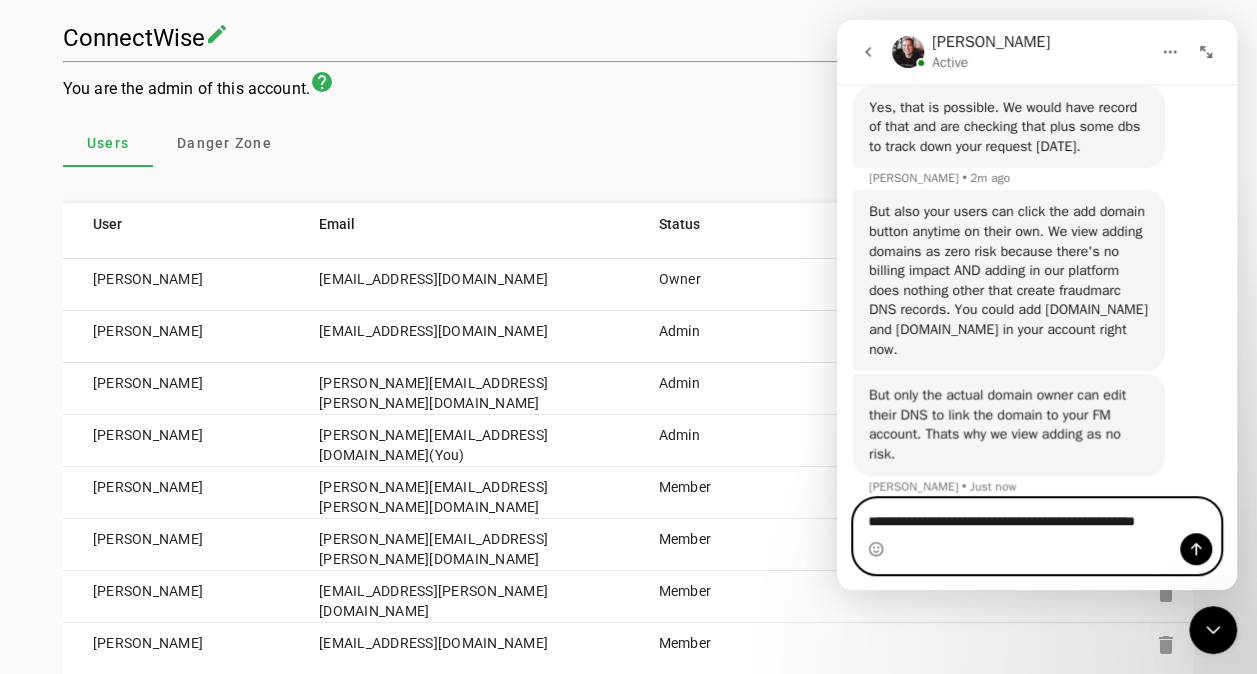 type on "**********" 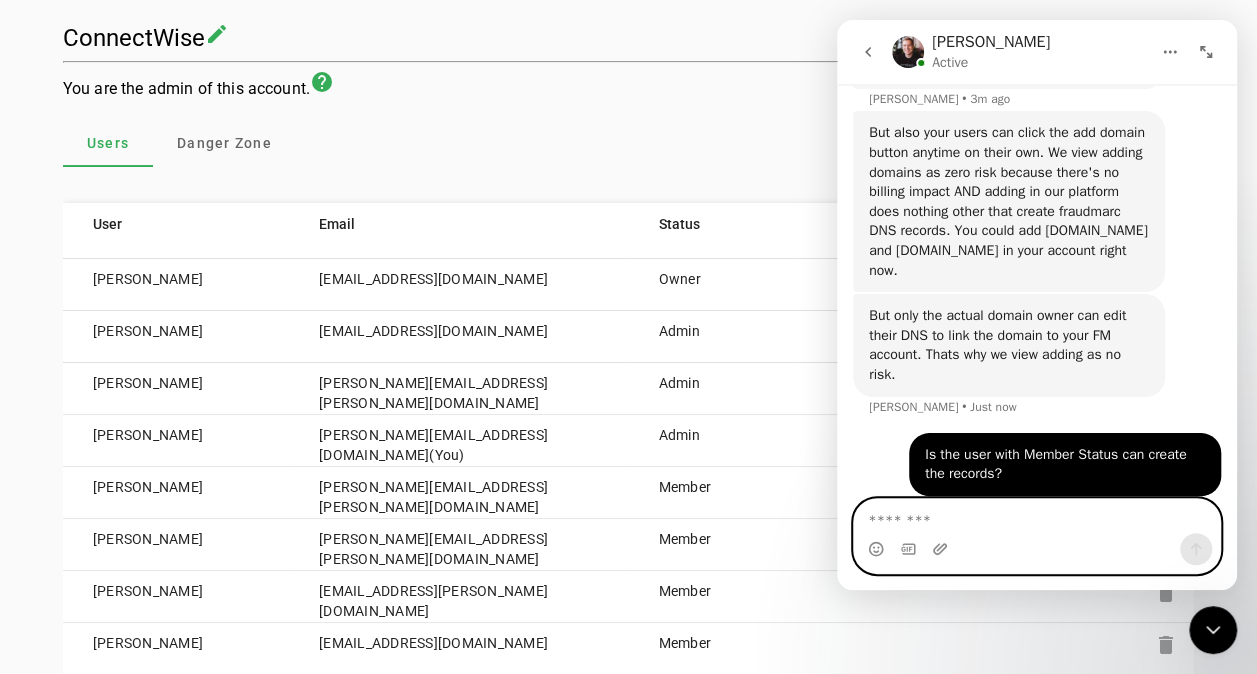 scroll, scrollTop: 1970, scrollLeft: 0, axis: vertical 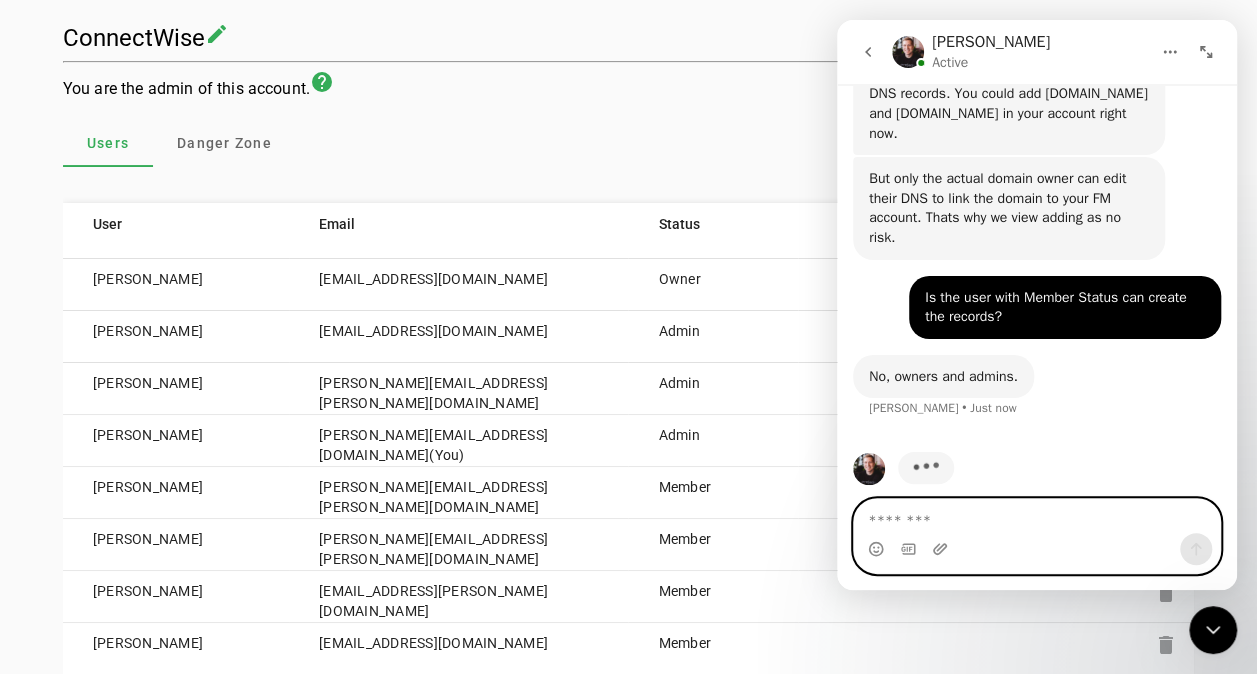 click at bounding box center [1037, 516] 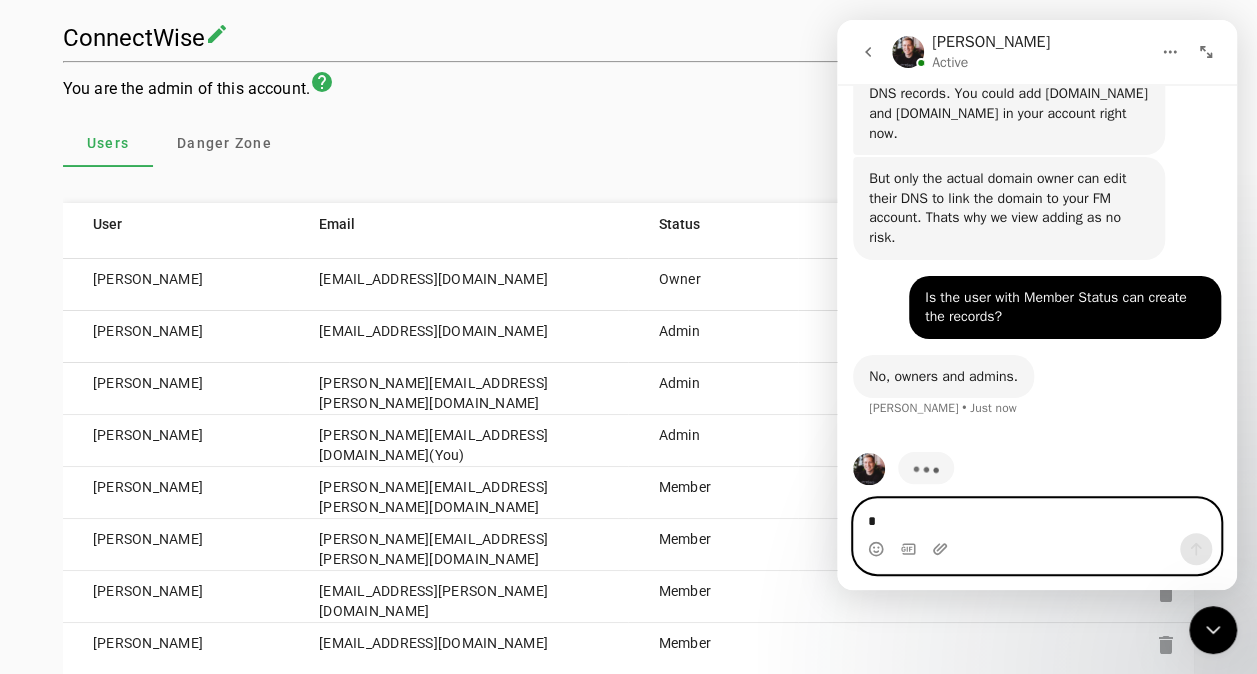 type on "**" 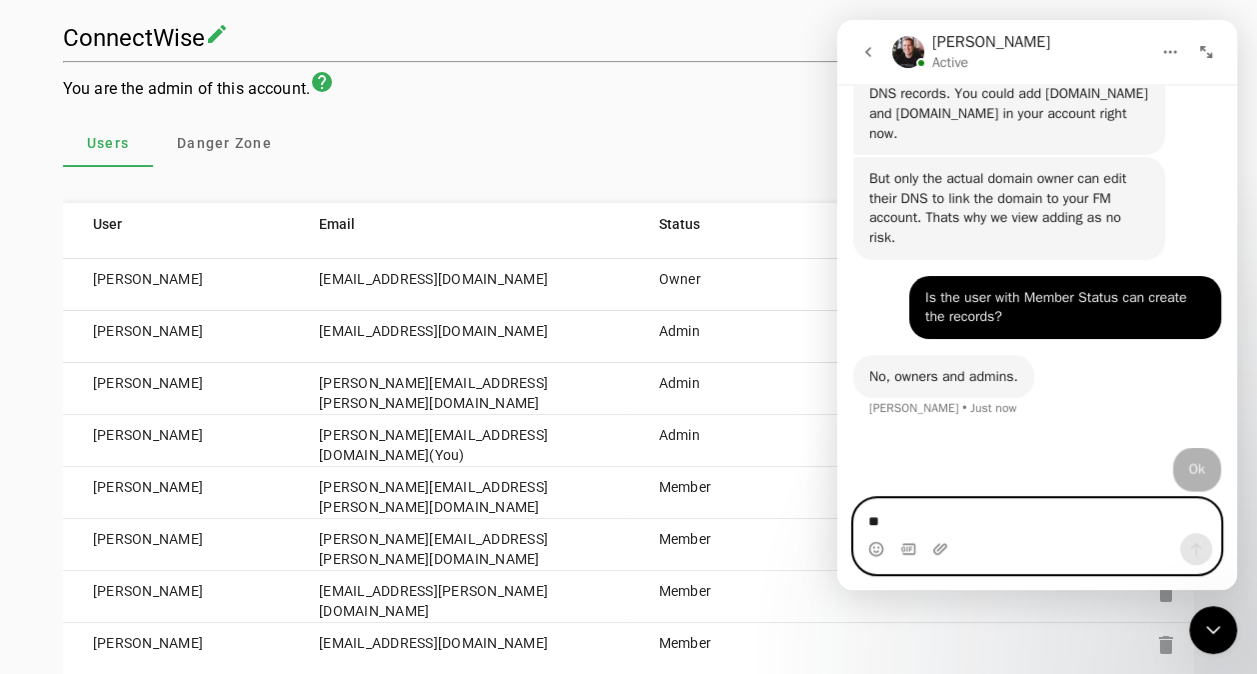 type 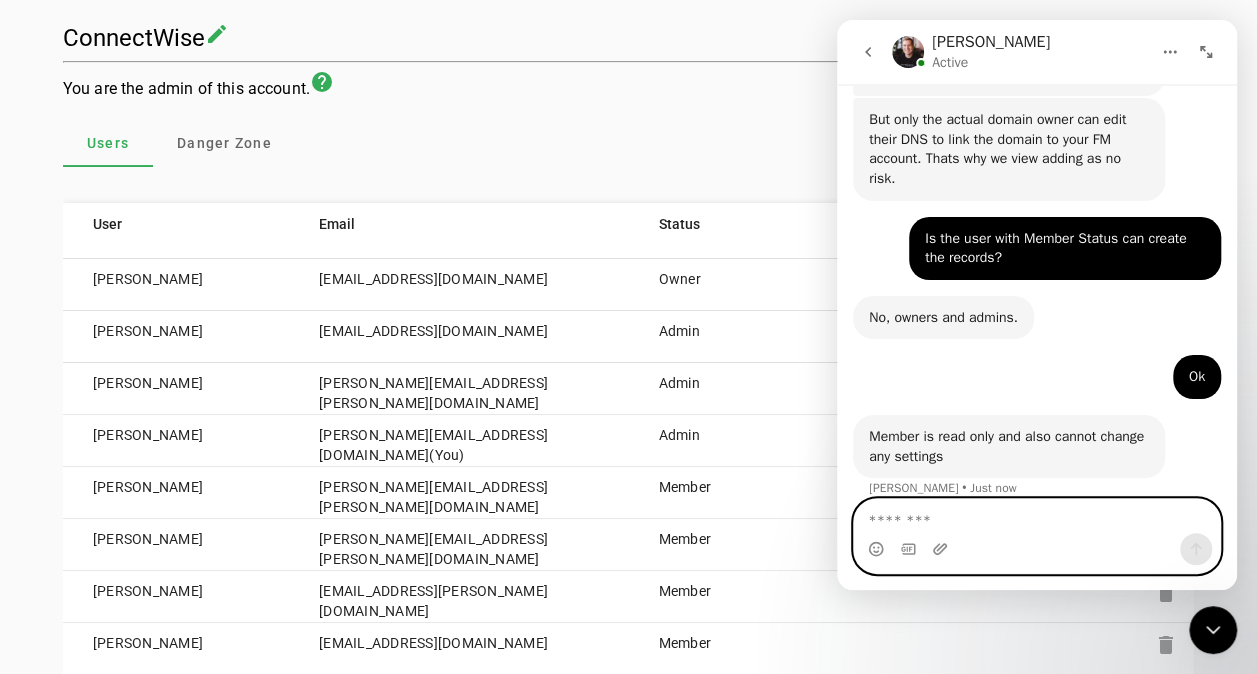 scroll, scrollTop: 2091, scrollLeft: 0, axis: vertical 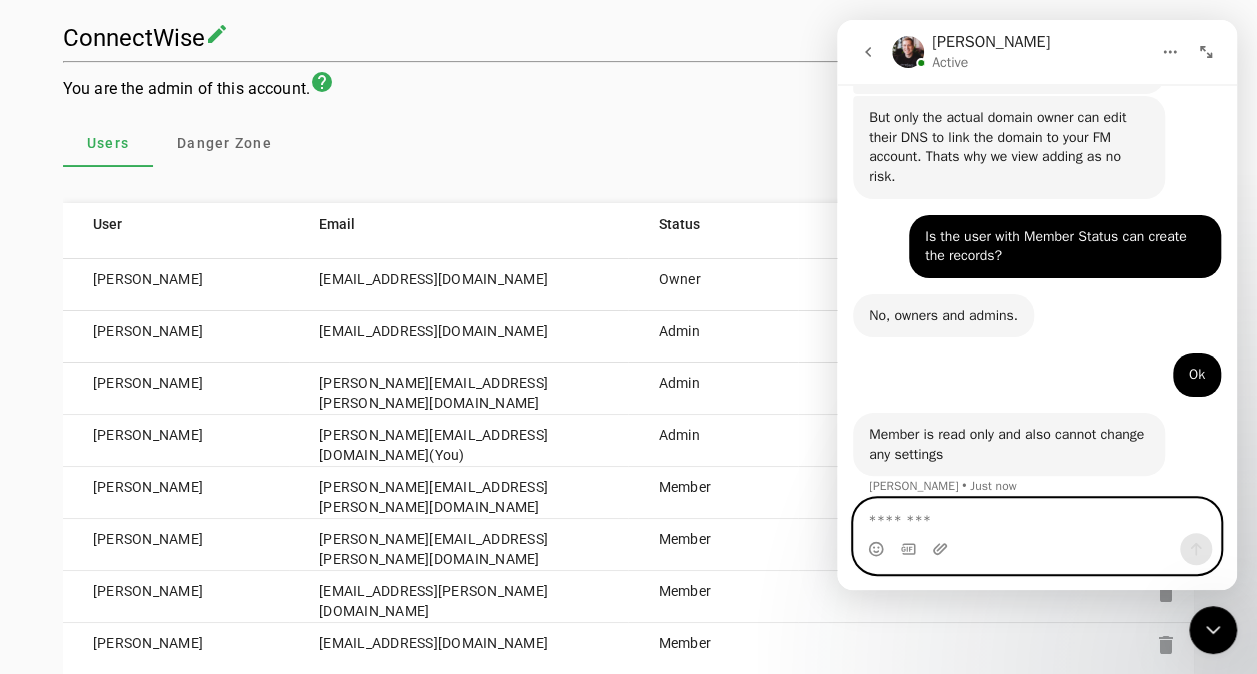 click at bounding box center (1037, 516) 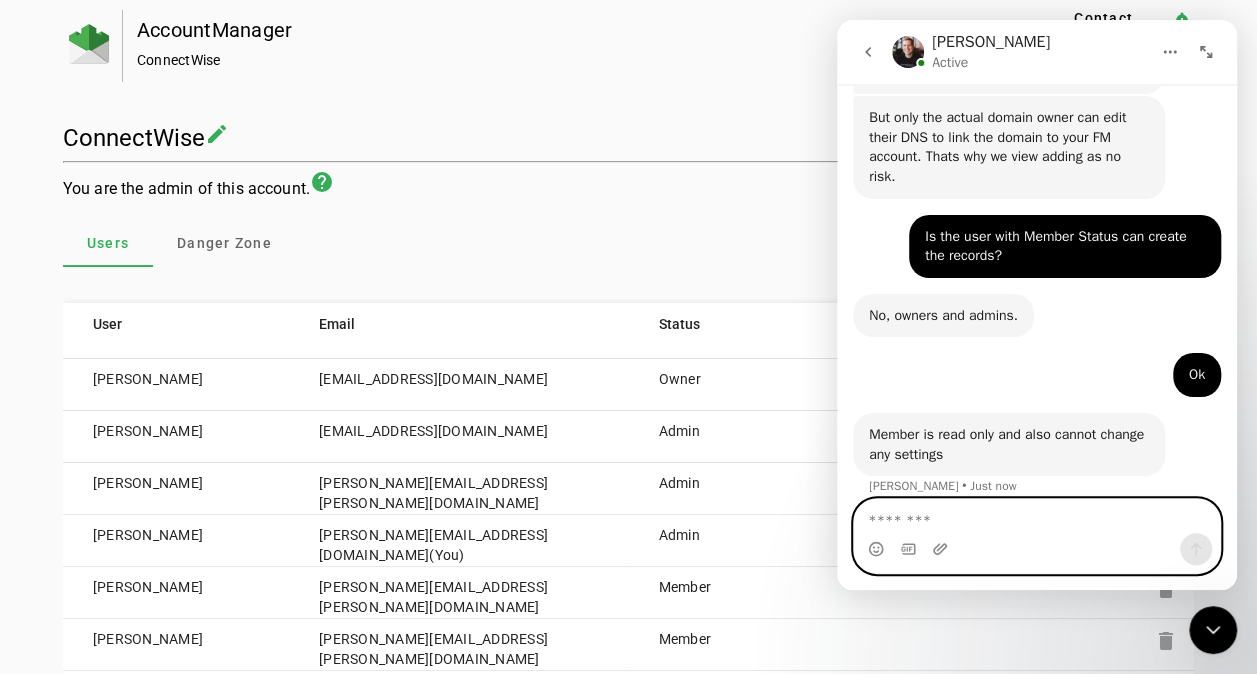 scroll, scrollTop: 0, scrollLeft: 0, axis: both 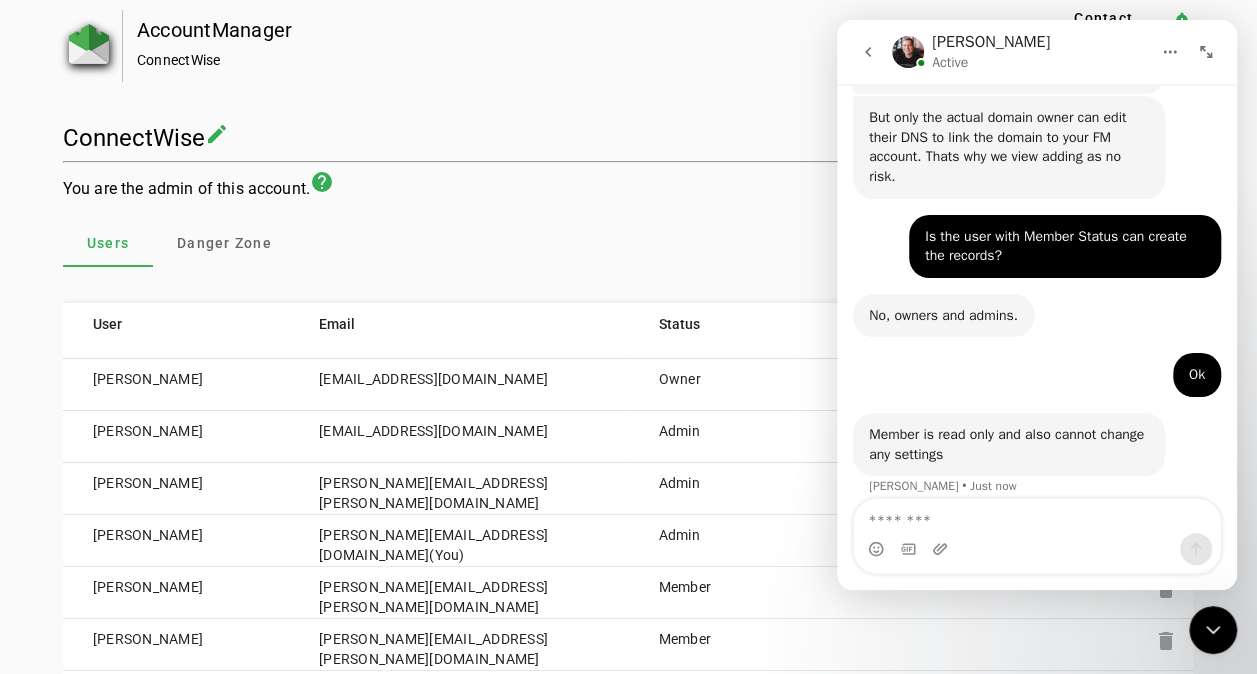 click 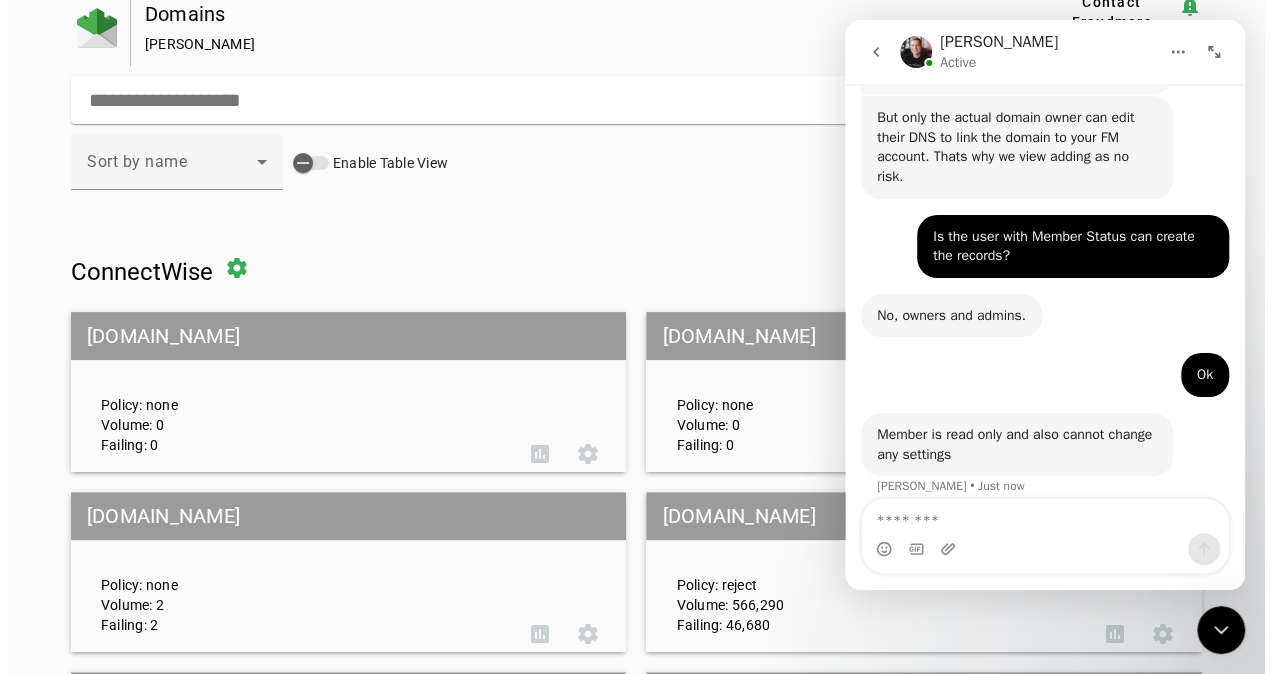 scroll, scrollTop: 0, scrollLeft: 0, axis: both 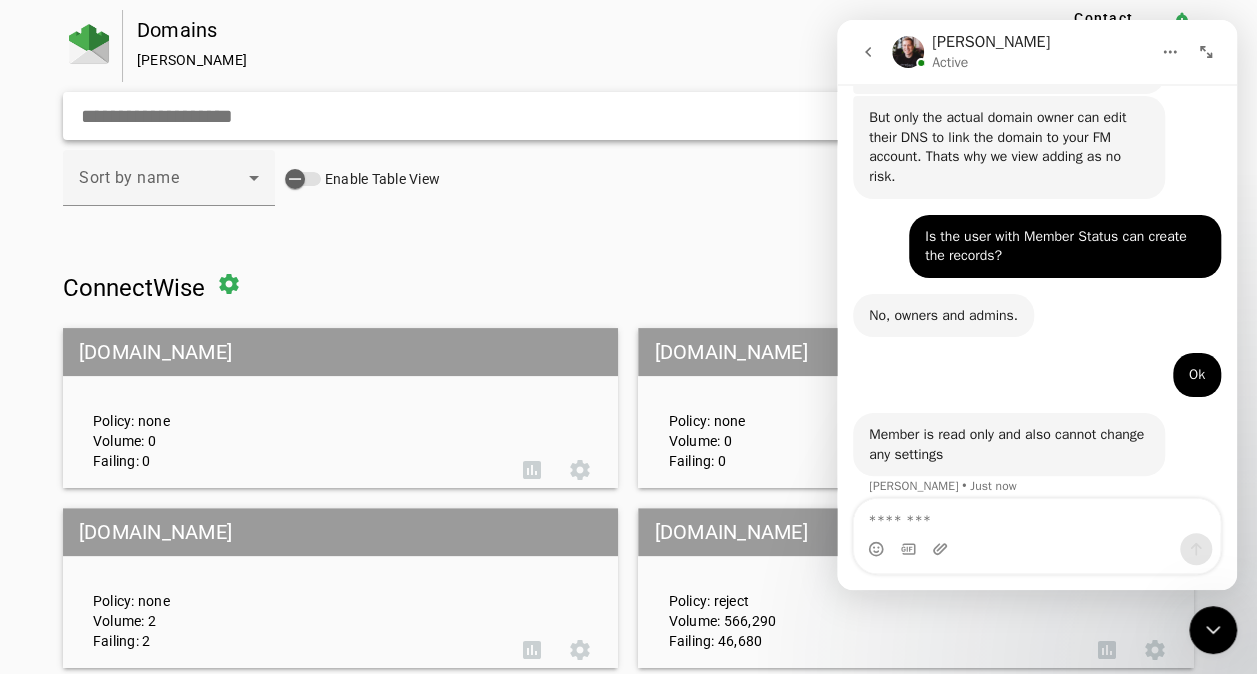 click 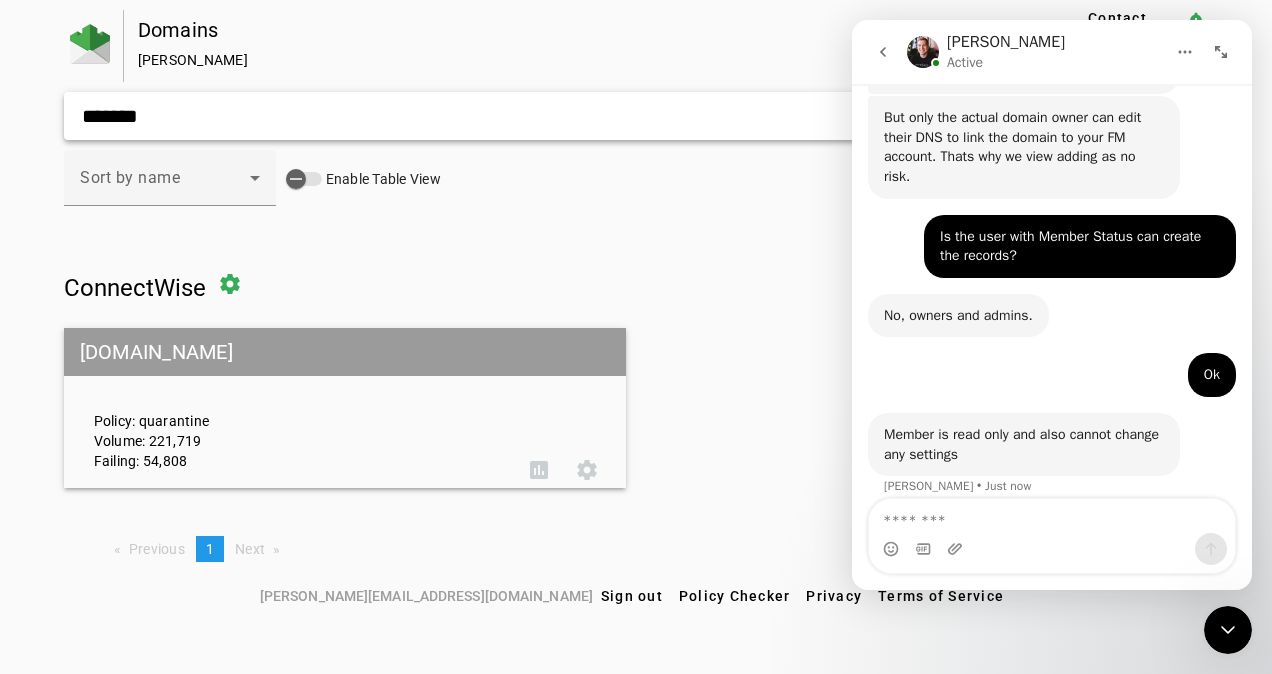 type on "*******" 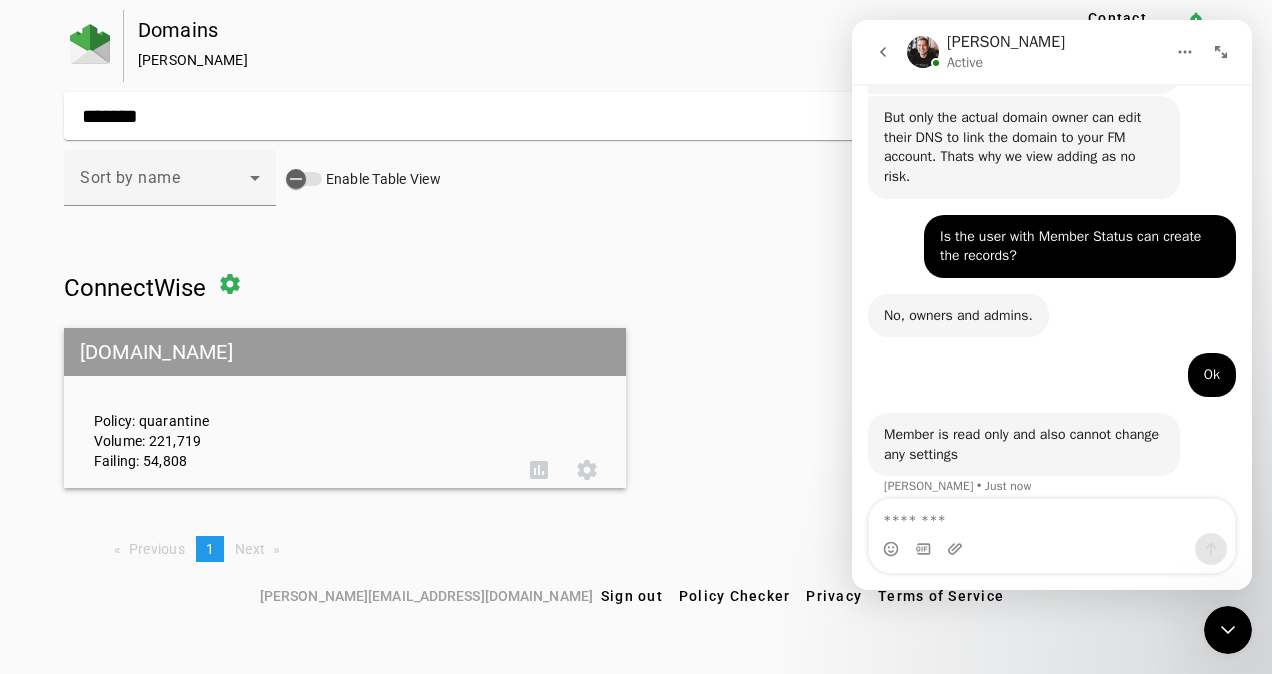 click on "Policy: quarantine   Volume: 221,719   Failing: 54,808" 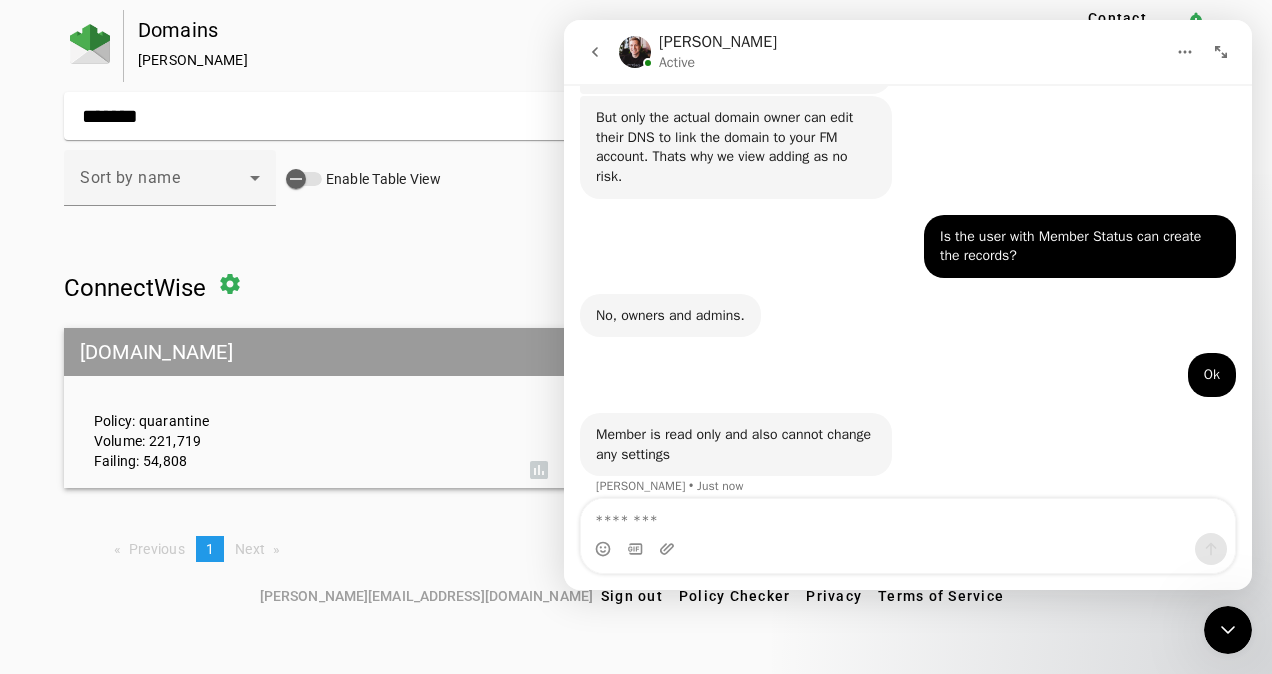 scroll, scrollTop: 1523, scrollLeft: 0, axis: vertical 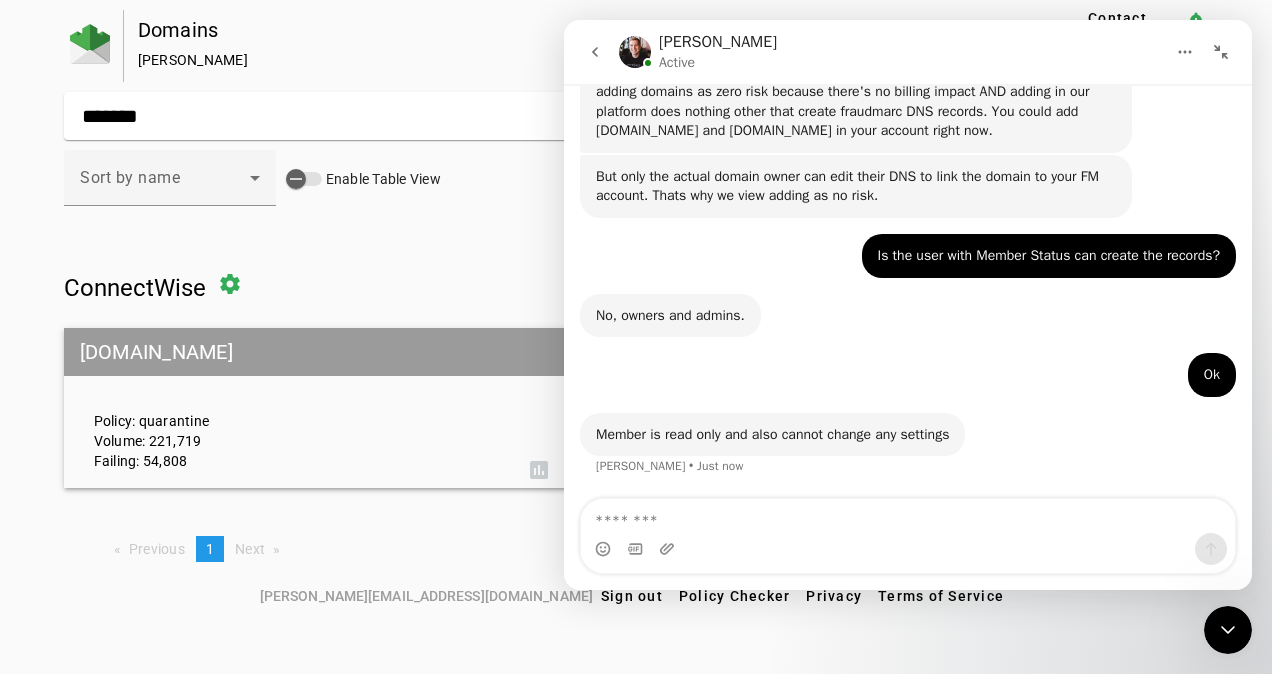 click 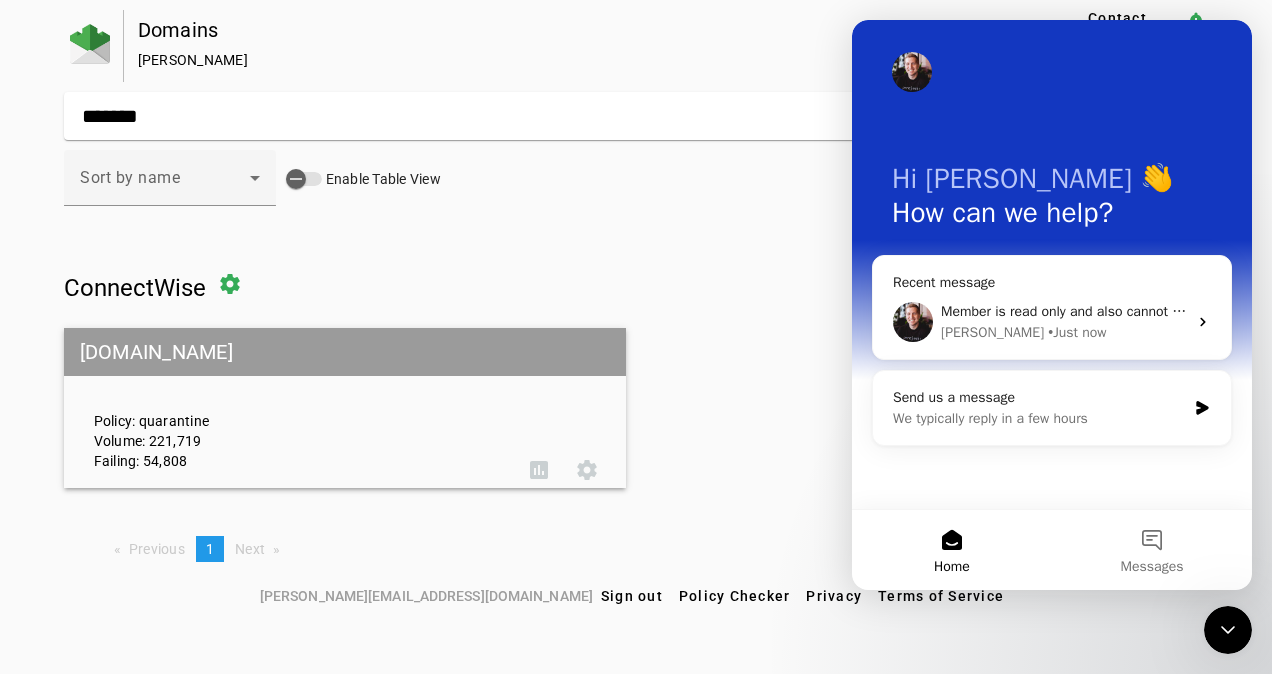 scroll, scrollTop: 0, scrollLeft: 0, axis: both 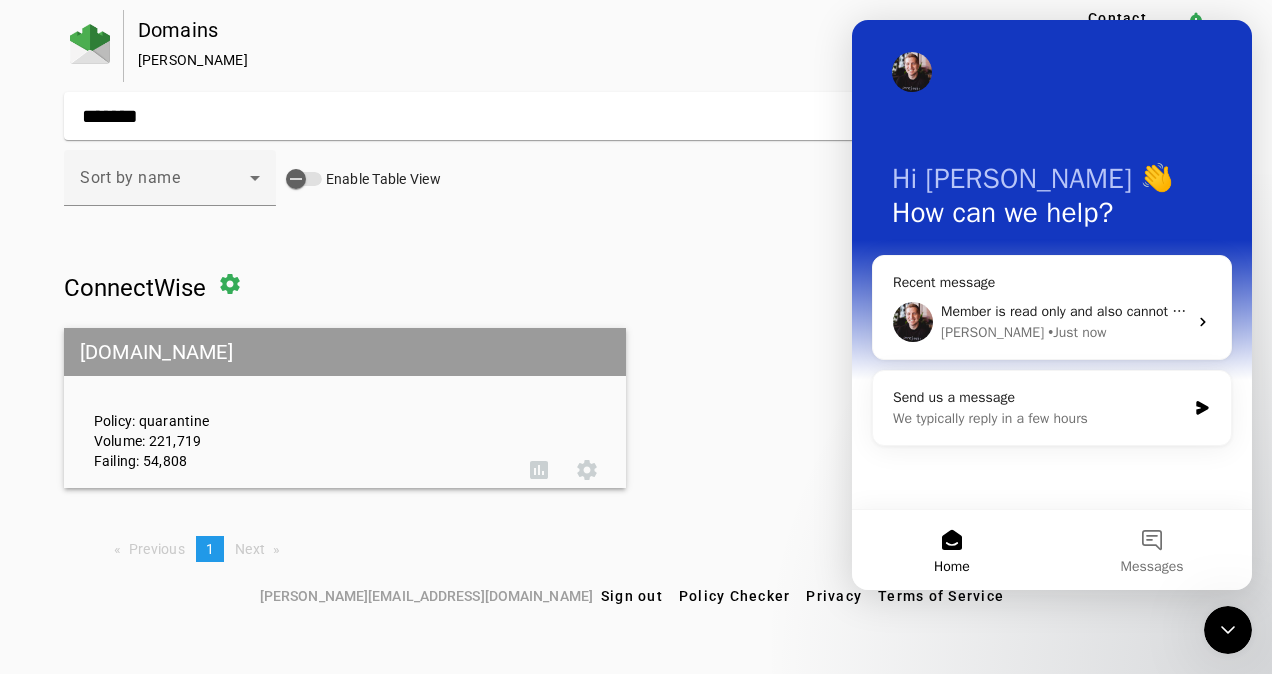 click on "skykick.com   Policy: quarantine   Volume: 221,719   Failing: 54,808  assessment settings" 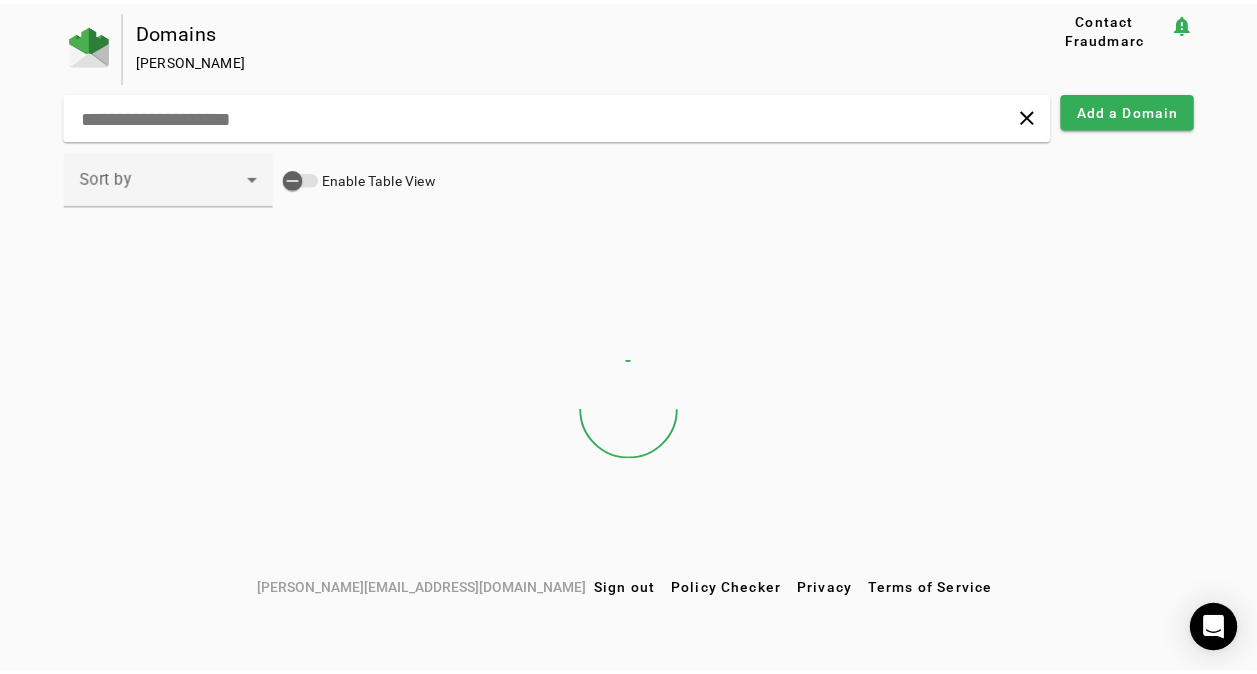 scroll, scrollTop: 0, scrollLeft: 0, axis: both 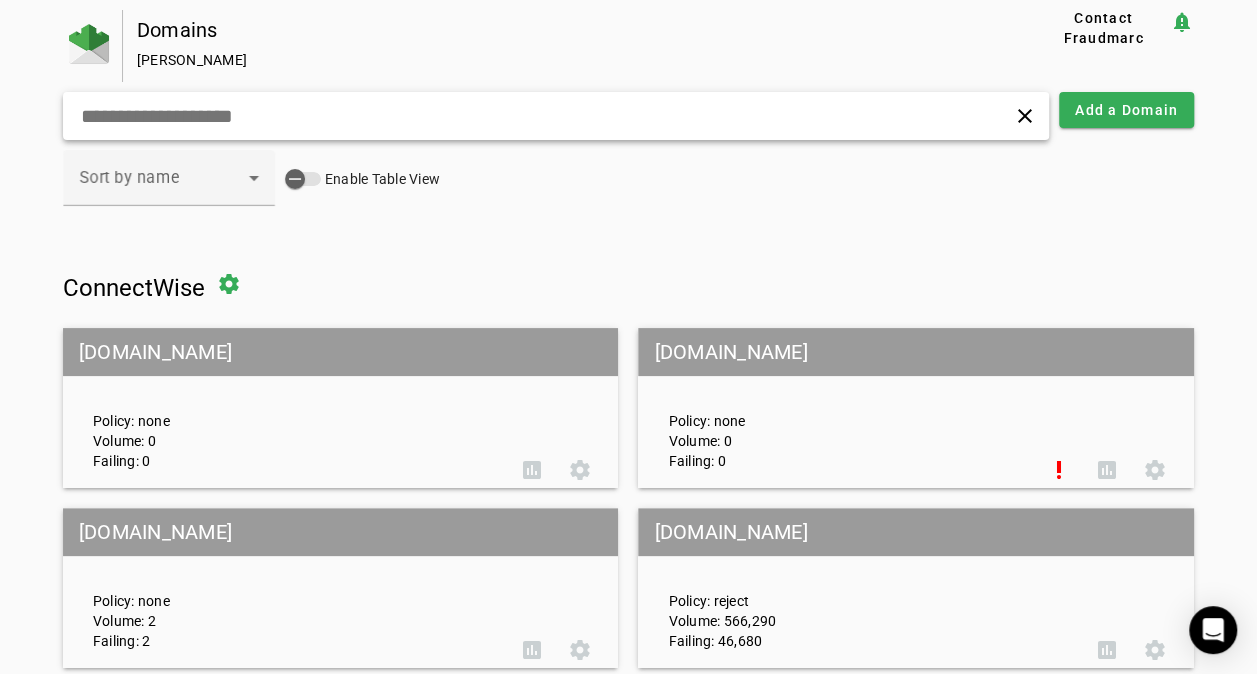 click on "clear" 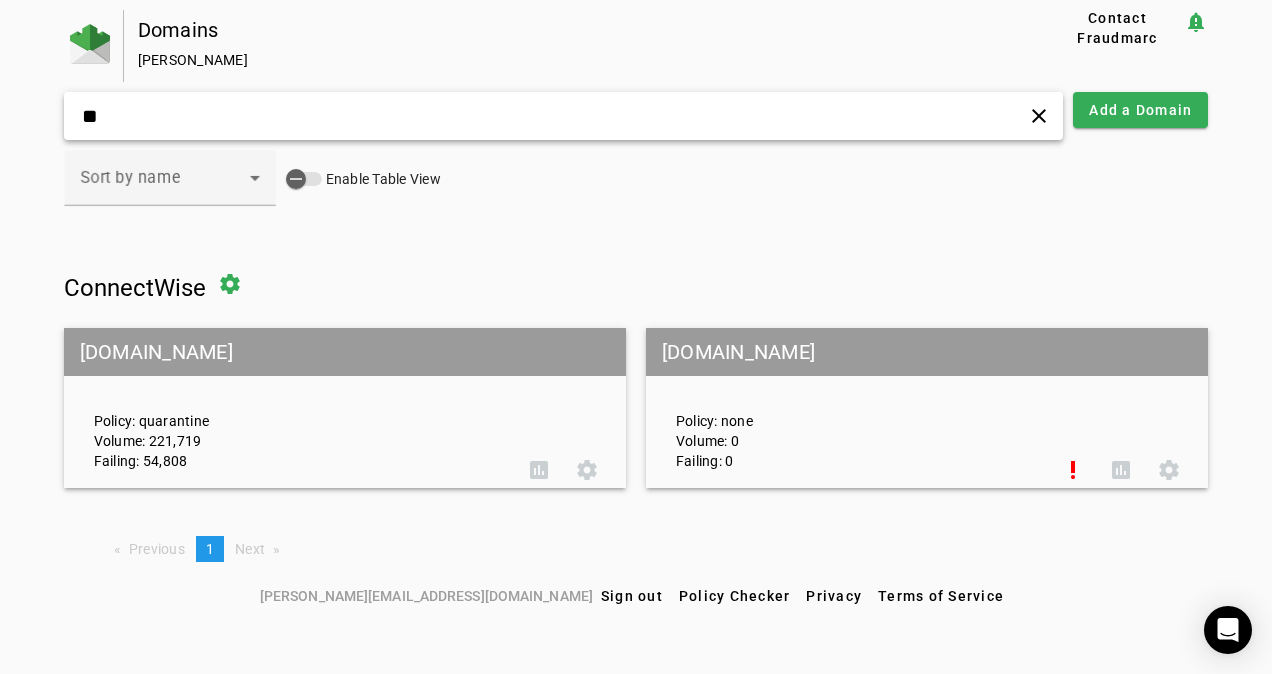 type on "**" 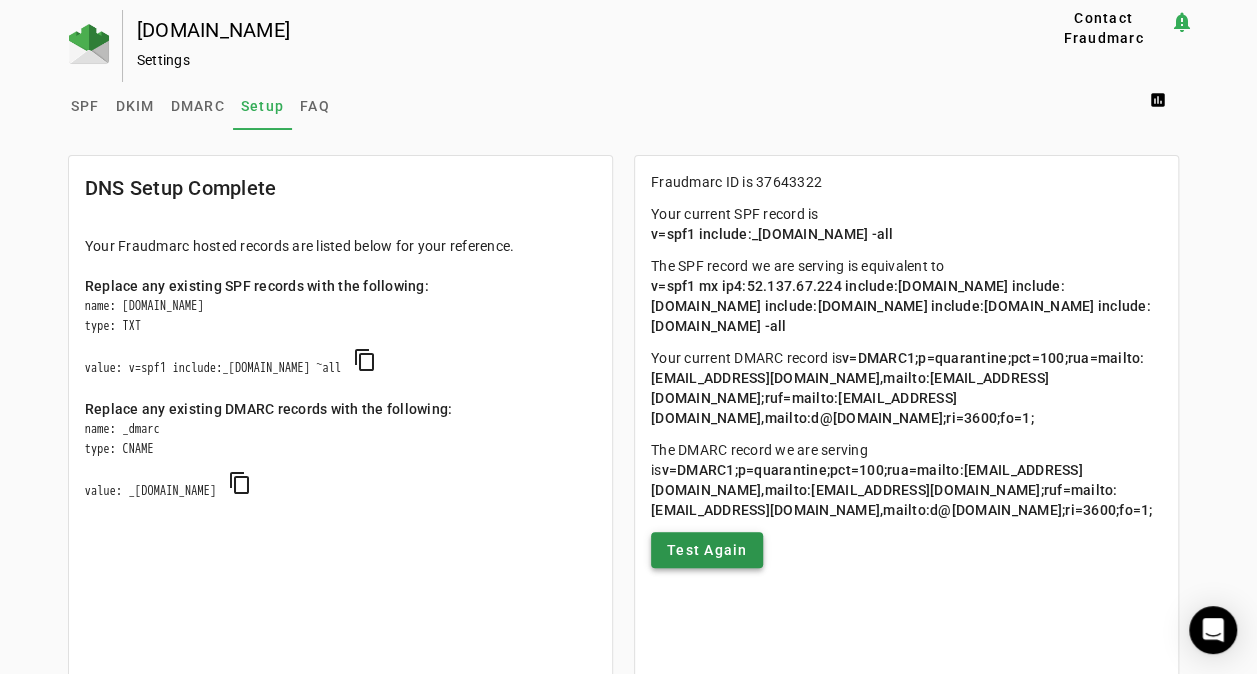 click 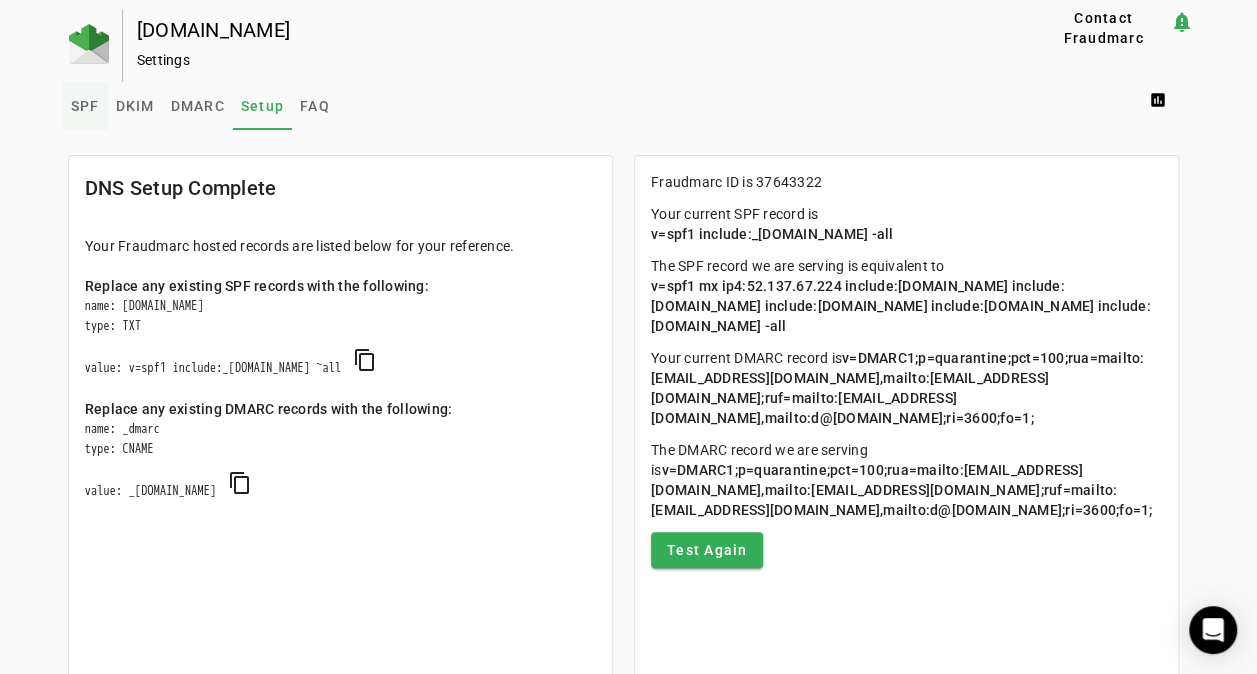 click on "SPF" at bounding box center (85, 106) 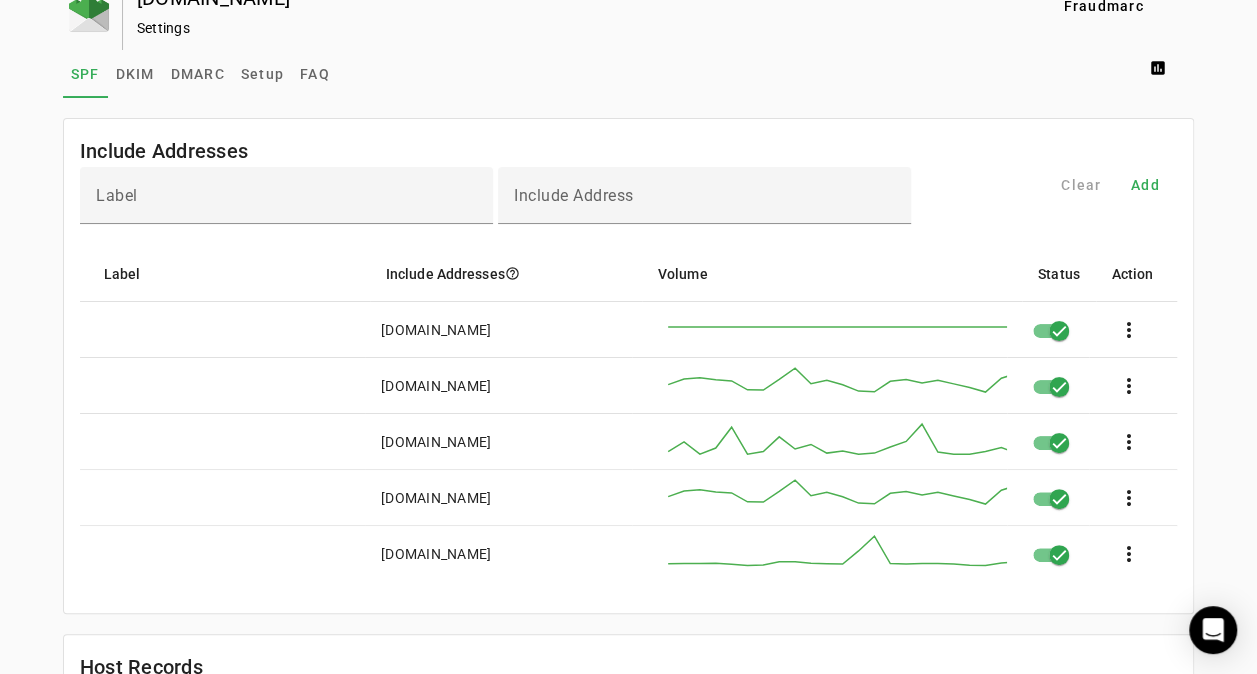 scroll, scrollTop: 0, scrollLeft: 0, axis: both 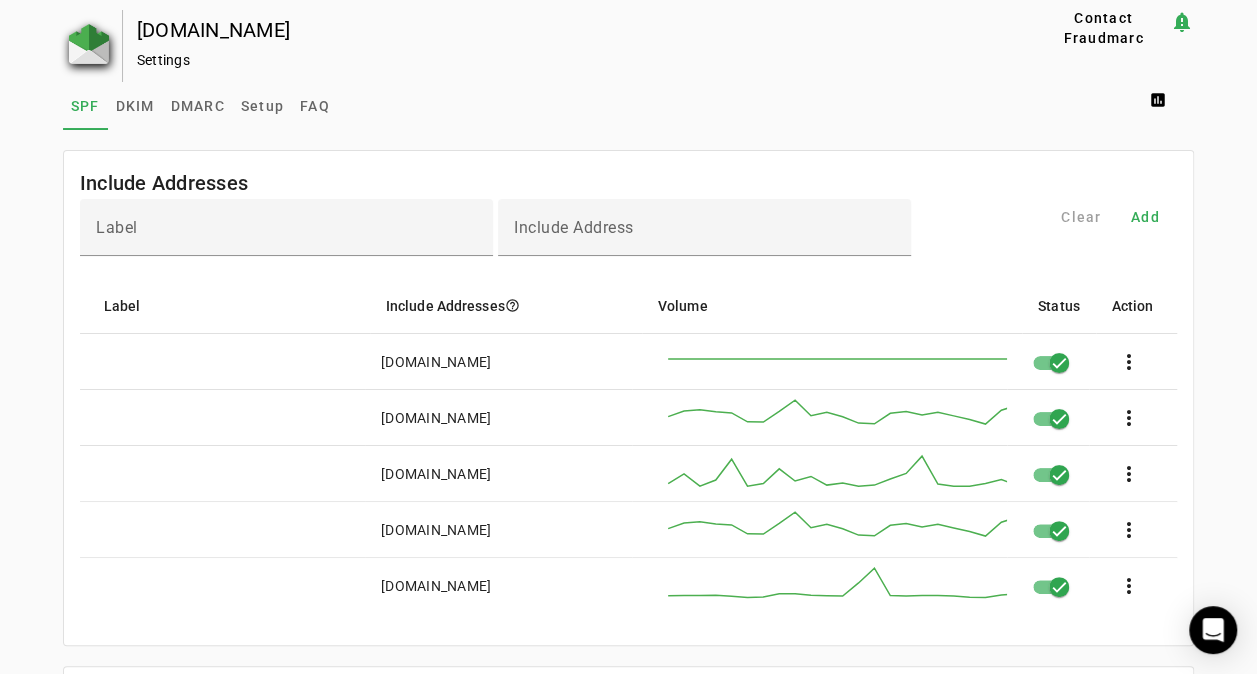 click 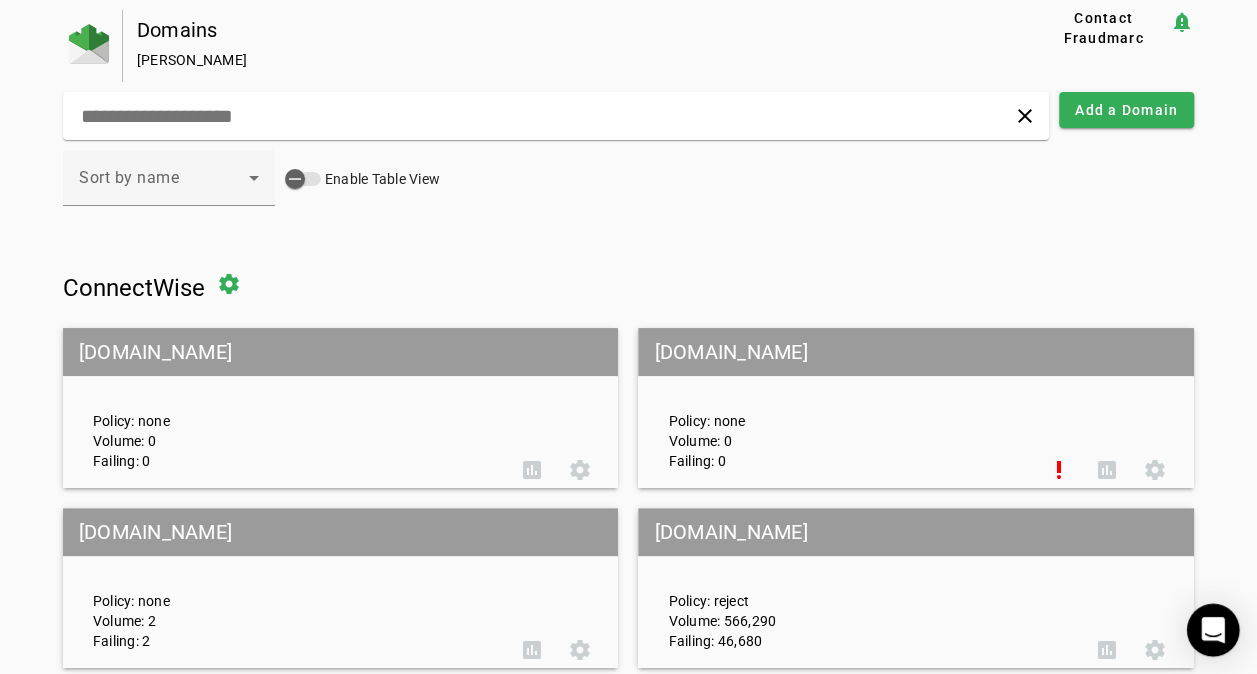click 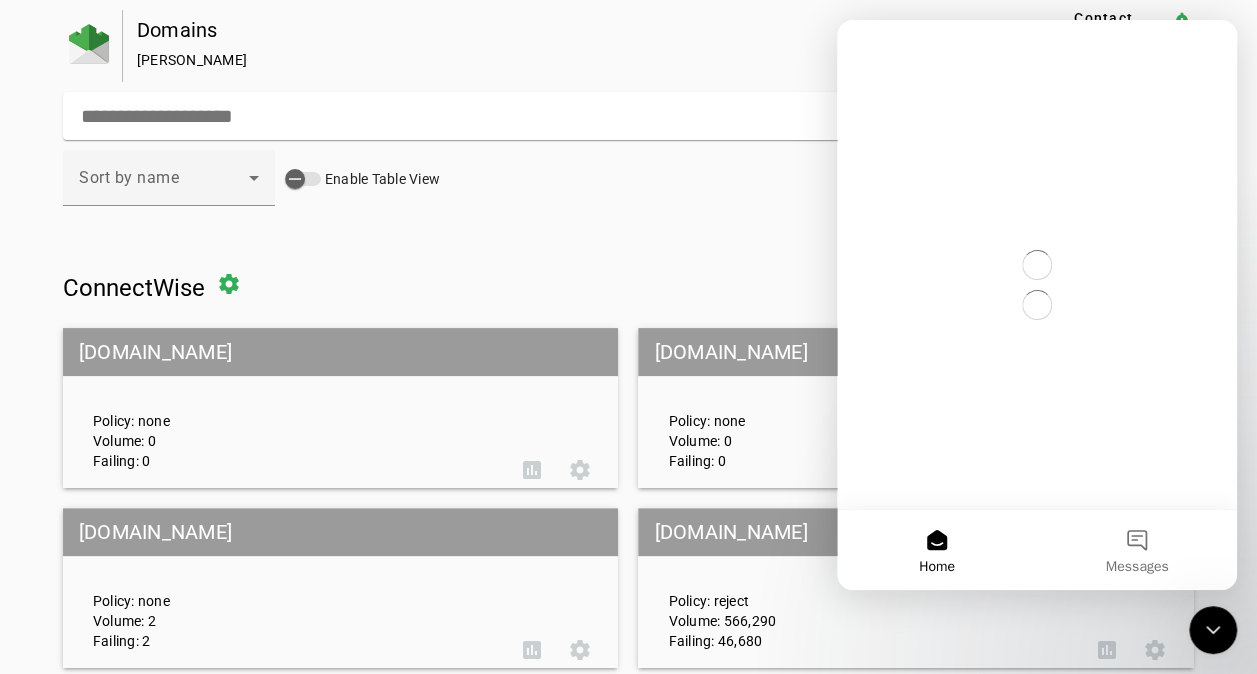 scroll, scrollTop: 0, scrollLeft: 0, axis: both 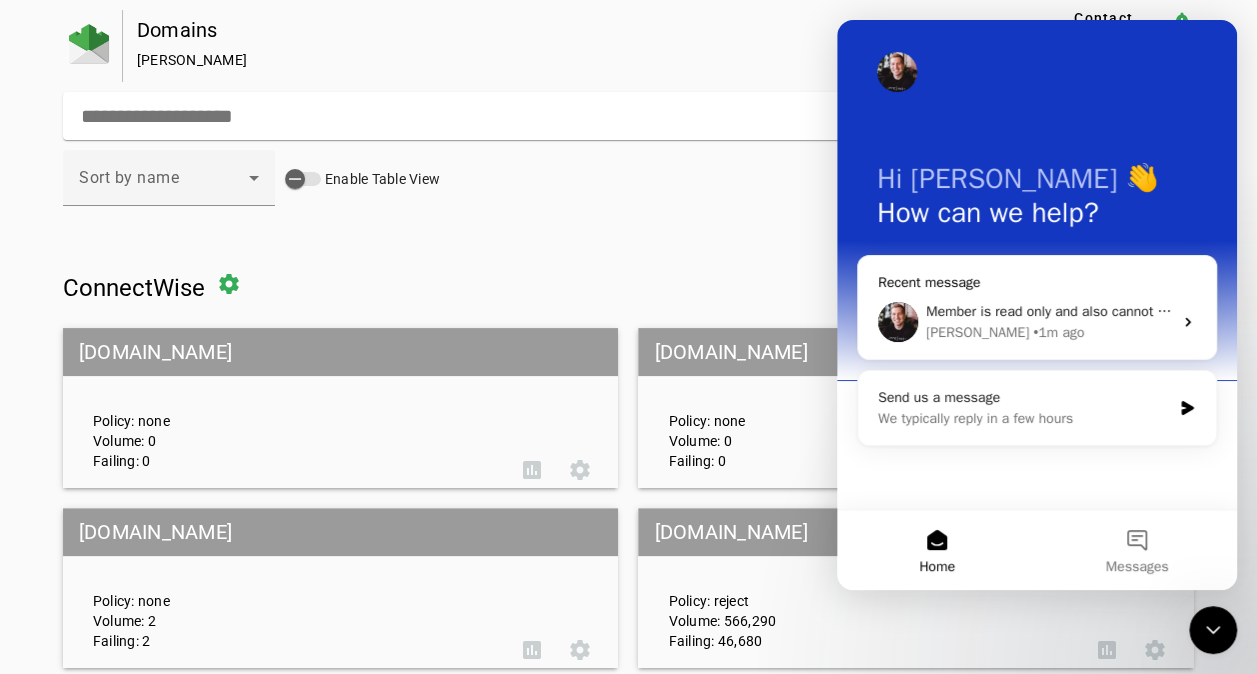 click on "Member is read only and also cannot change any settings" at bounding box center (1102, 311) 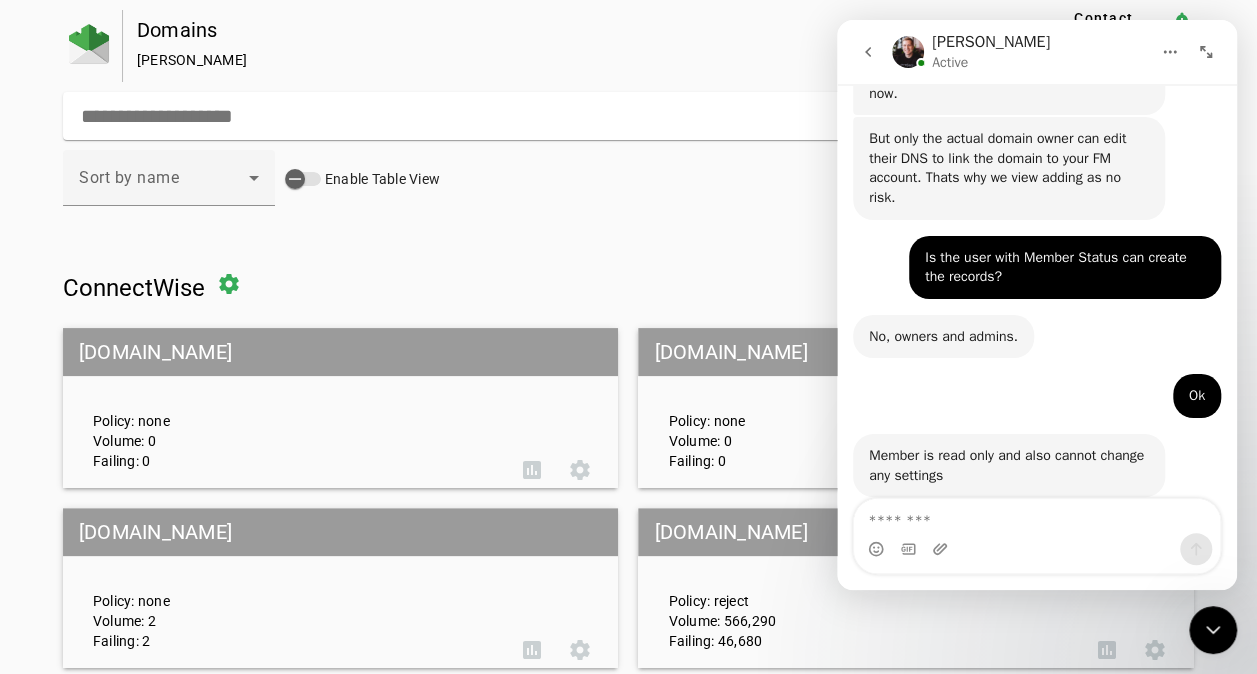 scroll, scrollTop: 2071, scrollLeft: 0, axis: vertical 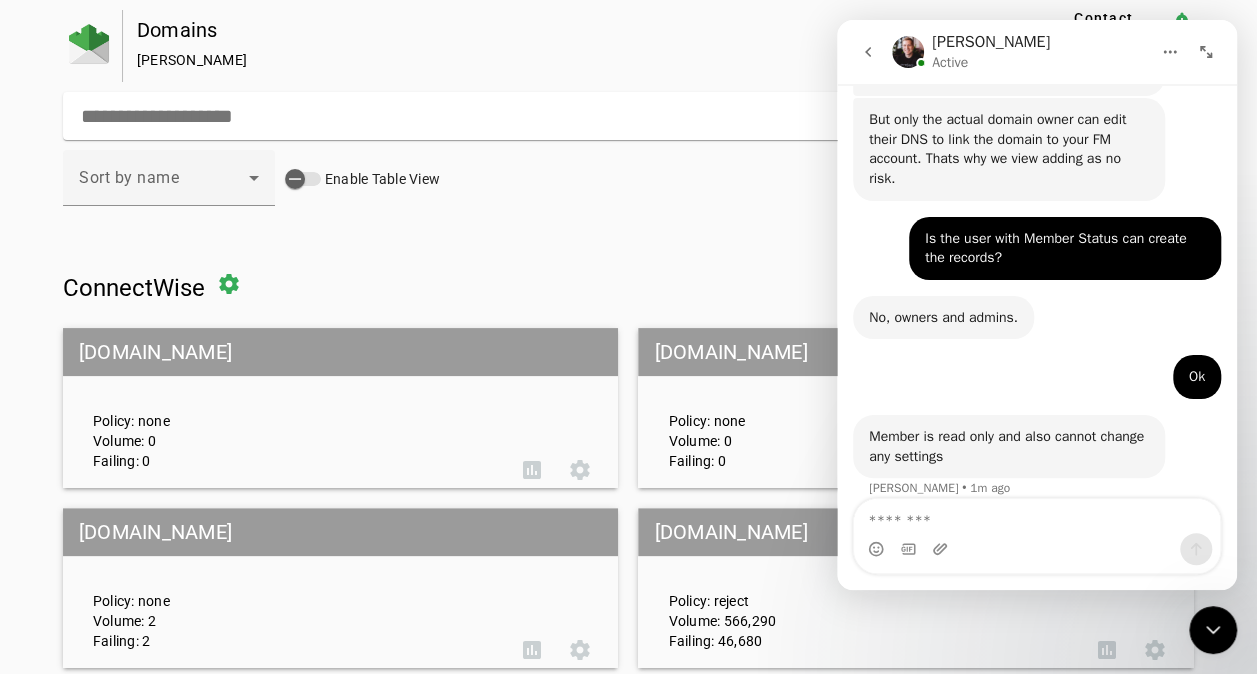 click at bounding box center (1037, 516) 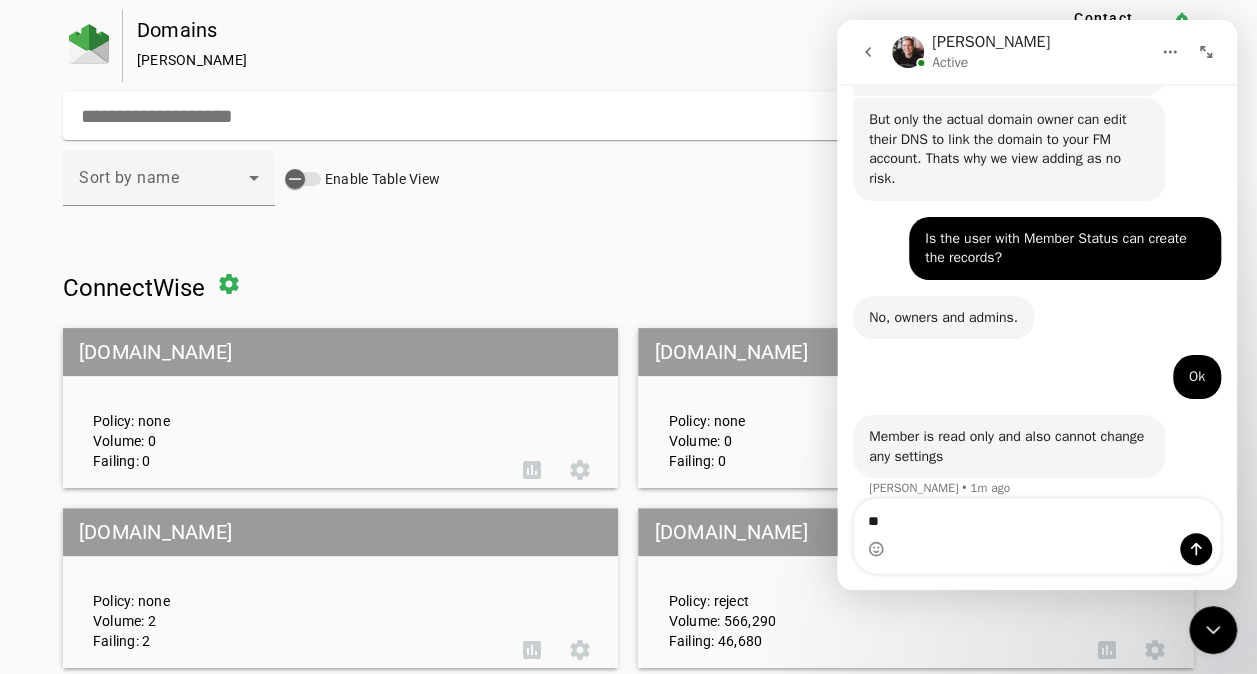 type on "*" 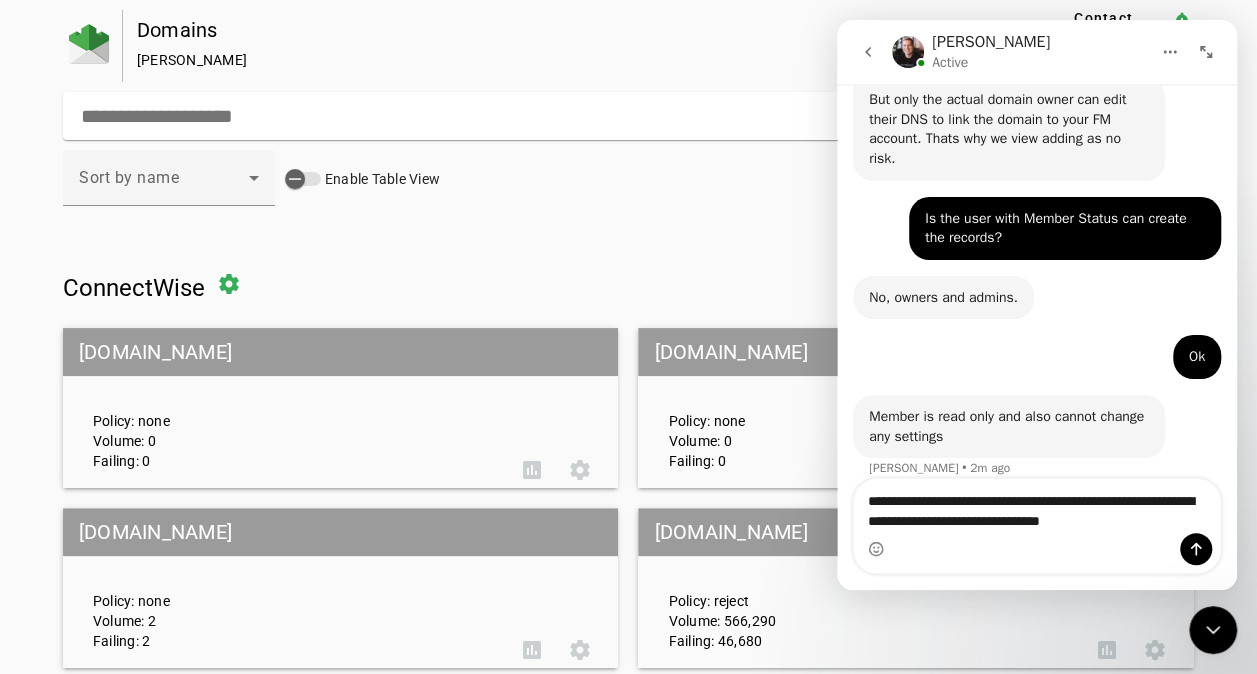 scroll, scrollTop: 2111, scrollLeft: 0, axis: vertical 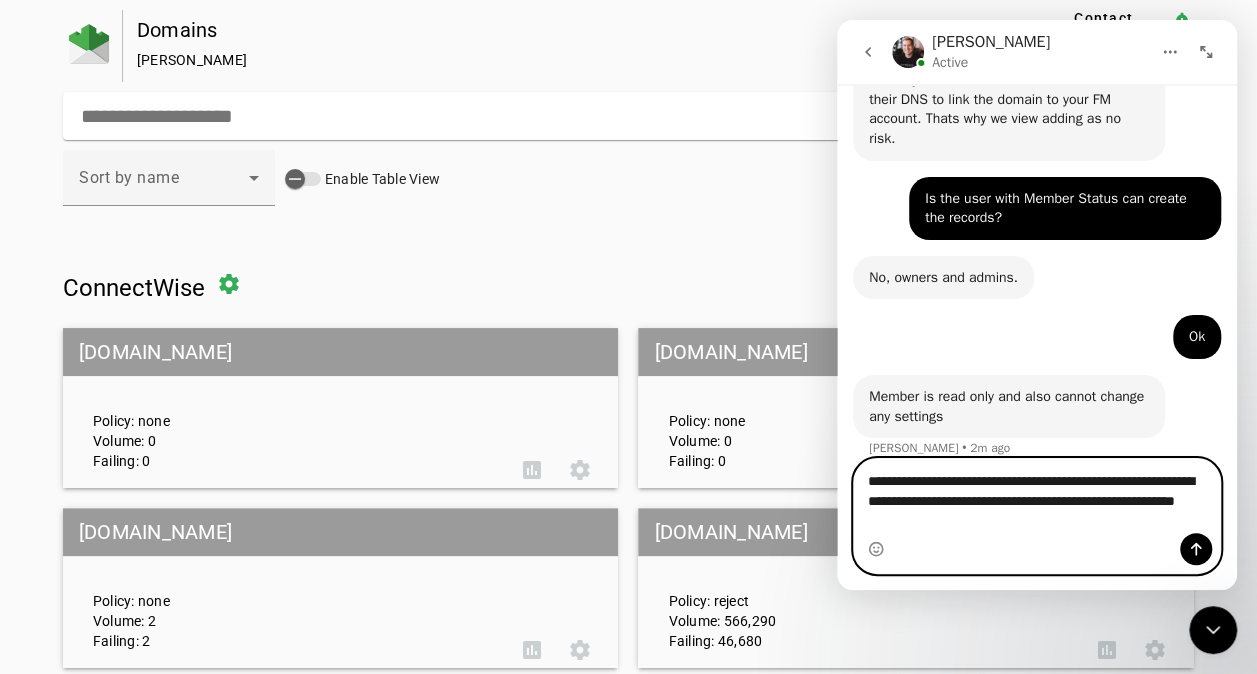 type on "**********" 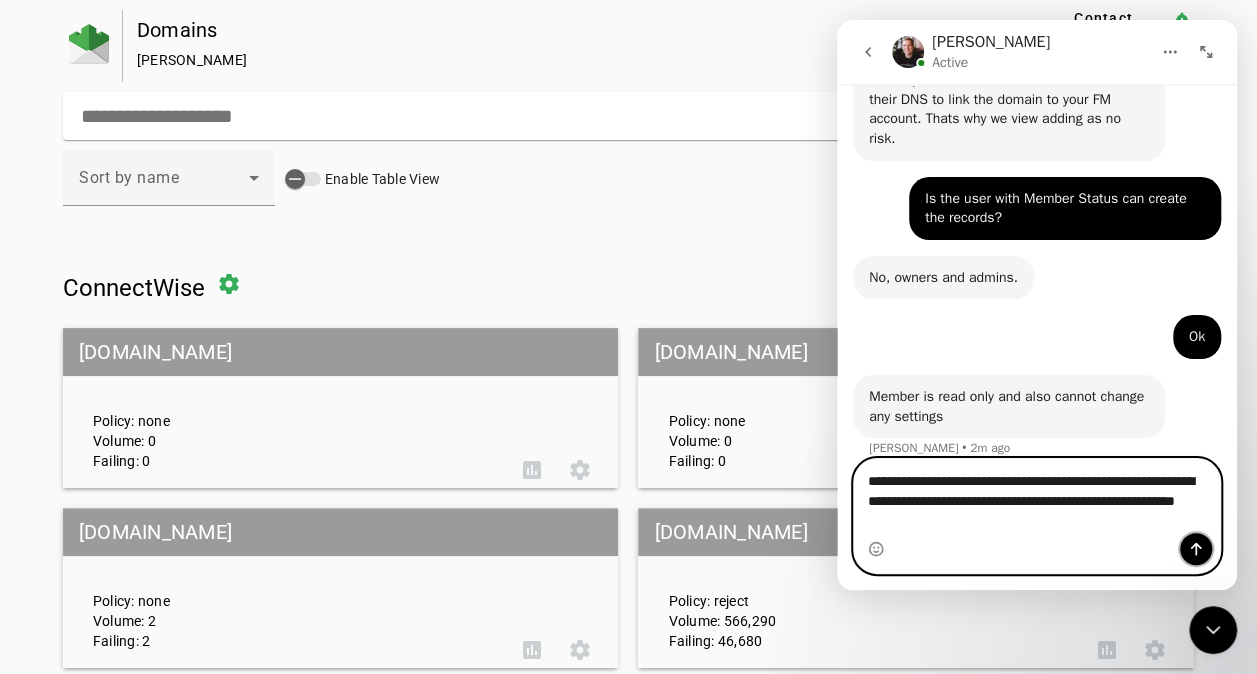 click 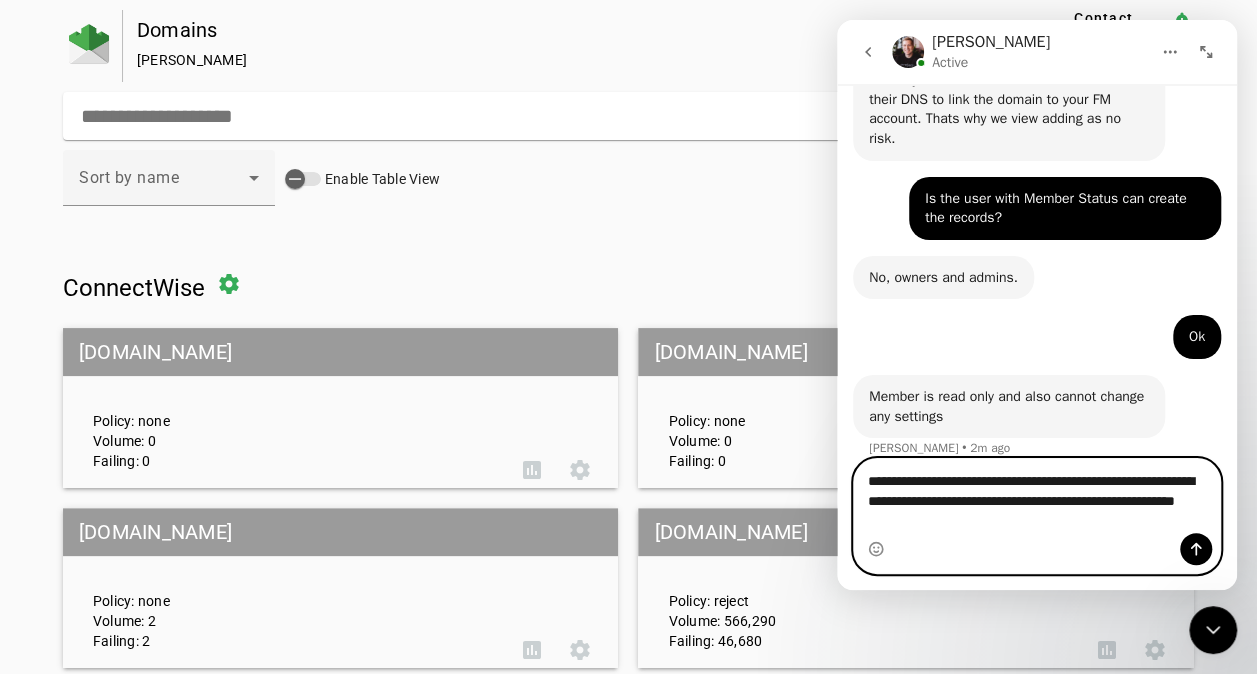 type 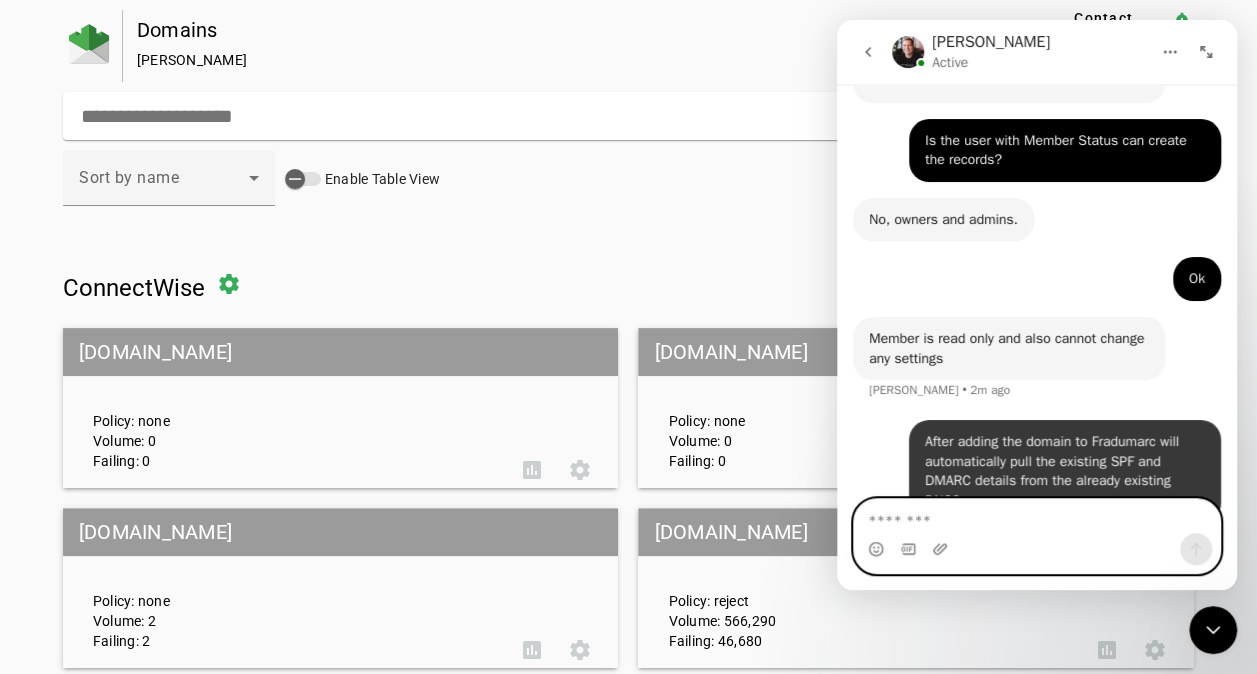 scroll, scrollTop: 2190, scrollLeft: 0, axis: vertical 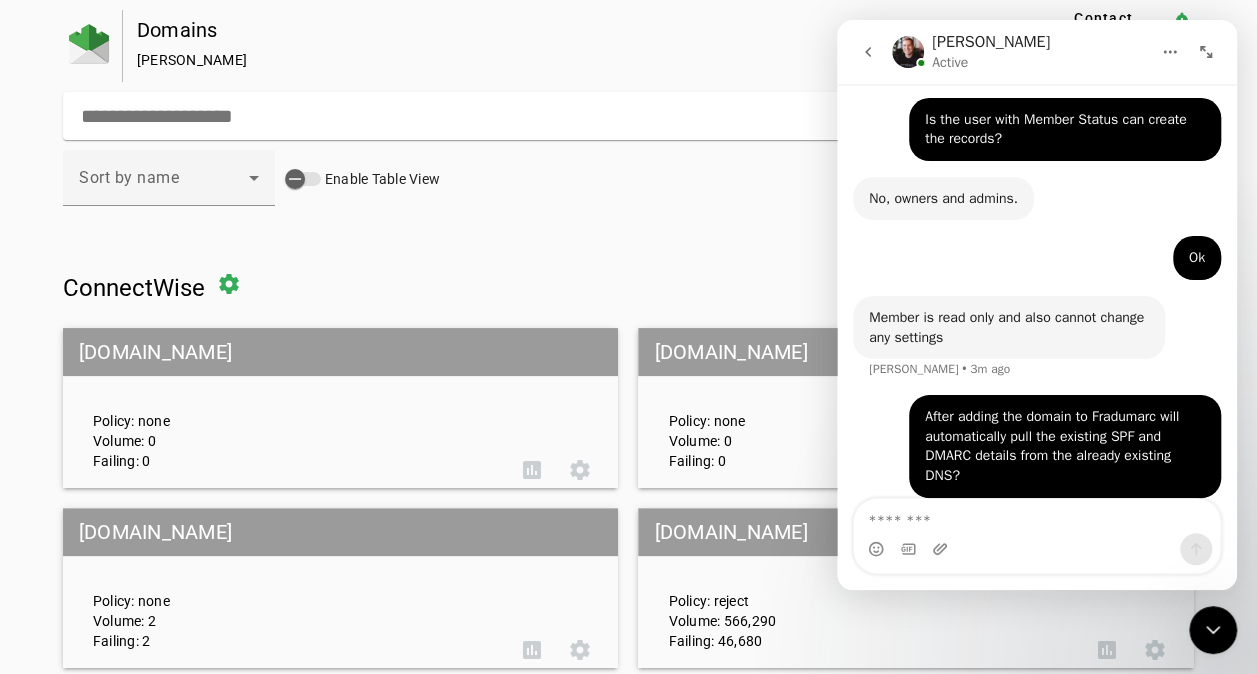 click on "Domains Shreedhar Ette Contact Fraudmarc  notification_important  clear  Add a Domain  Sort by name  Enable Table View   ConnectWise  settings 281750t.continuum.net   Policy: none   Volume: 0   Failing: 0  assessment settings awsses.continuum.net   Policy: none   Volume: 0   Failing: 0  priority_high assessment settings bizdox.com   Policy: none   Volume: 2   Failing: 2  assessment settings brightgauge.com   Policy: reject   Volume: 566,290   Failing: 46,680  assessment settings carvir.net   Policy: quarantine   Volume: 2   Failing: 2  assessment settings channel.connectwise.com   Policy: quarantine   Volume: 2   Failing: 2  assessment settings community.connectwise.com   Policy: quarantine   Volume: 2   Failing: 2  assessment settings connectwise.co.uk   Policy: quarantine   Volume: 2   Failing: 2  assessment settings connectwise.com   Policy: quarantine   Volume: 1,622,748   Failing: 55,218  assessment settings connectwise.com.au   Policy: quarantine   Volume: 2   Failing: 2  assessment settings assessment" 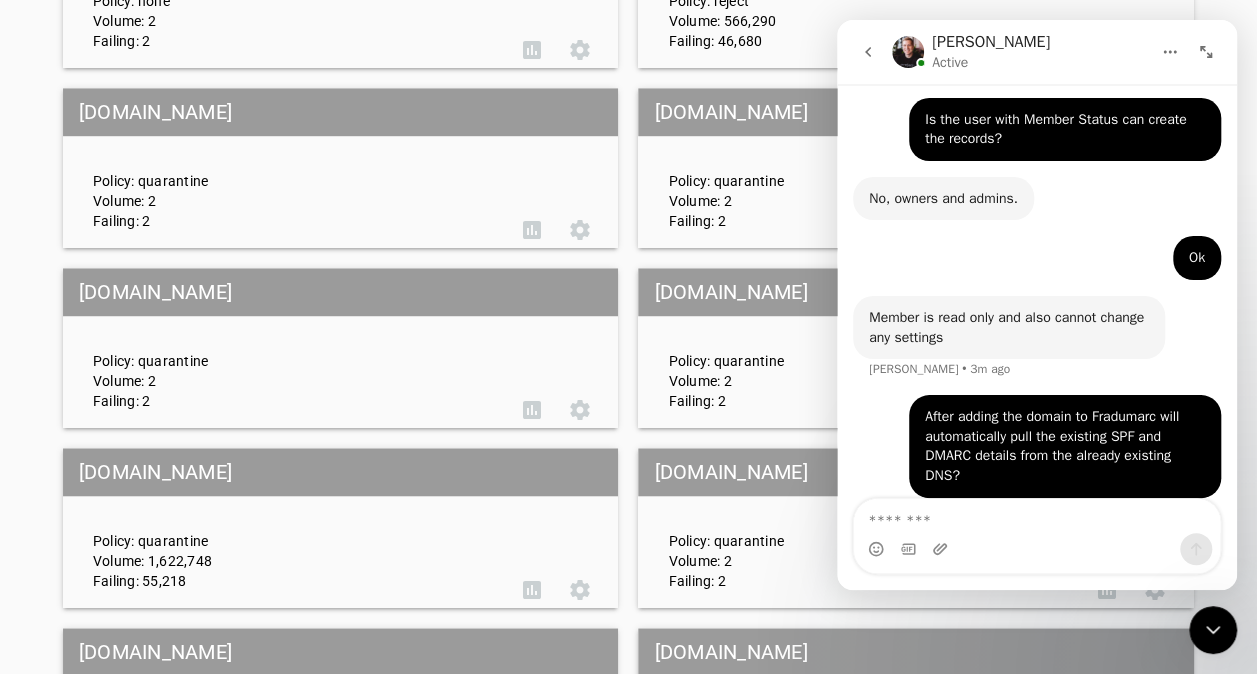 scroll, scrollTop: 0, scrollLeft: 0, axis: both 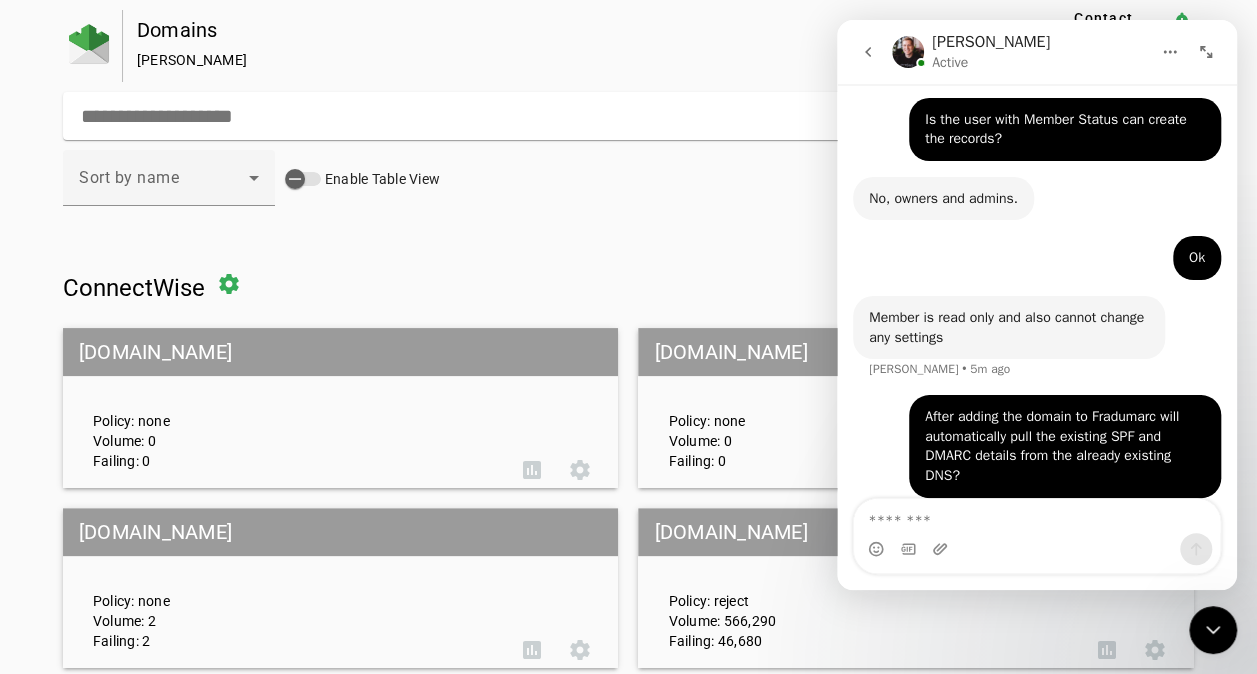 click on "Ok Shreedhar    •   5m ago" at bounding box center [1037, 266] 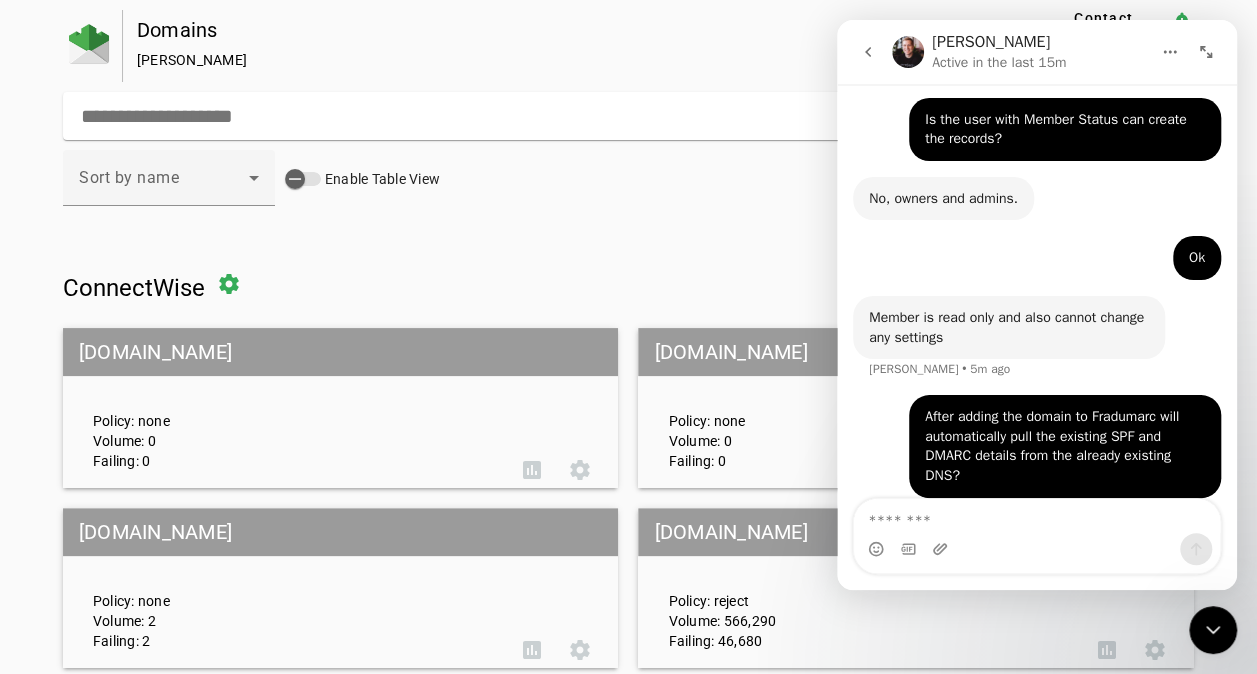 click on "Domains Shreedhar Ette Contact Fraudmarc  notification_important  clear  Add a Domain  Sort by name  Enable Table View   ConnectWise  settings 281750t.continuum.net   Policy: none   Volume: 0   Failing: 0  assessment settings awsses.continuum.net   Policy: none   Volume: 0   Failing: 0  priority_high assessment settings bizdox.com   Policy: none   Volume: 2   Failing: 2  assessment settings brightgauge.com   Policy: reject   Volume: 566,290   Failing: 46,680  assessment settings carvir.net   Policy: quarantine   Volume: 2   Failing: 2  assessment settings channel.connectwise.com   Policy: quarantine   Volume: 2   Failing: 2  assessment settings community.connectwise.com   Policy: quarantine   Volume: 2   Failing: 2  assessment settings connectwise.co.uk   Policy: quarantine   Volume: 2   Failing: 2  assessment settings connectwise.com   Policy: quarantine   Volume: 1,622,748   Failing: 55,218  assessment settings connectwise.com.au   Policy: quarantine   Volume: 2   Failing: 2  assessment 1" at bounding box center (628, 0) 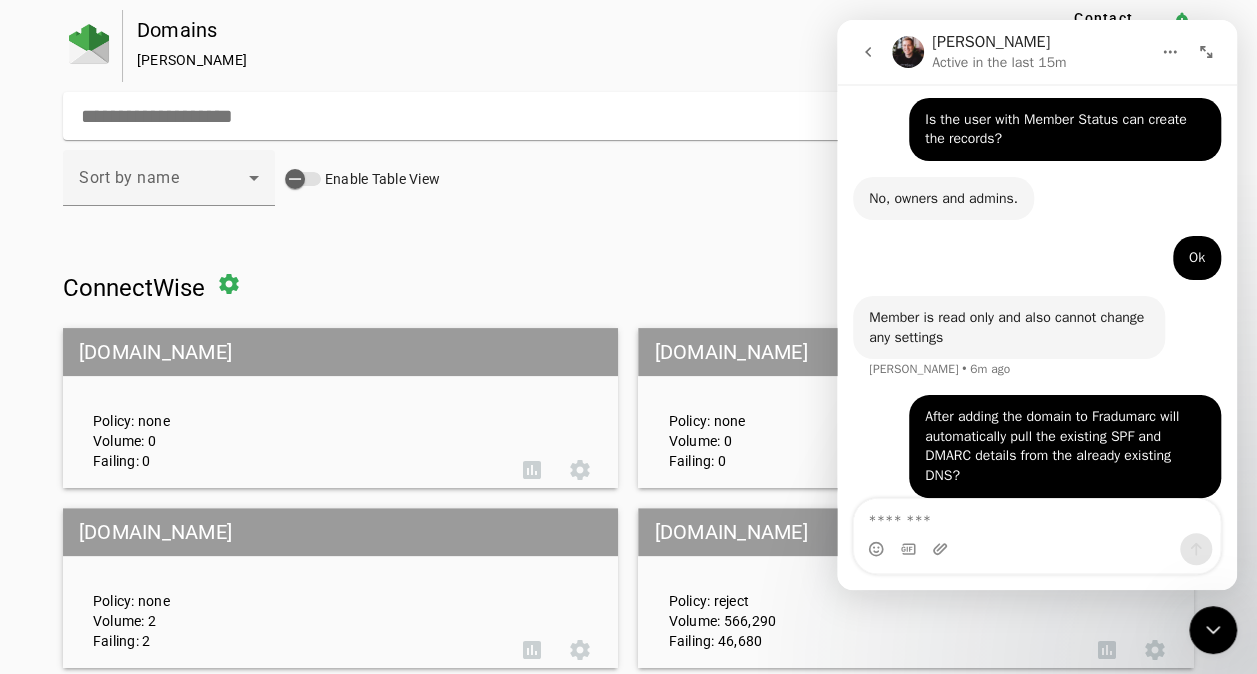 click on "Domains Shreedhar Ette Contact Fraudmarc  notification_important  clear  Add a Domain  Sort by name  Enable Table View   ConnectWise  settings 281750t.continuum.net   Policy: none   Volume: 0   Failing: 0  assessment settings awsses.continuum.net   Policy: none   Volume: 0   Failing: 0  priority_high assessment settings bizdox.com   Policy: none   Volume: 2   Failing: 2  assessment settings brightgauge.com   Policy: reject   Volume: 566,290   Failing: 46,680  assessment settings carvir.net   Policy: quarantine   Volume: 2   Failing: 2  assessment settings channel.connectwise.com   Policy: quarantine   Volume: 2   Failing: 2  assessment settings community.connectwise.com   Policy: quarantine   Volume: 2   Failing: 2  assessment settings connectwise.co.uk   Policy: quarantine   Volume: 2   Failing: 2  assessment settings connectwise.com   Policy: quarantine   Volume: 1,622,748   Failing: 55,218  assessment settings connectwise.com.au   Policy: quarantine   Volume: 2   Failing: 2  assessment settings assessment" at bounding box center (628, 2094) 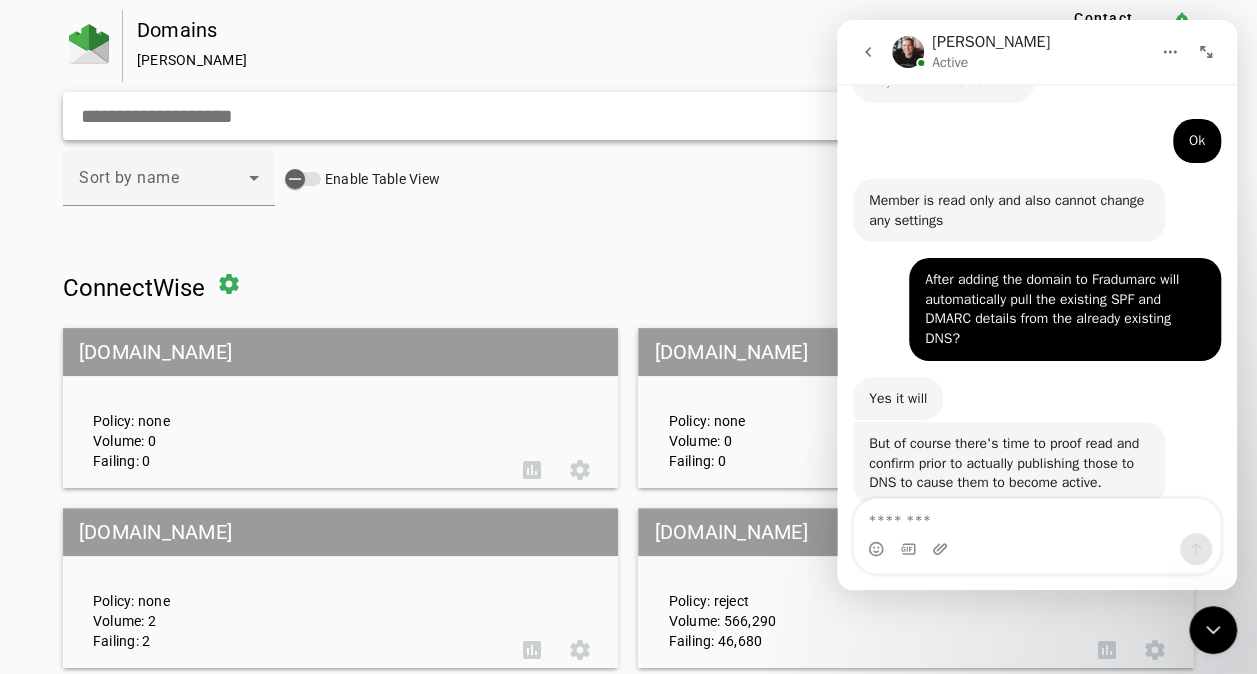 scroll, scrollTop: 2334, scrollLeft: 0, axis: vertical 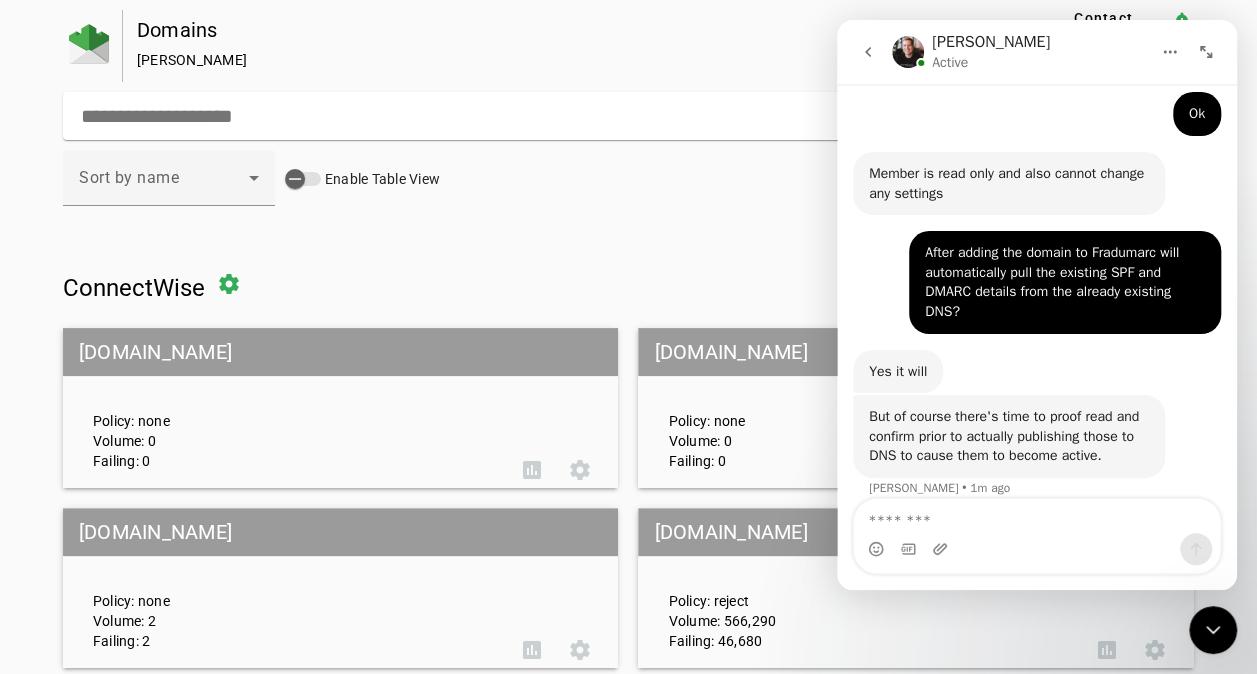 click 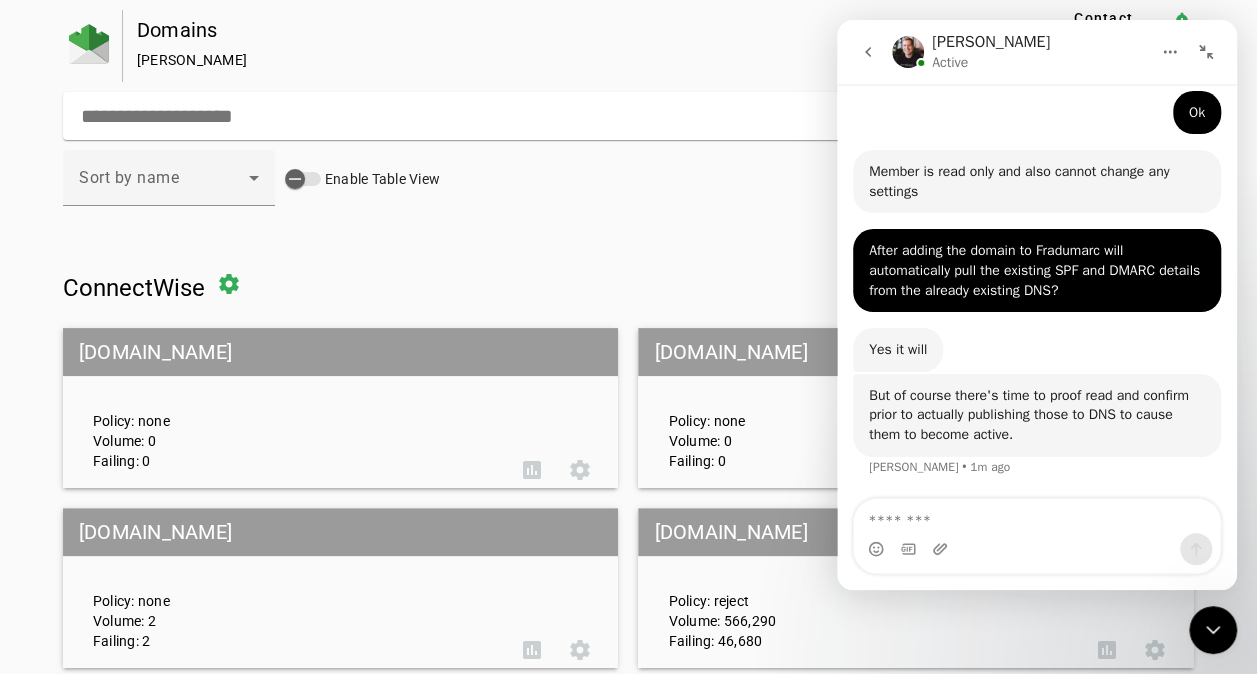 scroll, scrollTop: 1707, scrollLeft: 0, axis: vertical 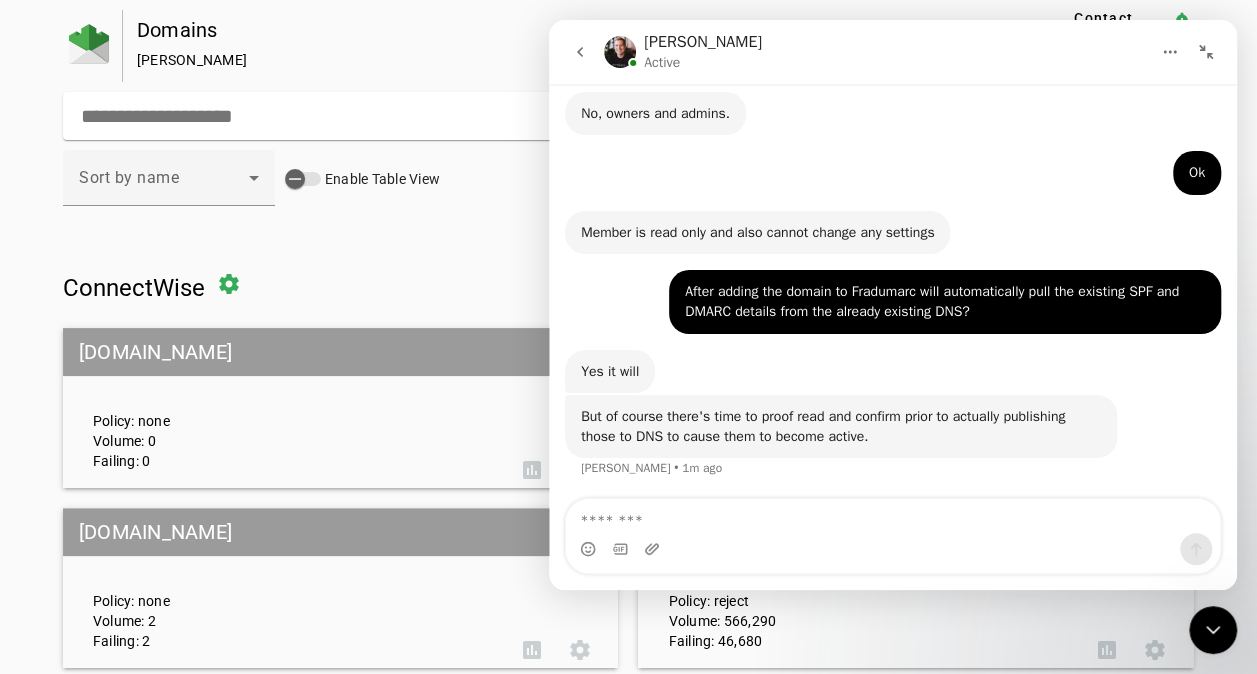 click 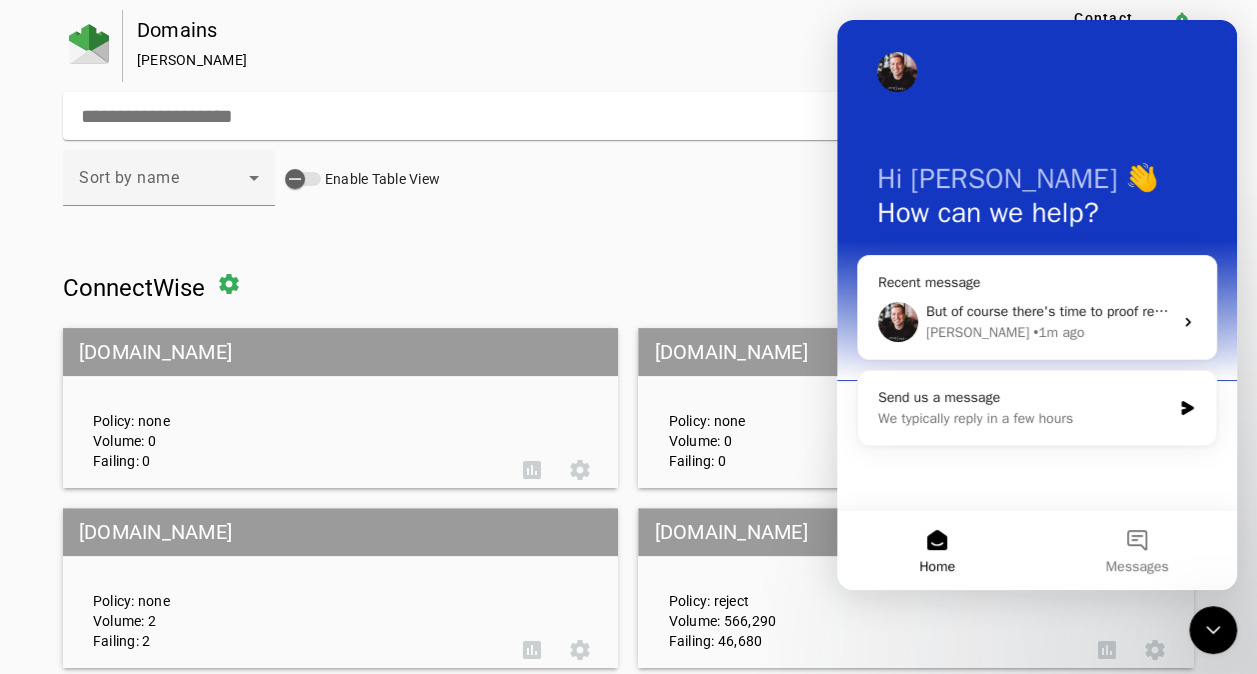 scroll, scrollTop: 0, scrollLeft: 0, axis: both 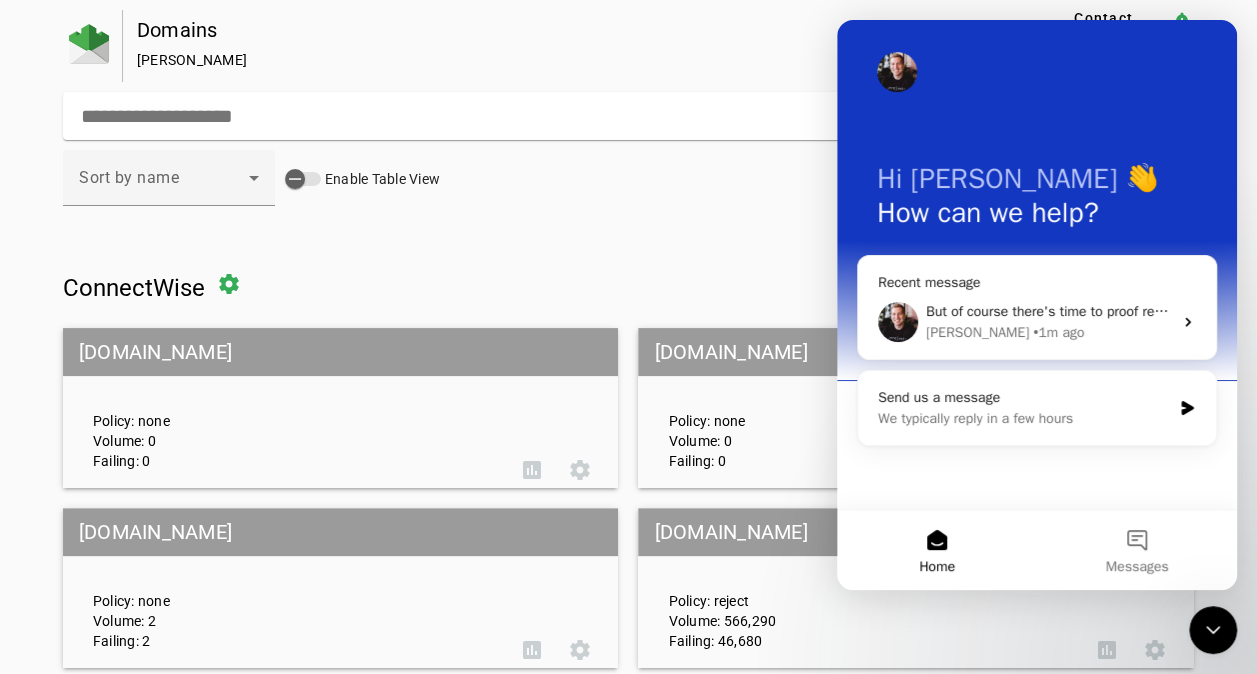 click on "Sort by name  Enable Table View" at bounding box center [628, 189] 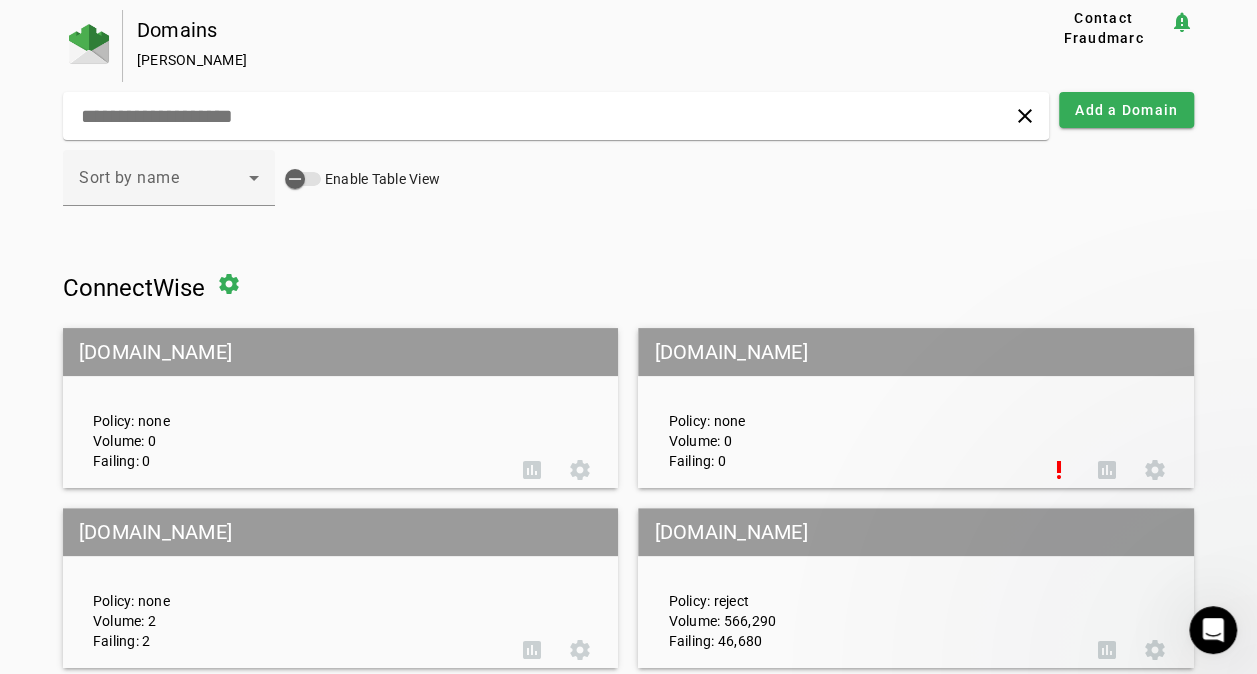 scroll, scrollTop: 0, scrollLeft: 0, axis: both 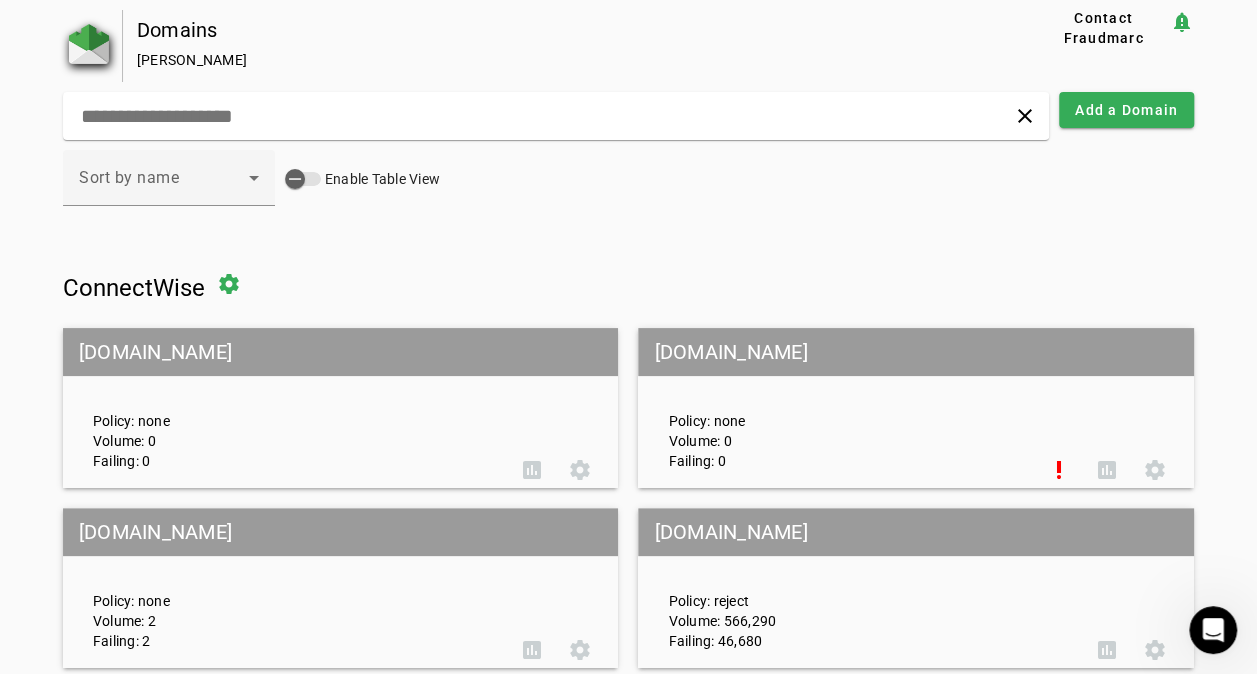 click 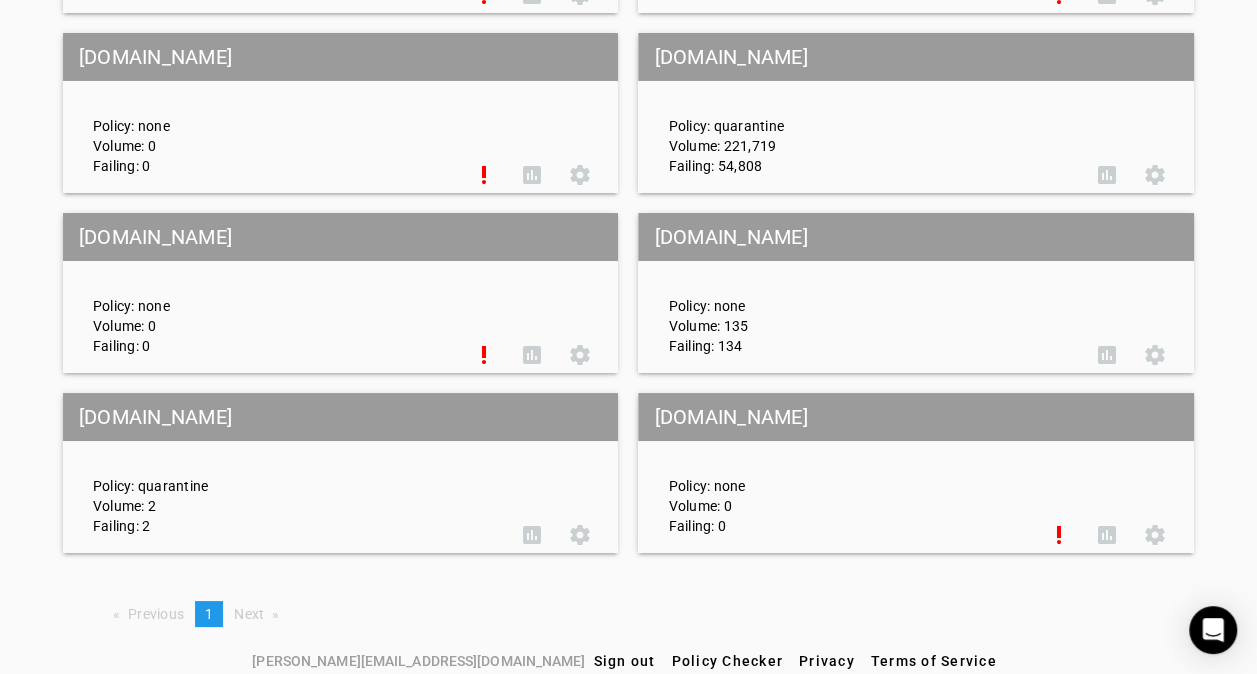scroll, scrollTop: 3546, scrollLeft: 0, axis: vertical 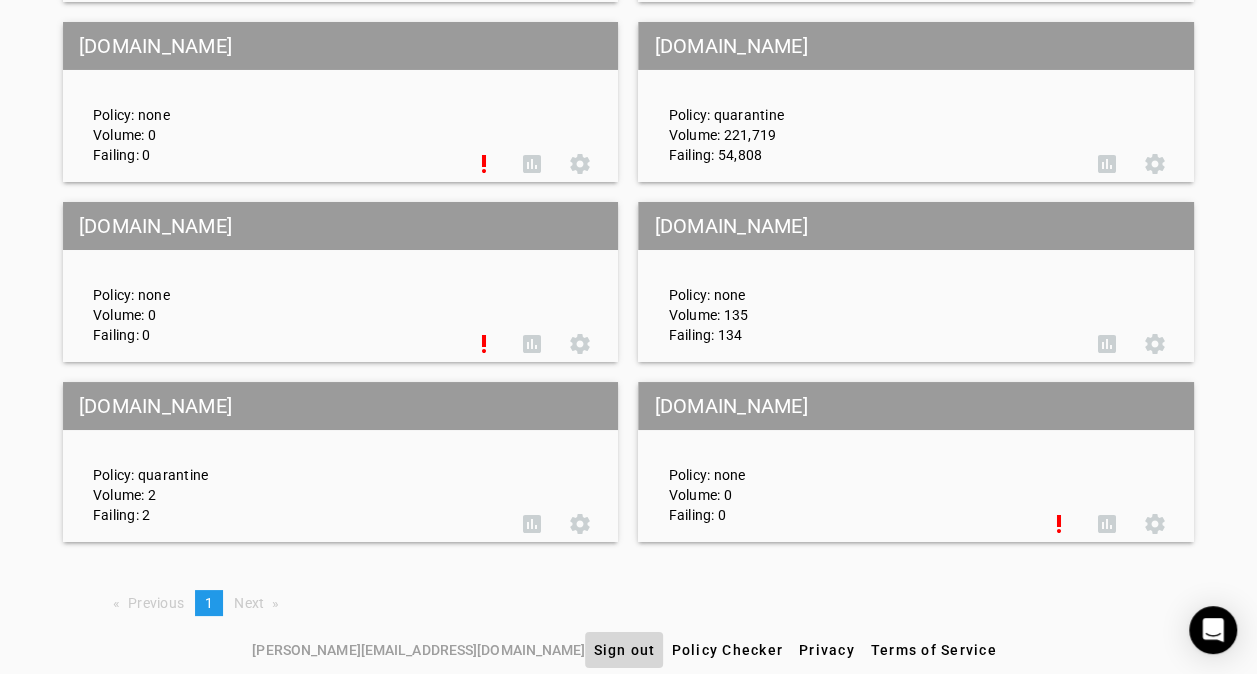 click on "Sign out" 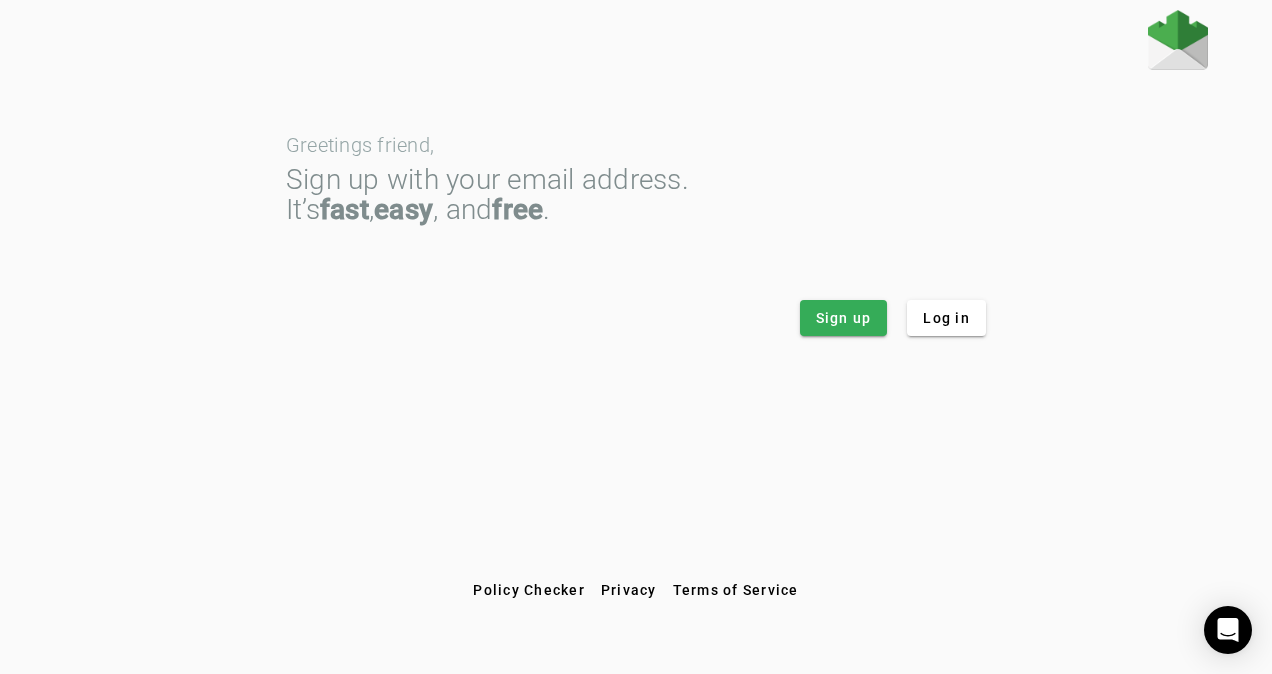 scroll, scrollTop: 0, scrollLeft: 0, axis: both 